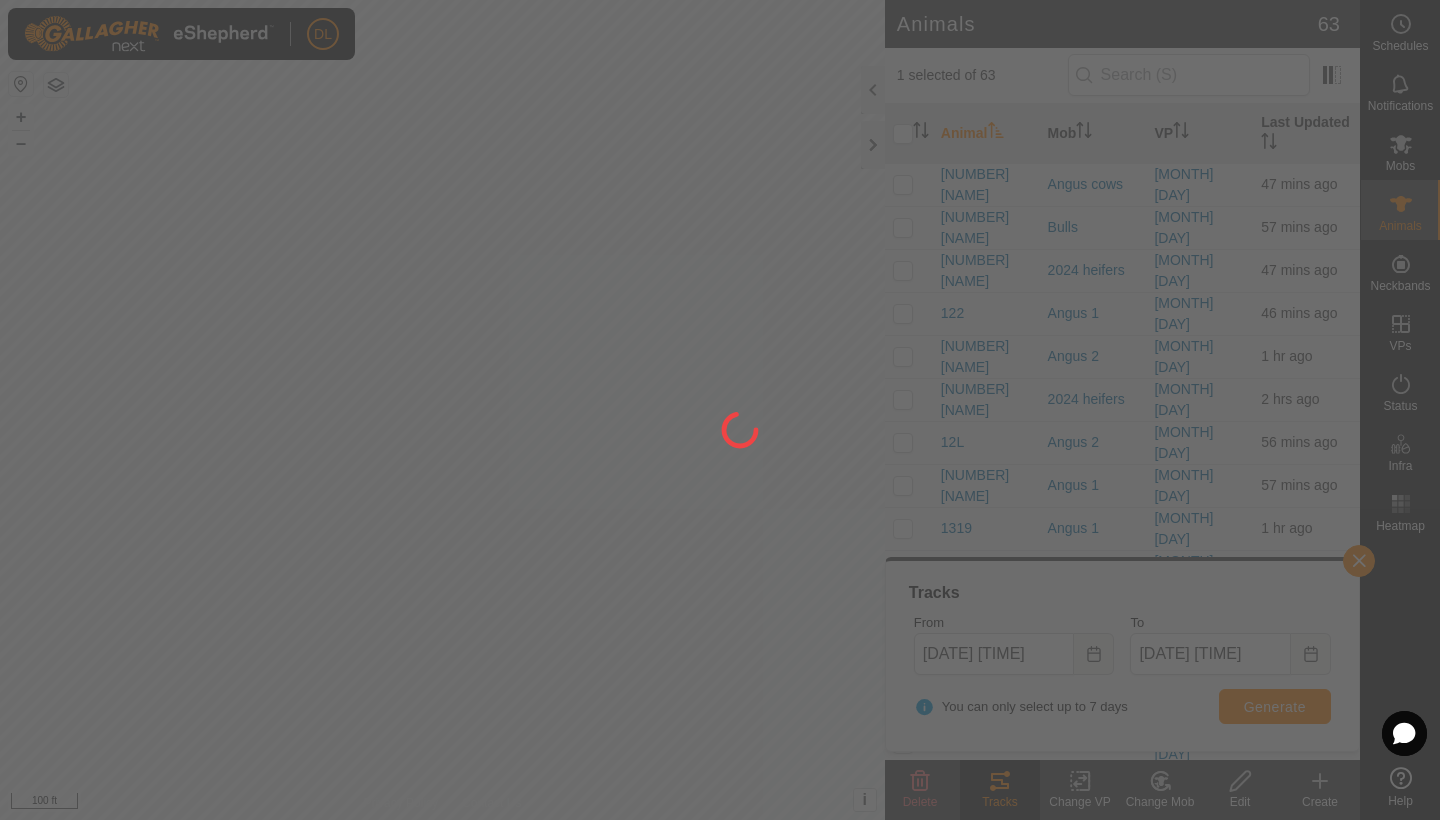 scroll, scrollTop: 0, scrollLeft: 0, axis: both 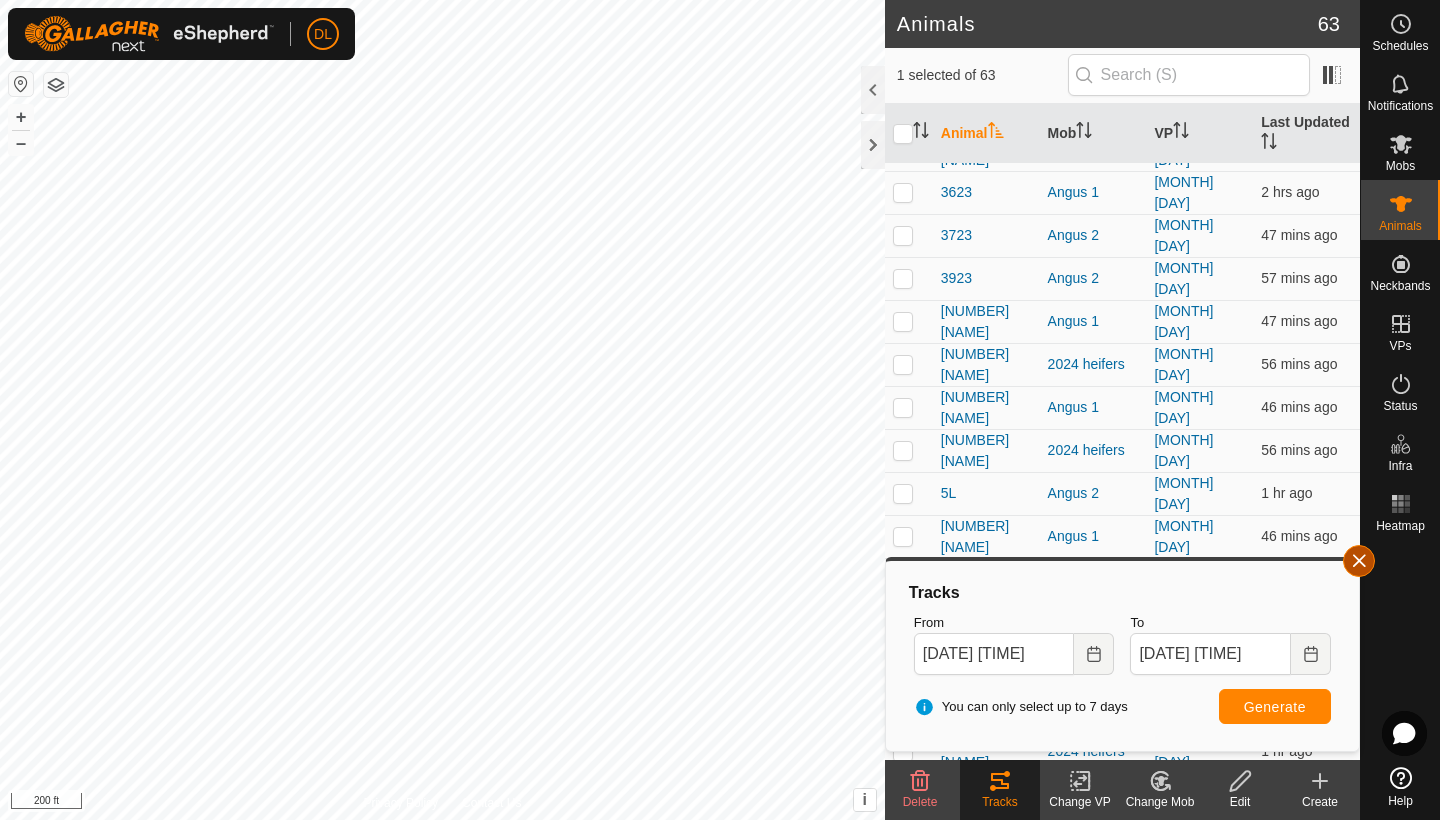 click at bounding box center (1359, 561) 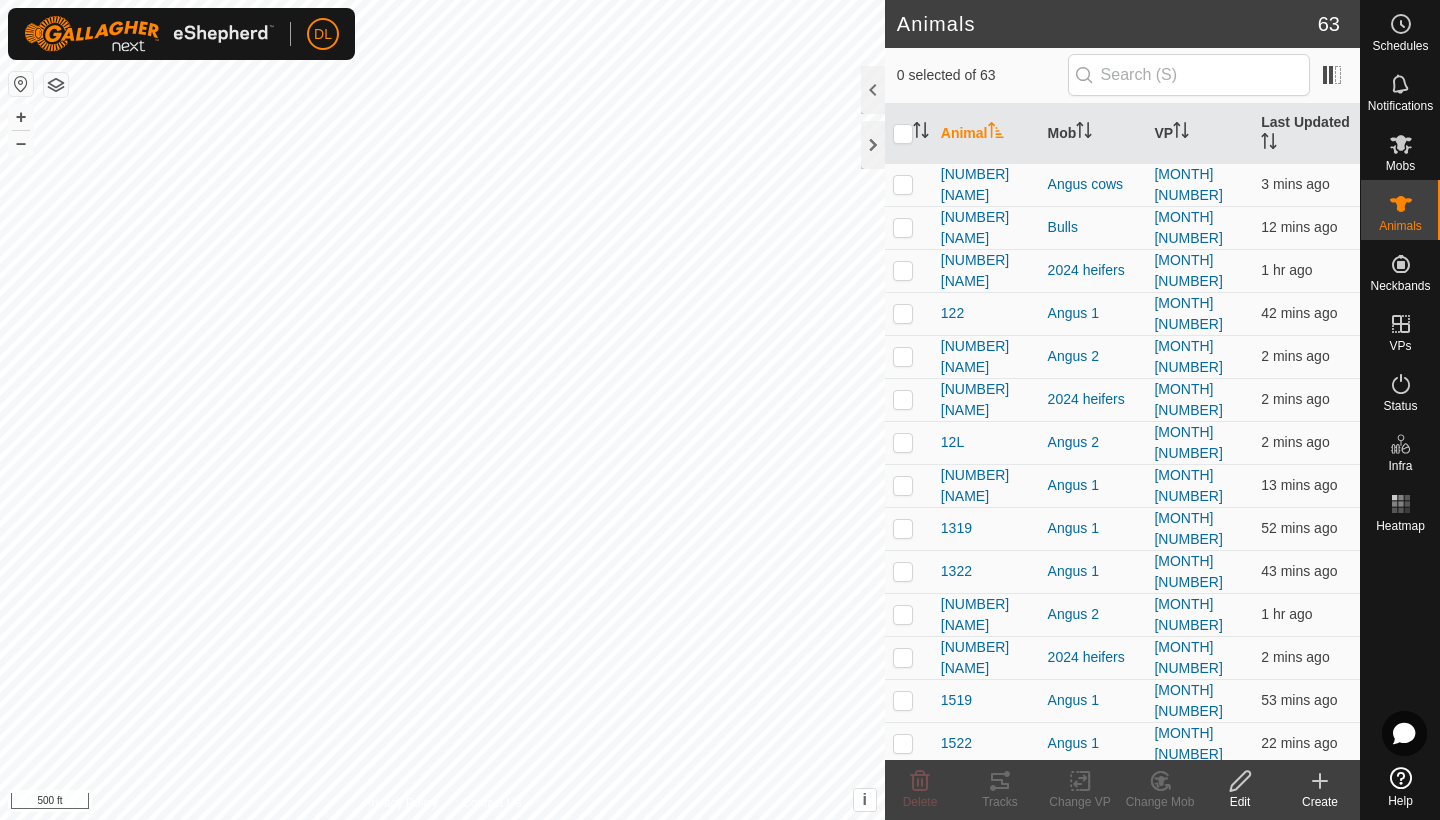 scroll, scrollTop: 0, scrollLeft: 0, axis: both 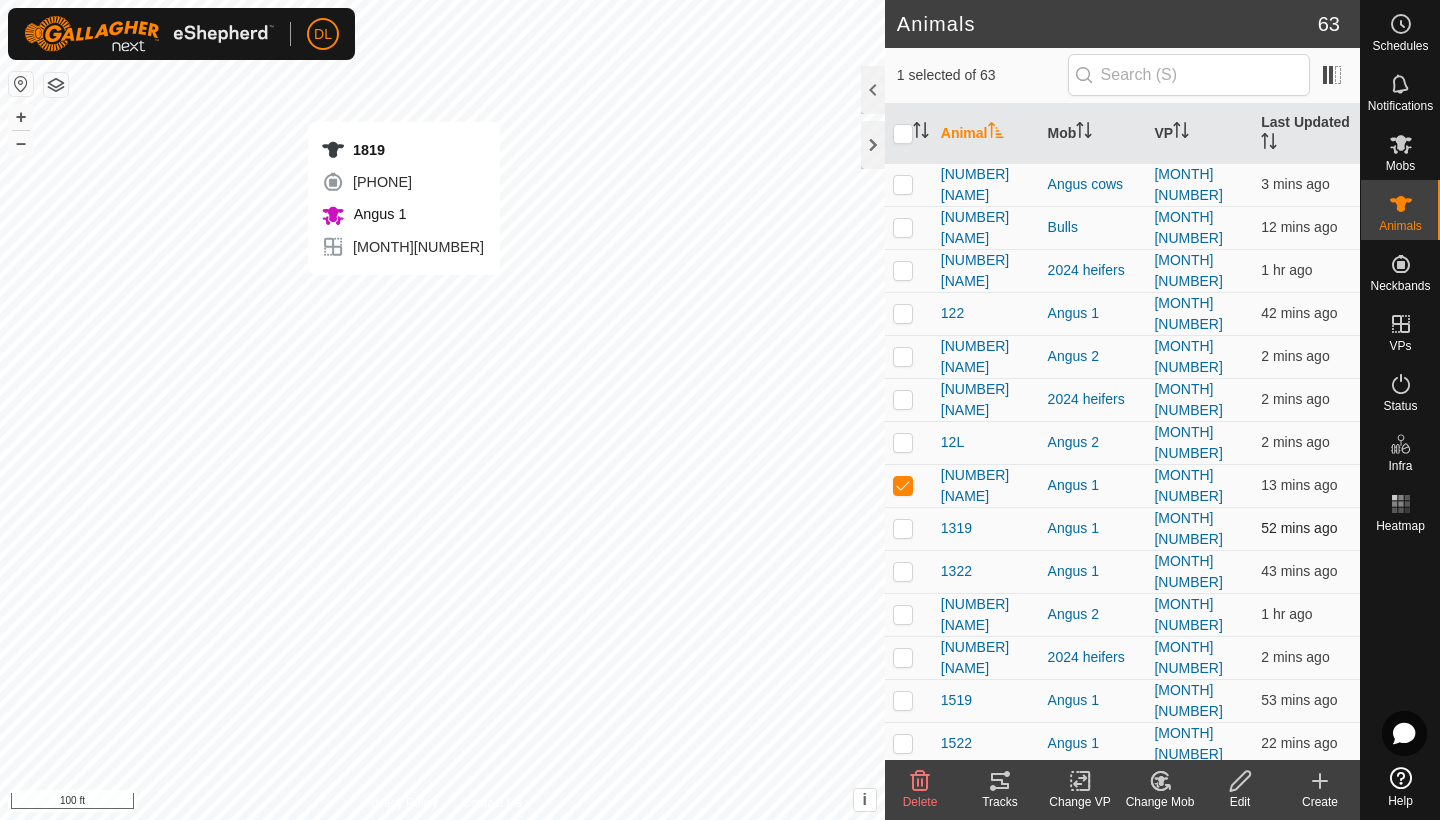 checkbox on "false" 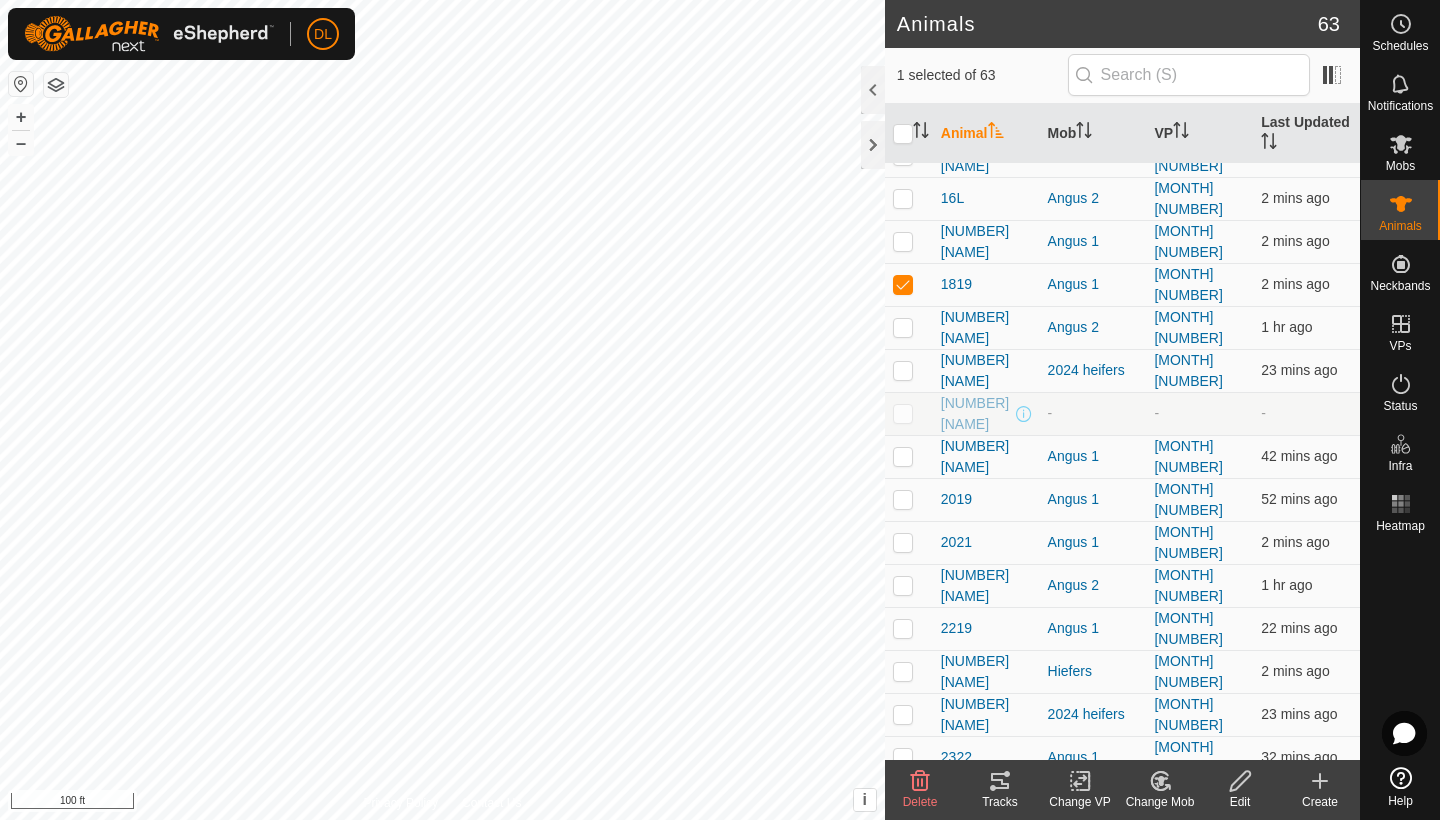 scroll, scrollTop: 677, scrollLeft: 0, axis: vertical 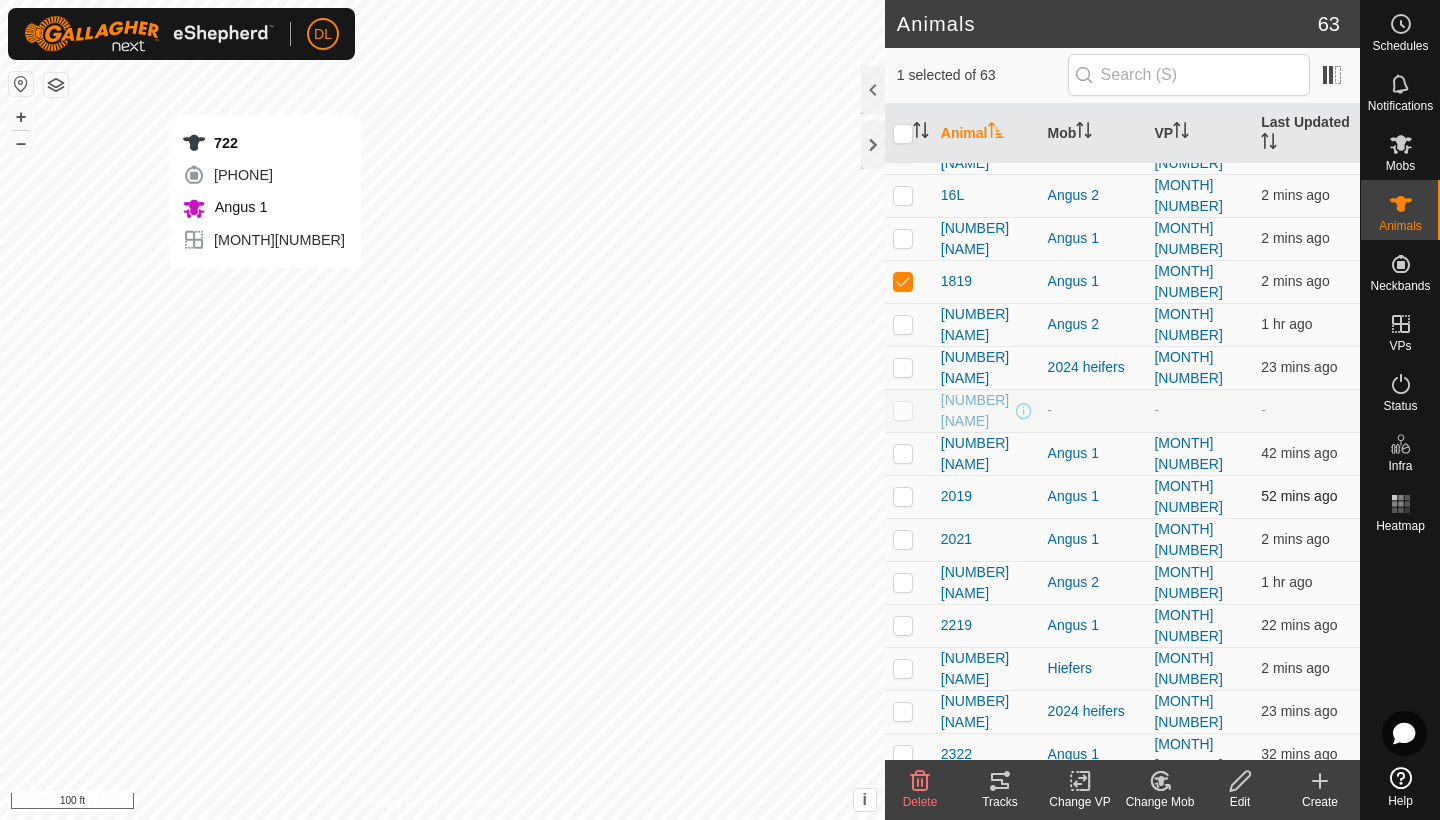 checkbox on "false" 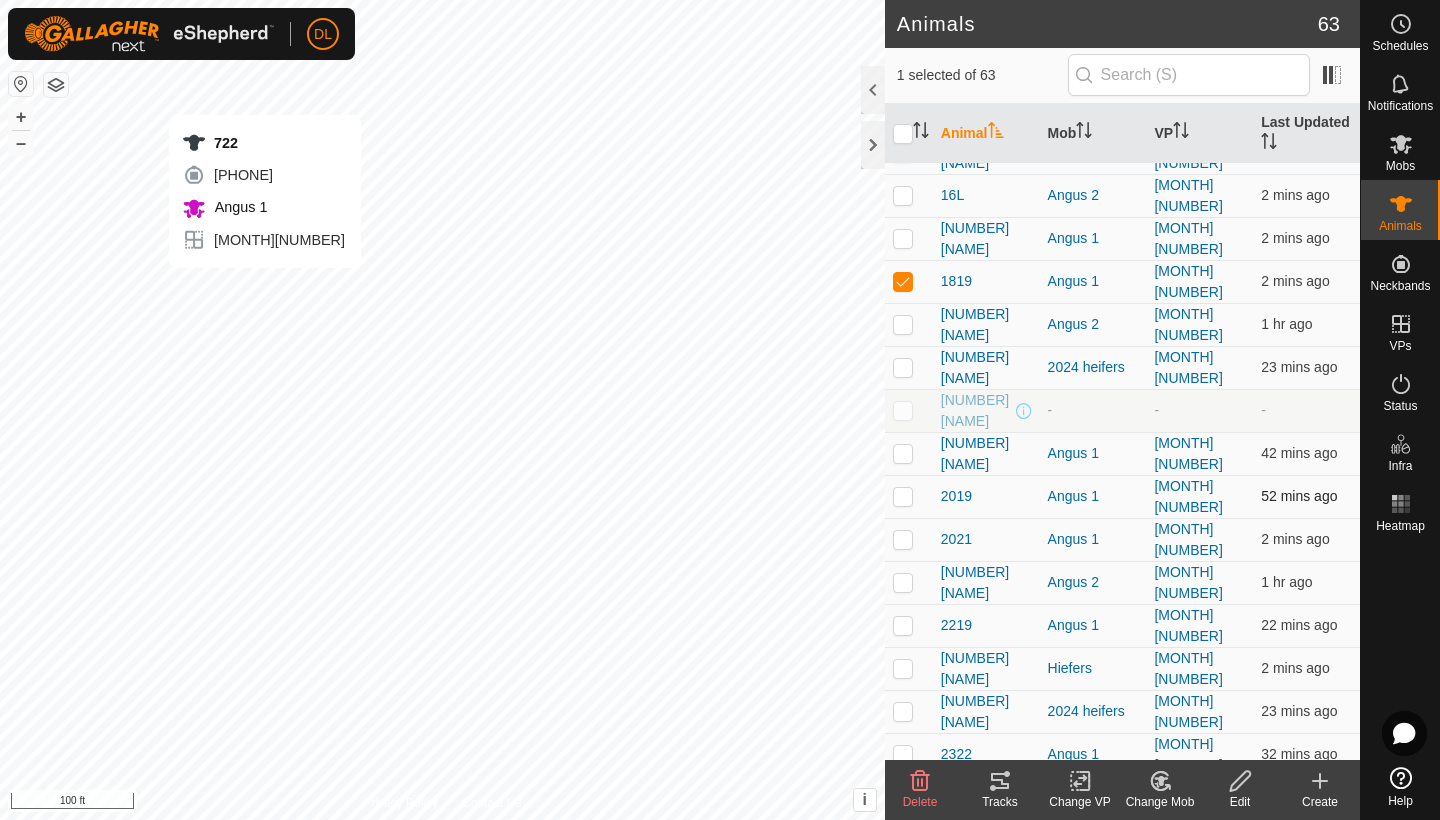 checkbox on "true" 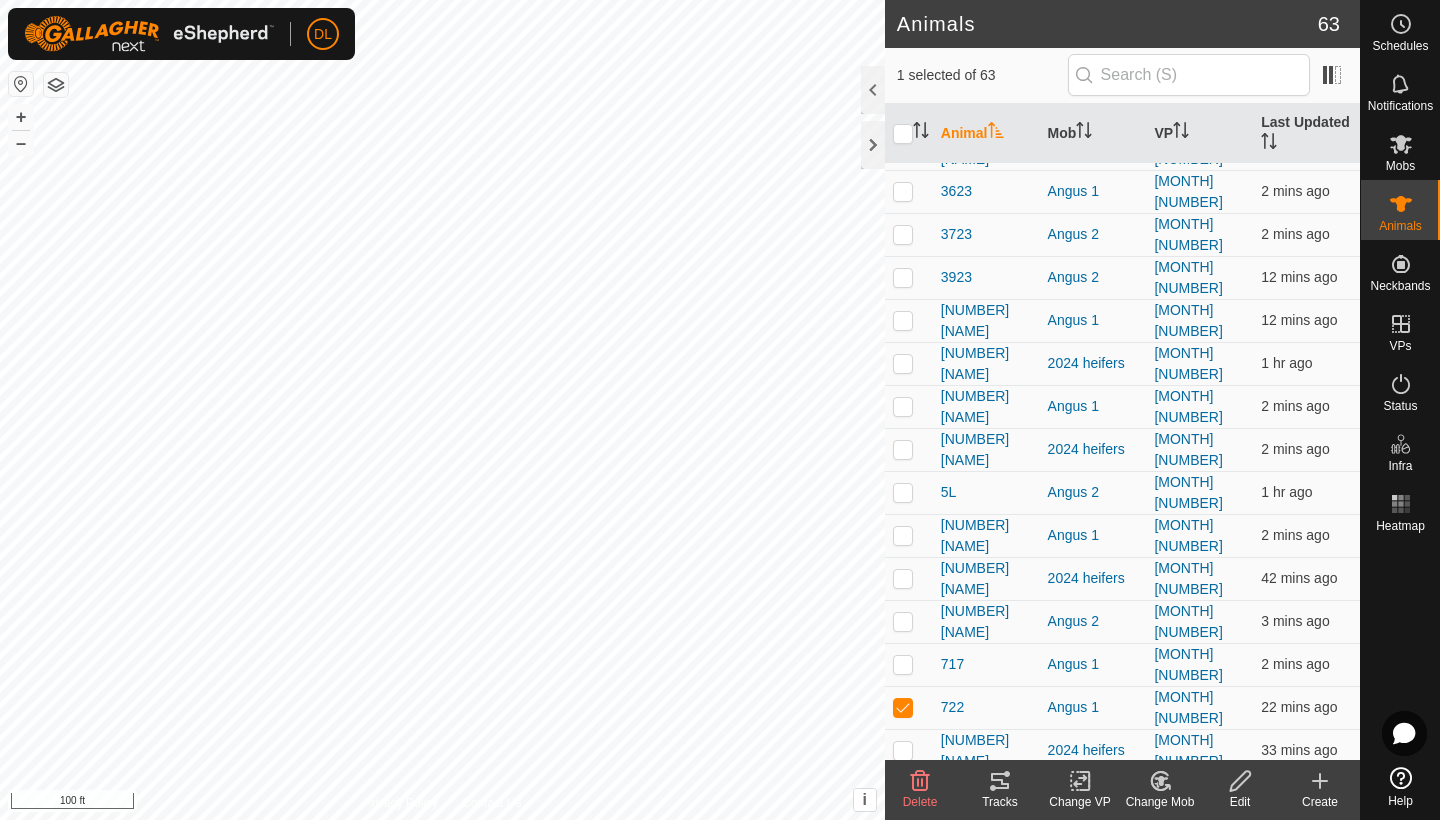 scroll, scrollTop: 1927, scrollLeft: 0, axis: vertical 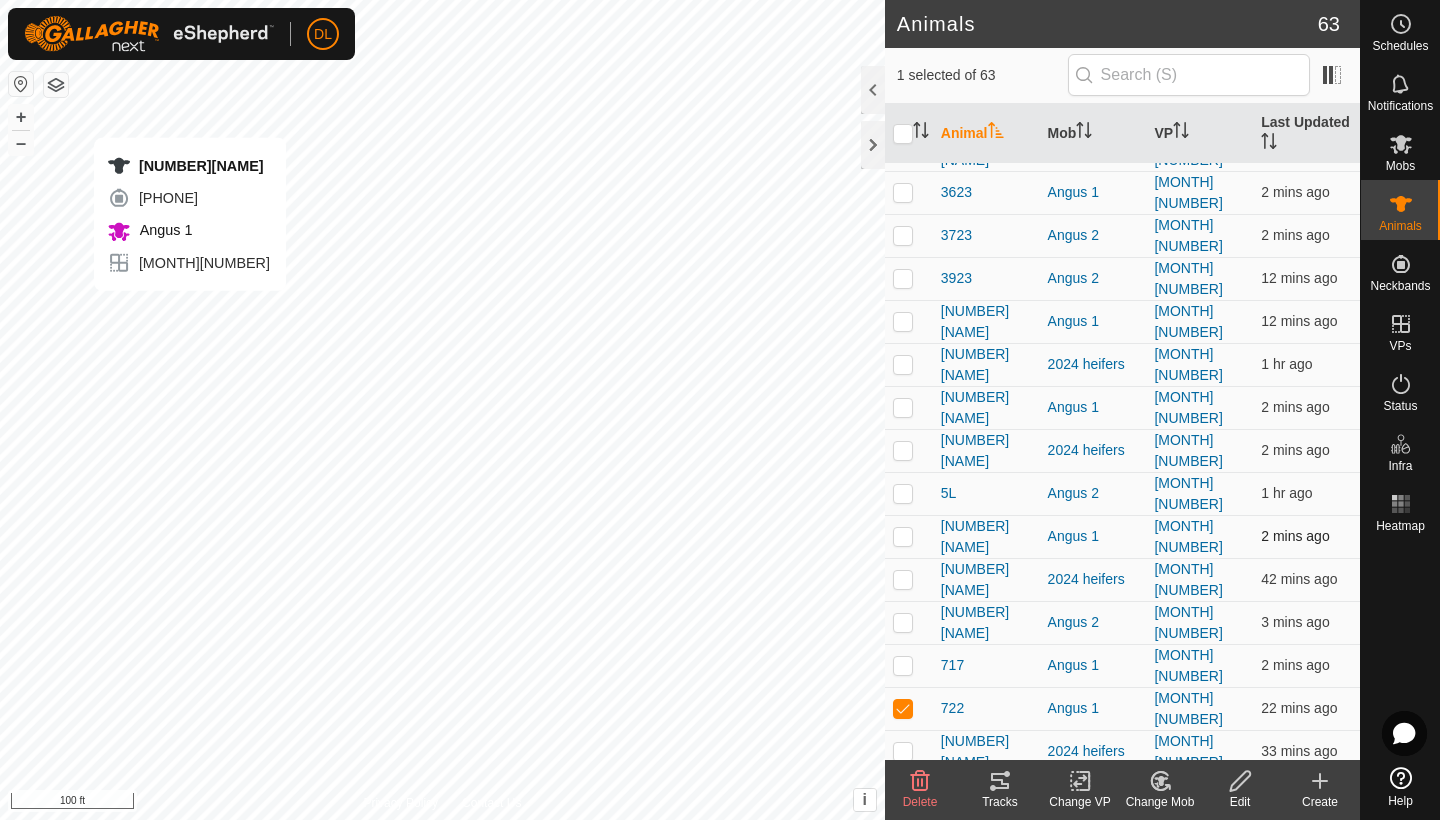 checkbox on "true" 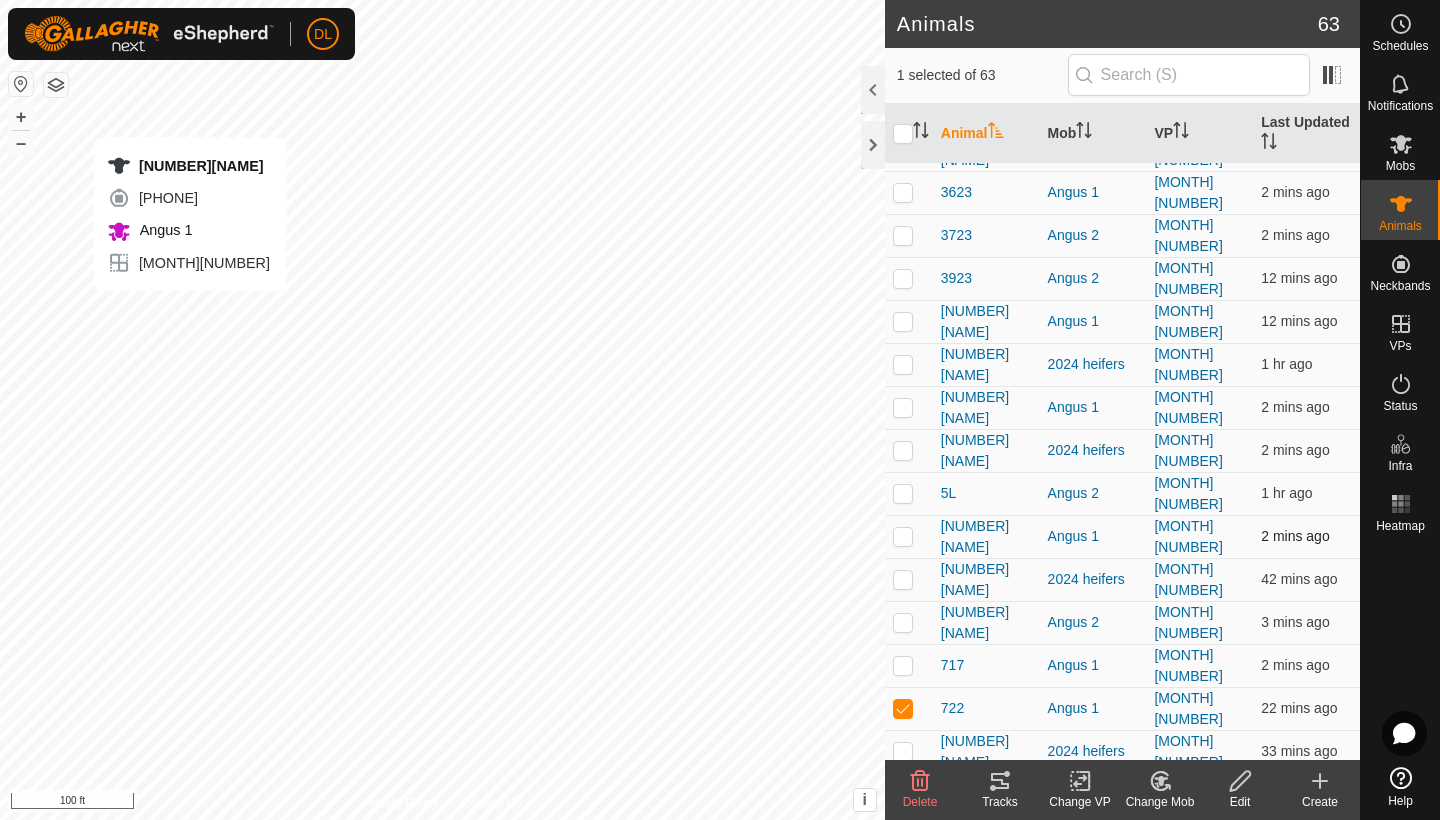 checkbox on "false" 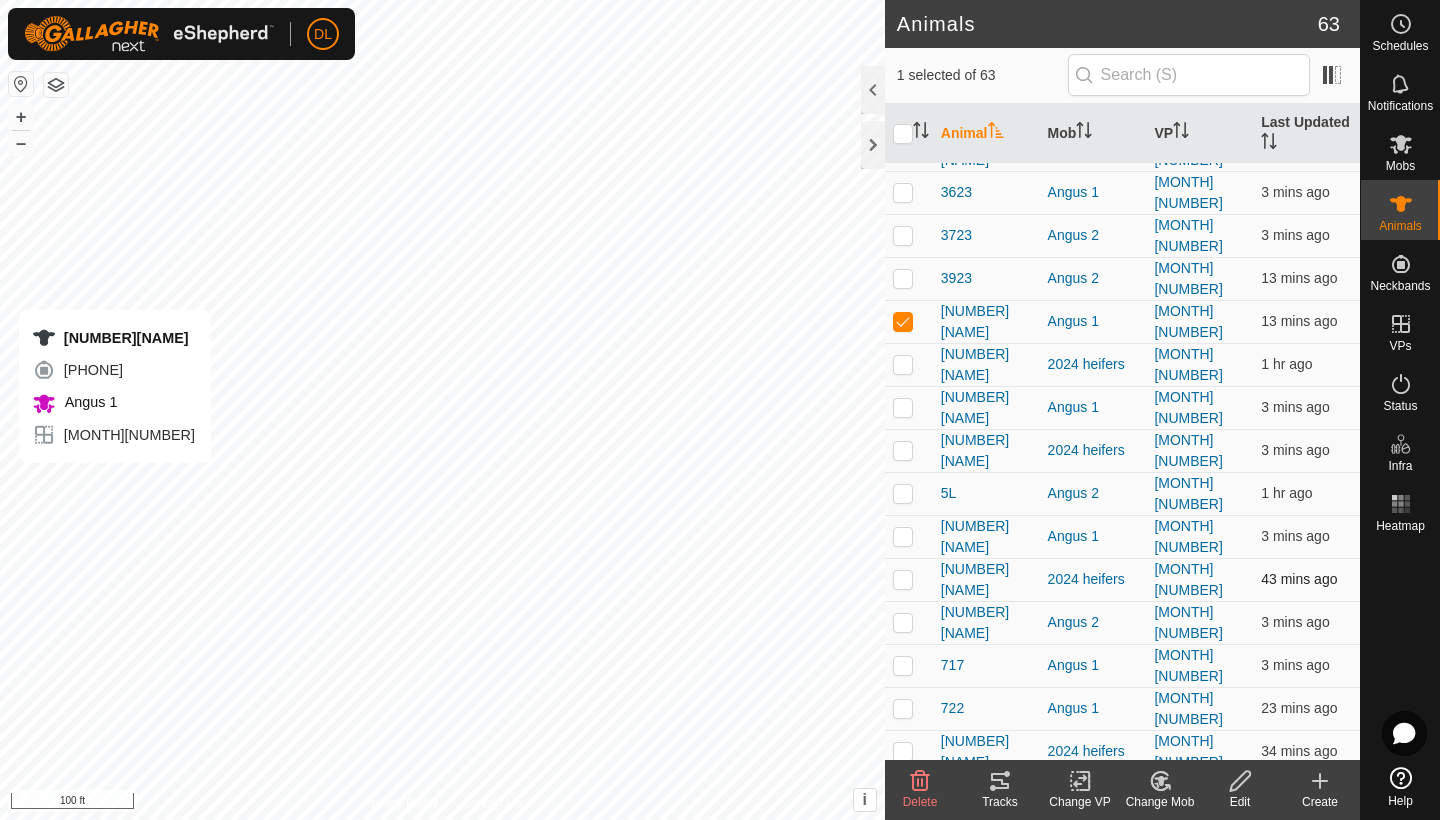 checkbox on "true" 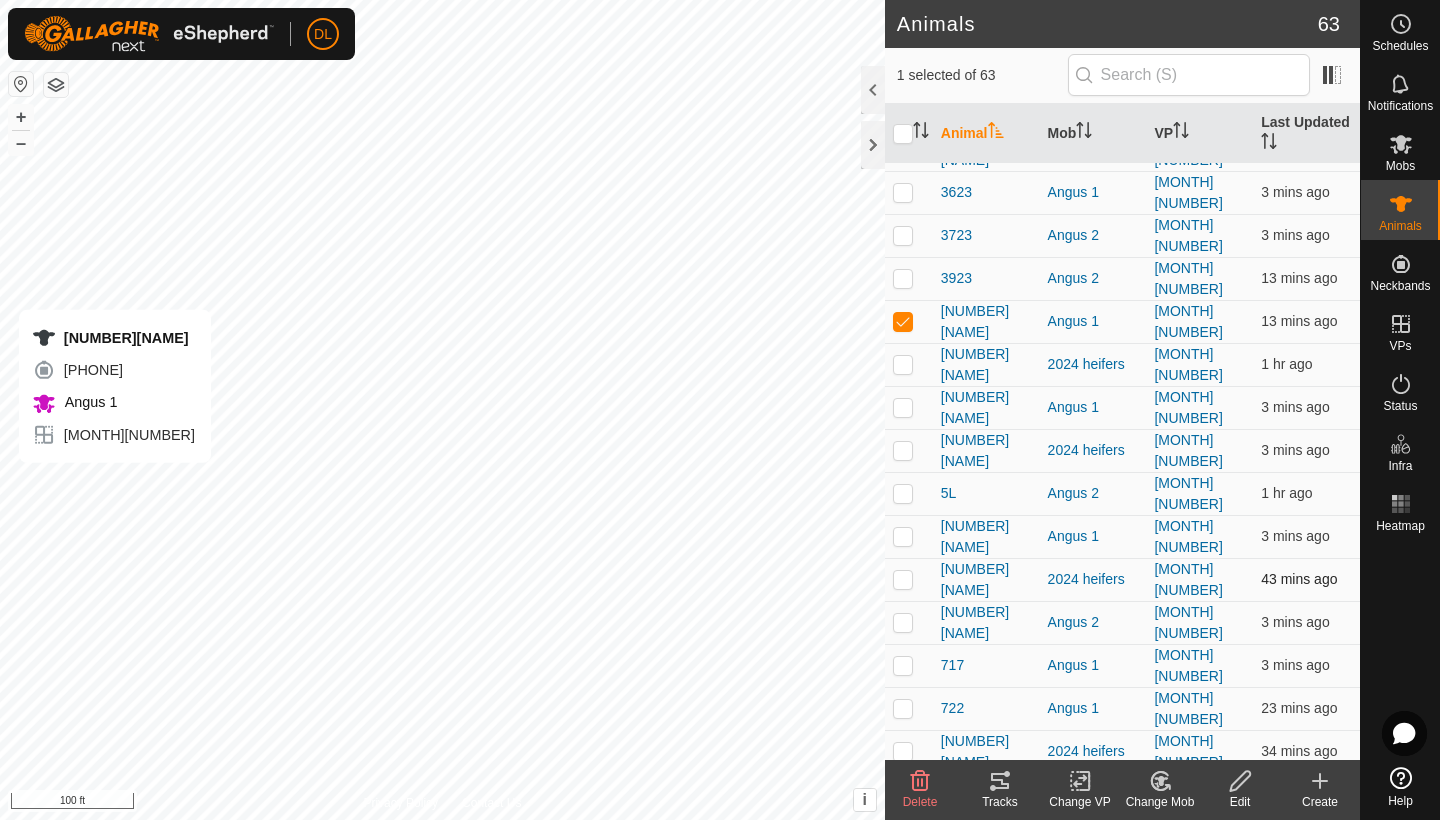 checkbox on "false" 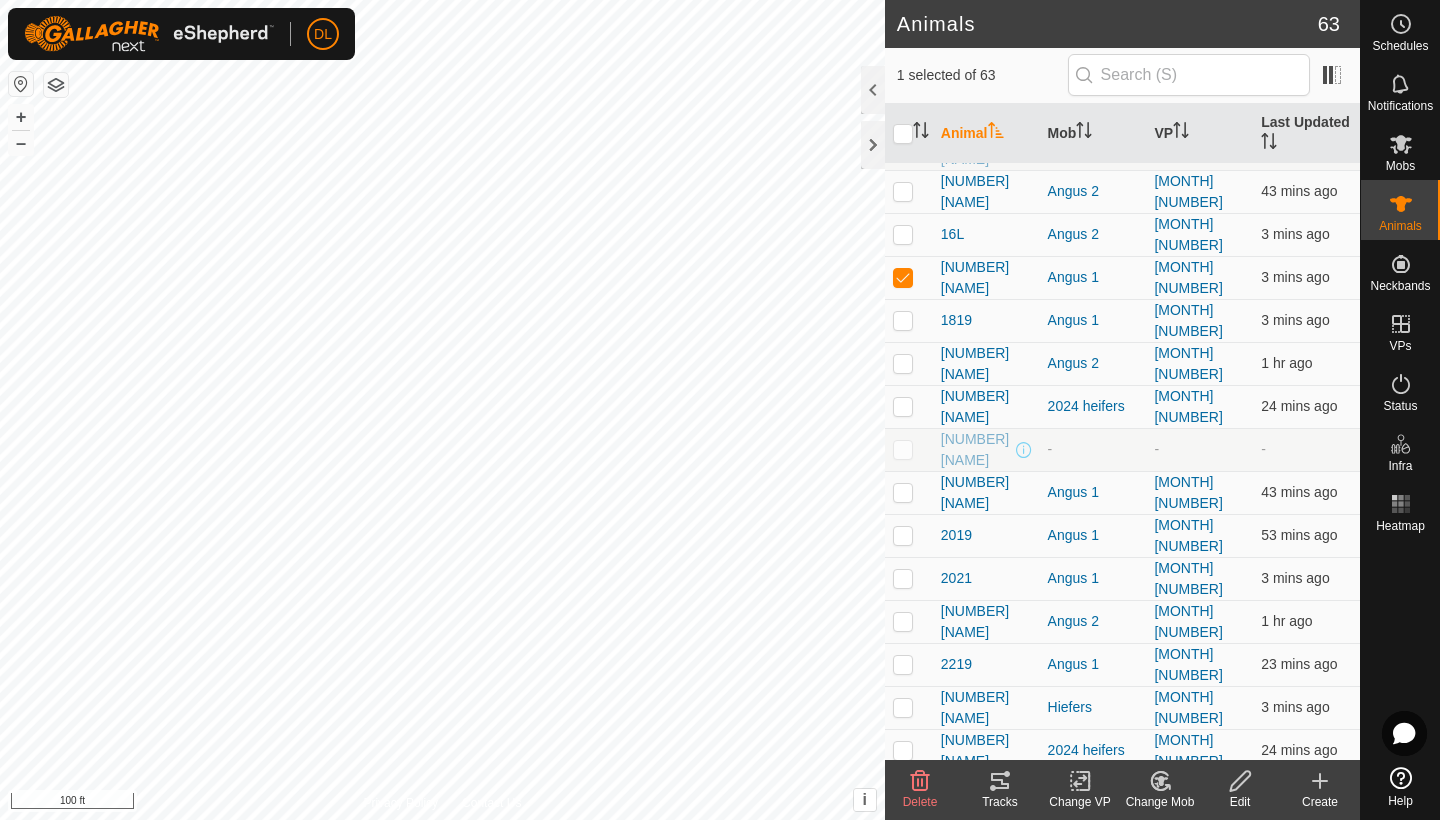 scroll, scrollTop: 622, scrollLeft: 0, axis: vertical 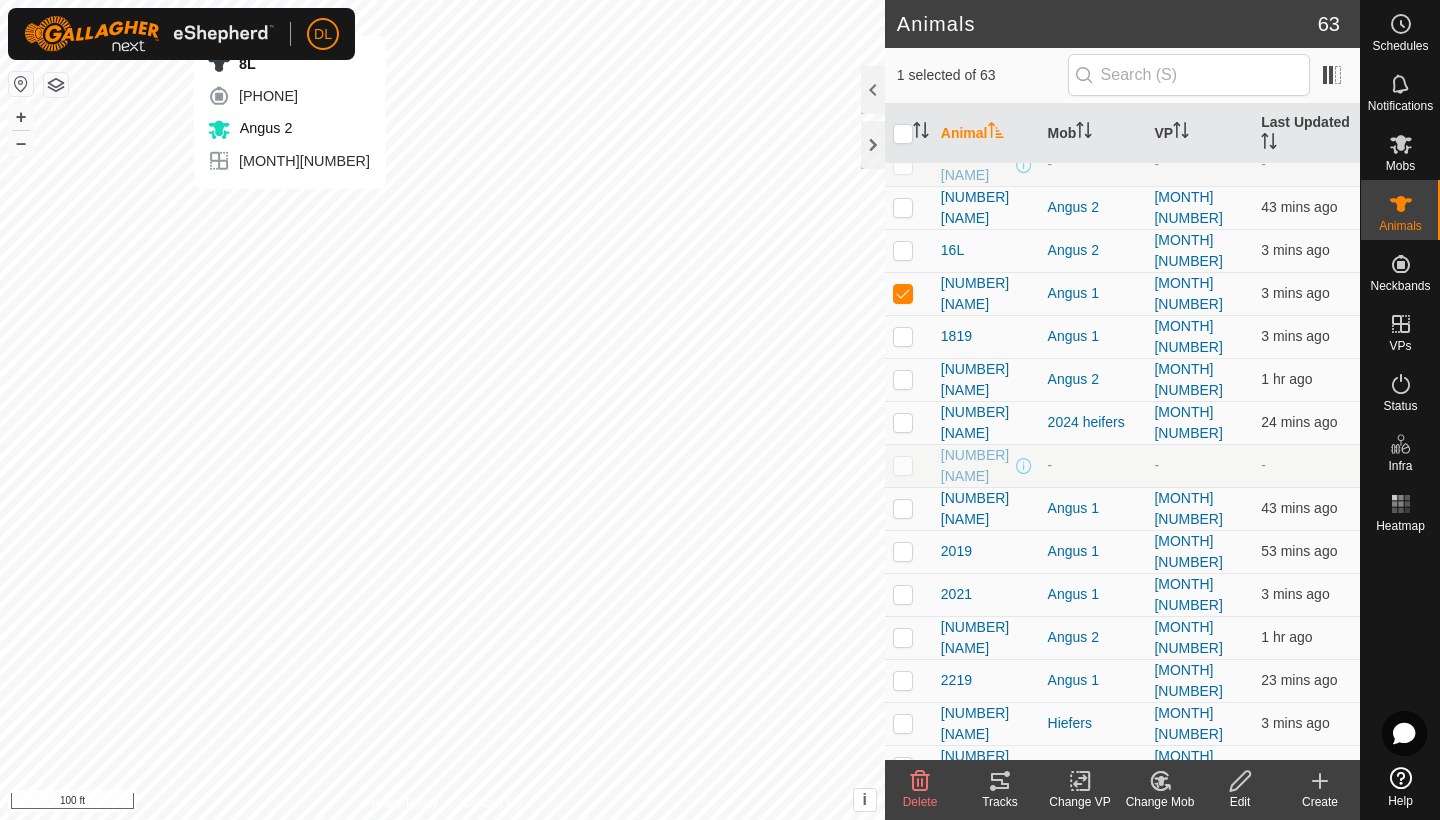 checkbox on "false" 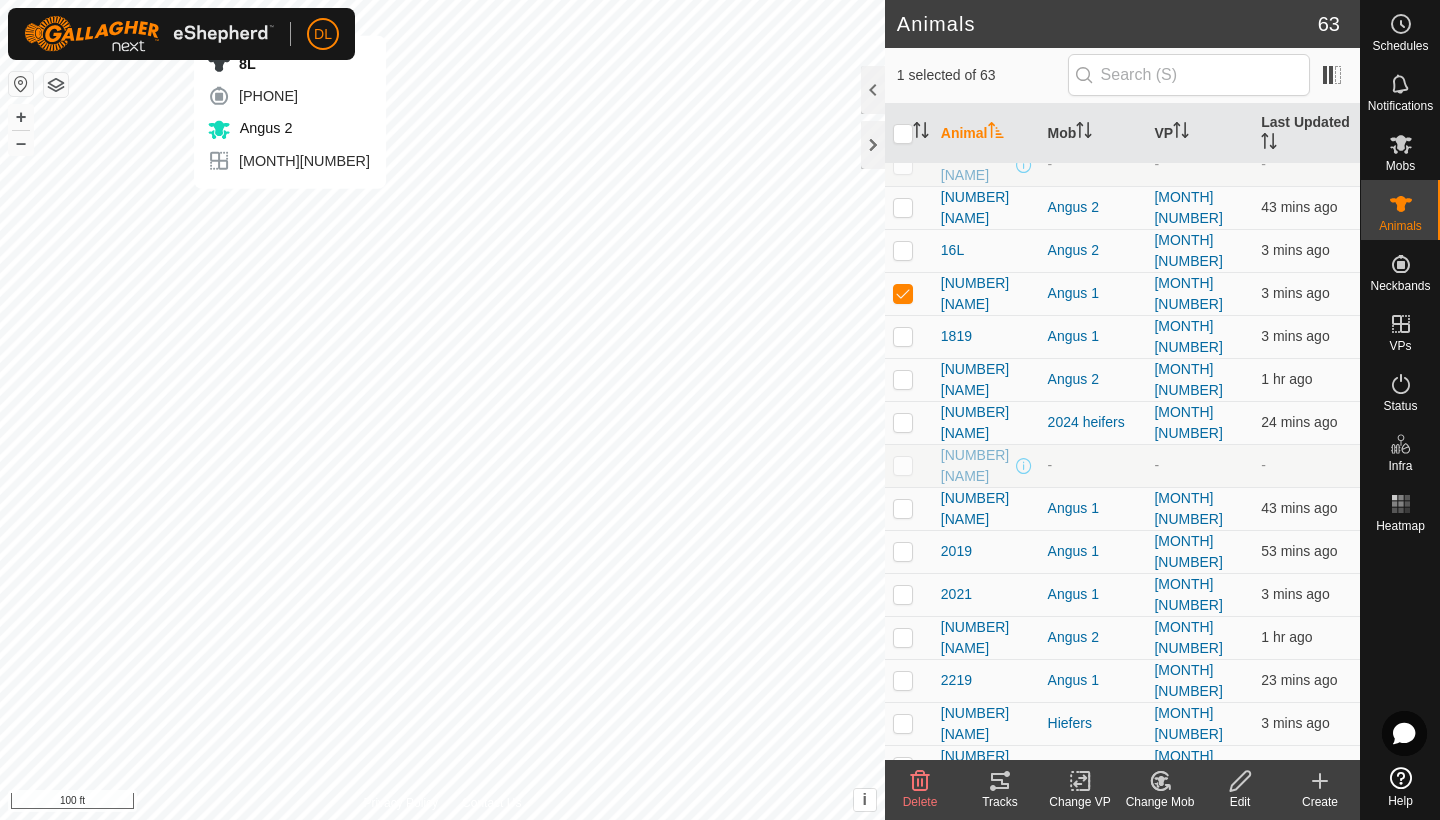 checkbox on "true" 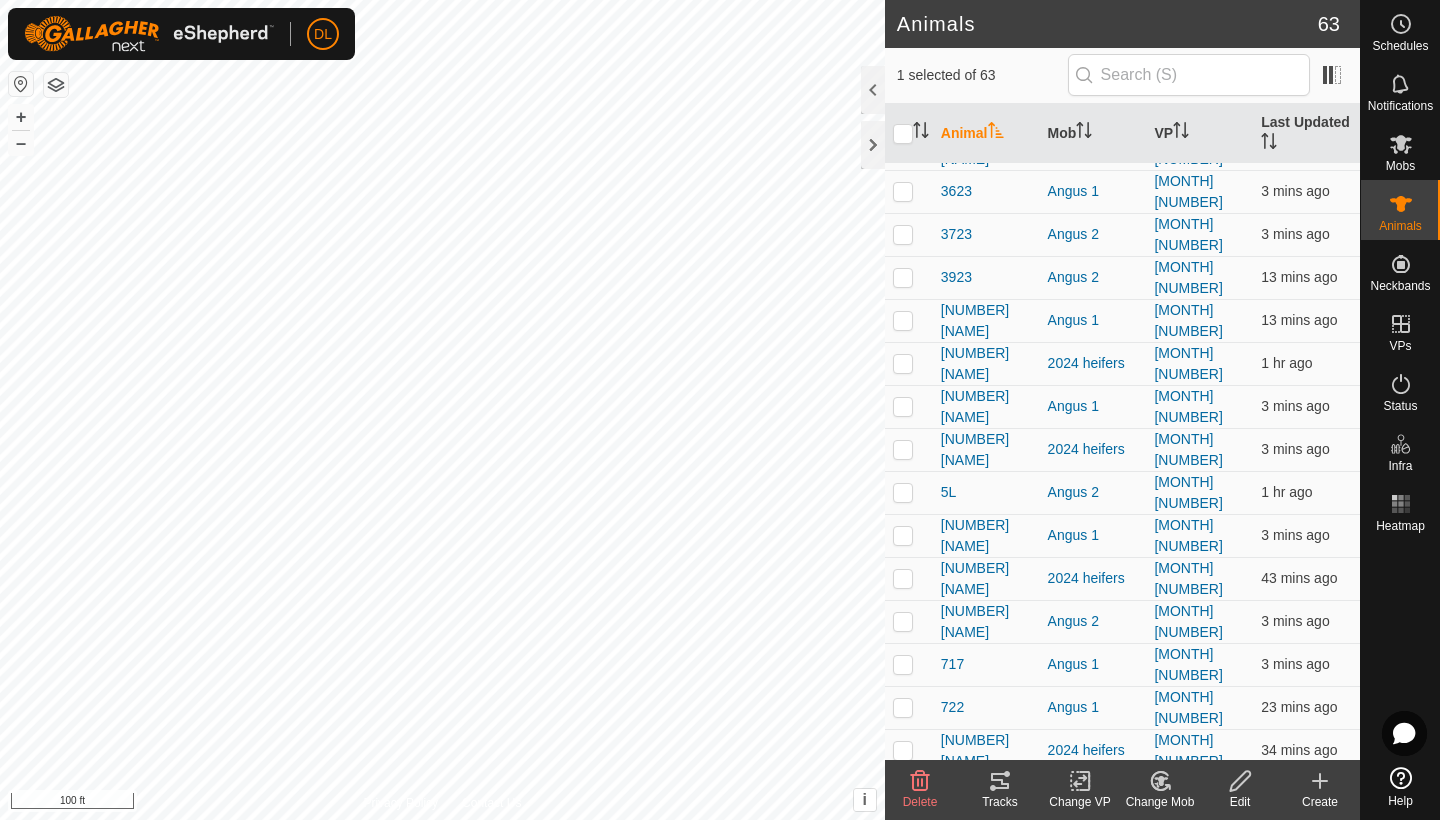 scroll, scrollTop: 1927, scrollLeft: 0, axis: vertical 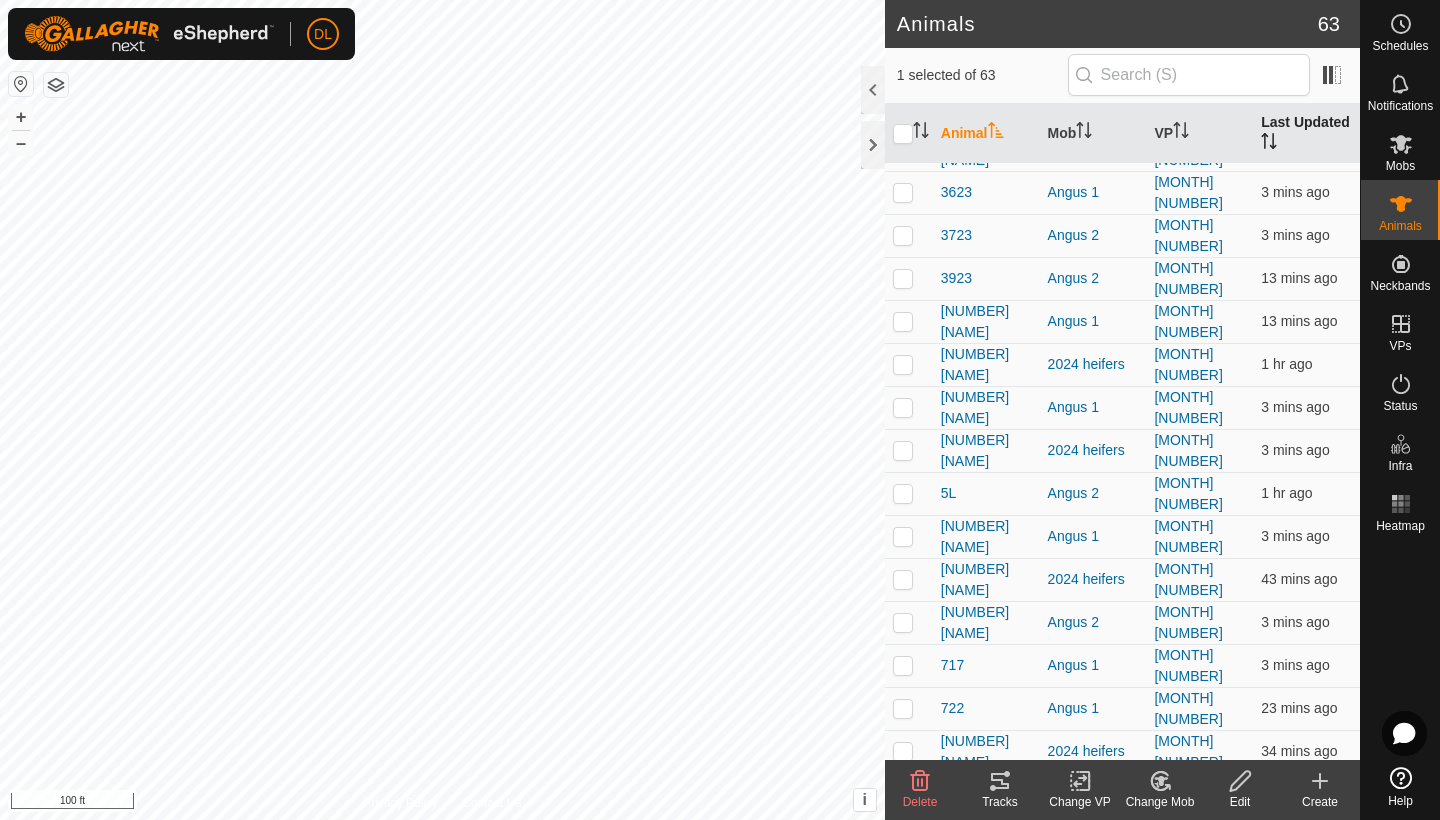 click on "Last Updated" at bounding box center (1306, 134) 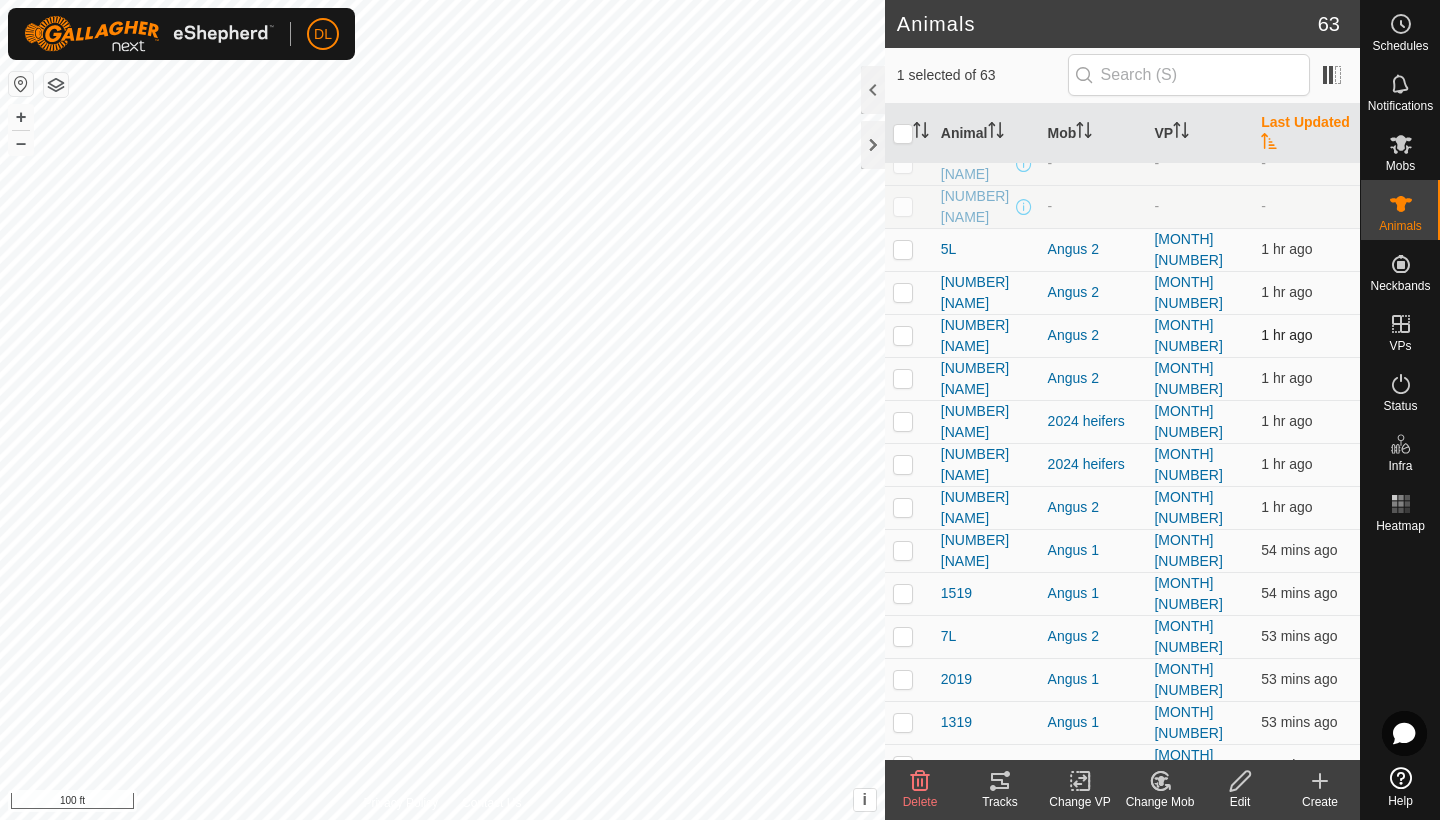 scroll, scrollTop: 20, scrollLeft: 0, axis: vertical 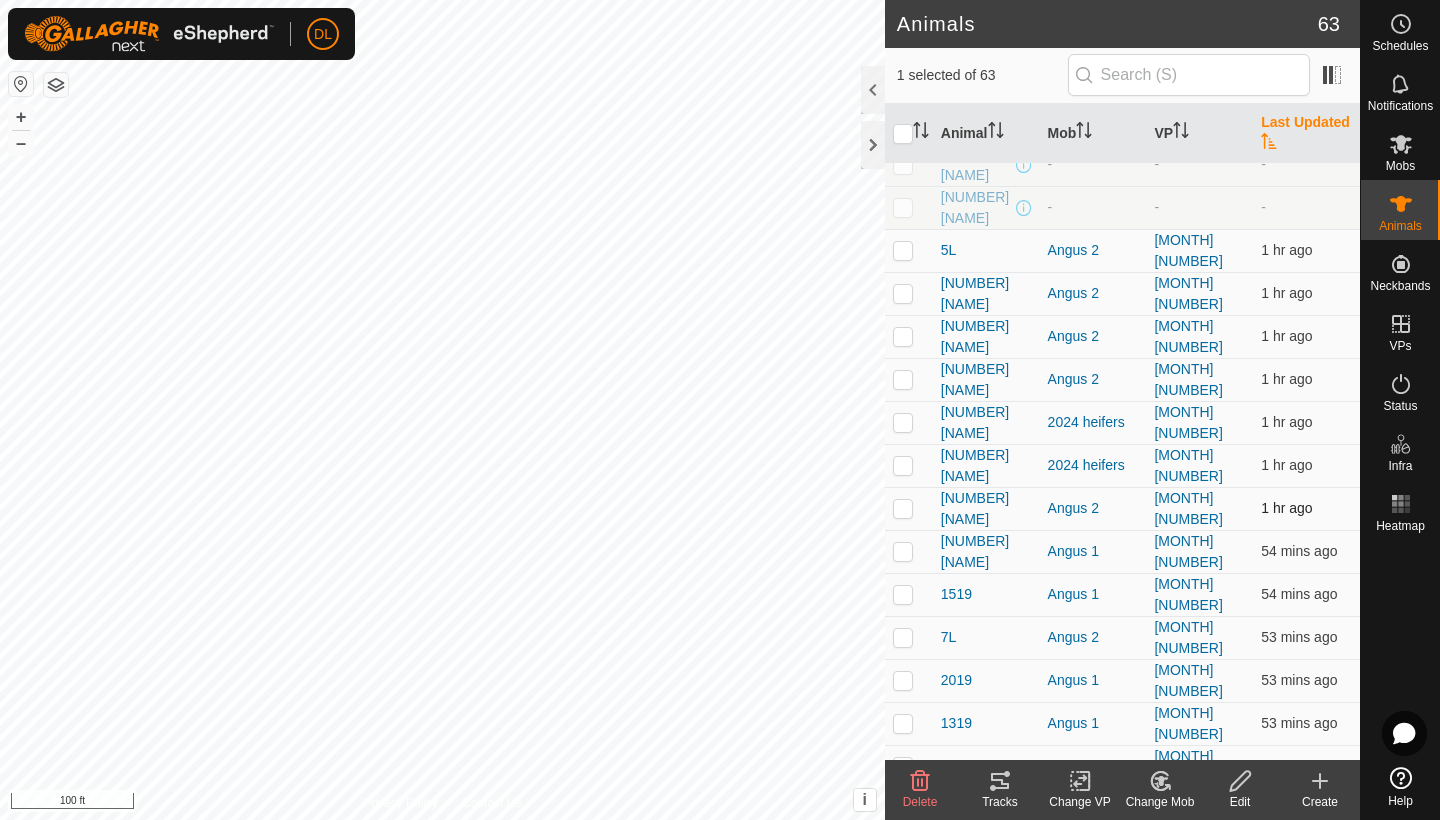 click at bounding box center (903, 508) 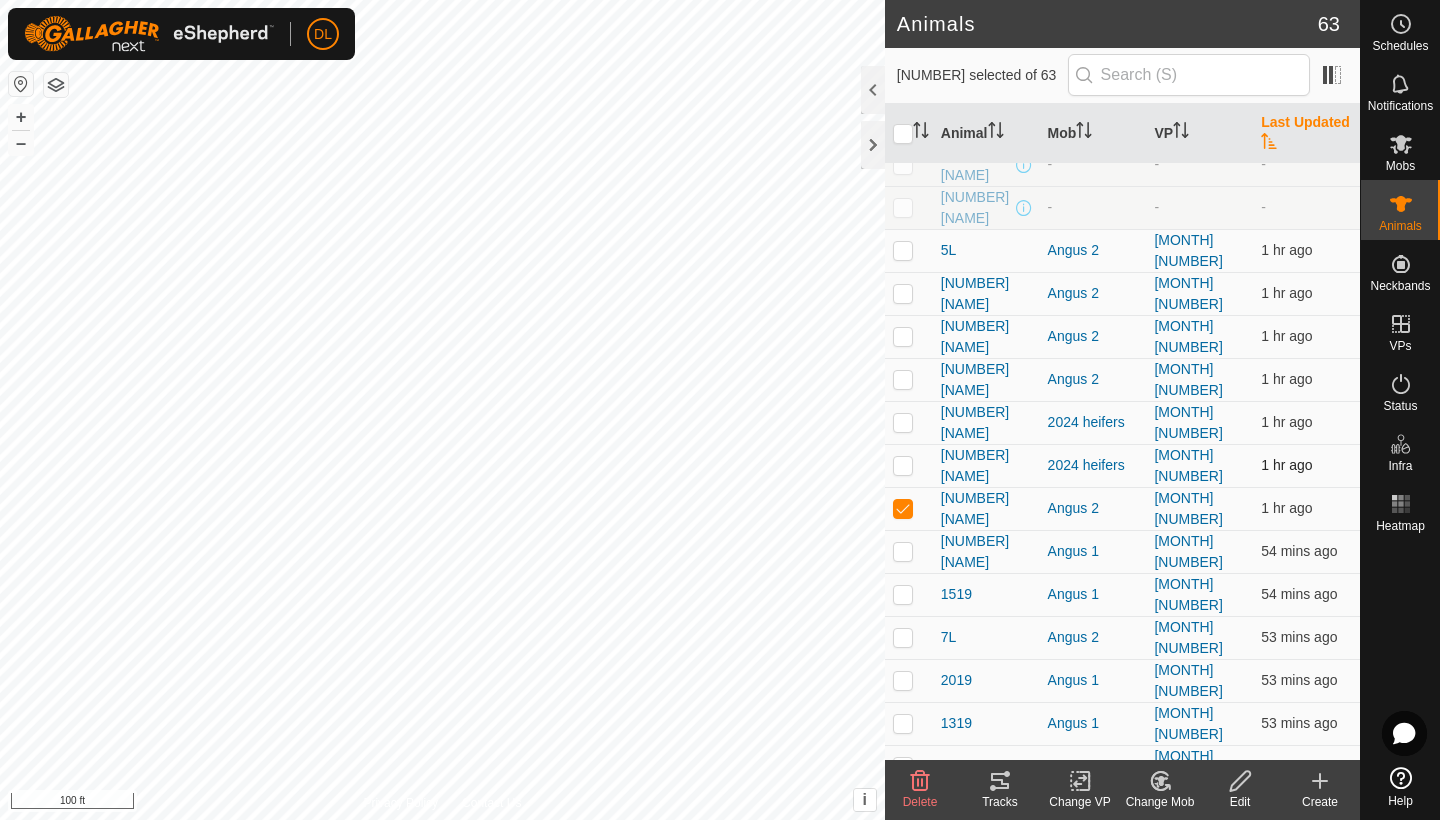 click at bounding box center (903, 465) 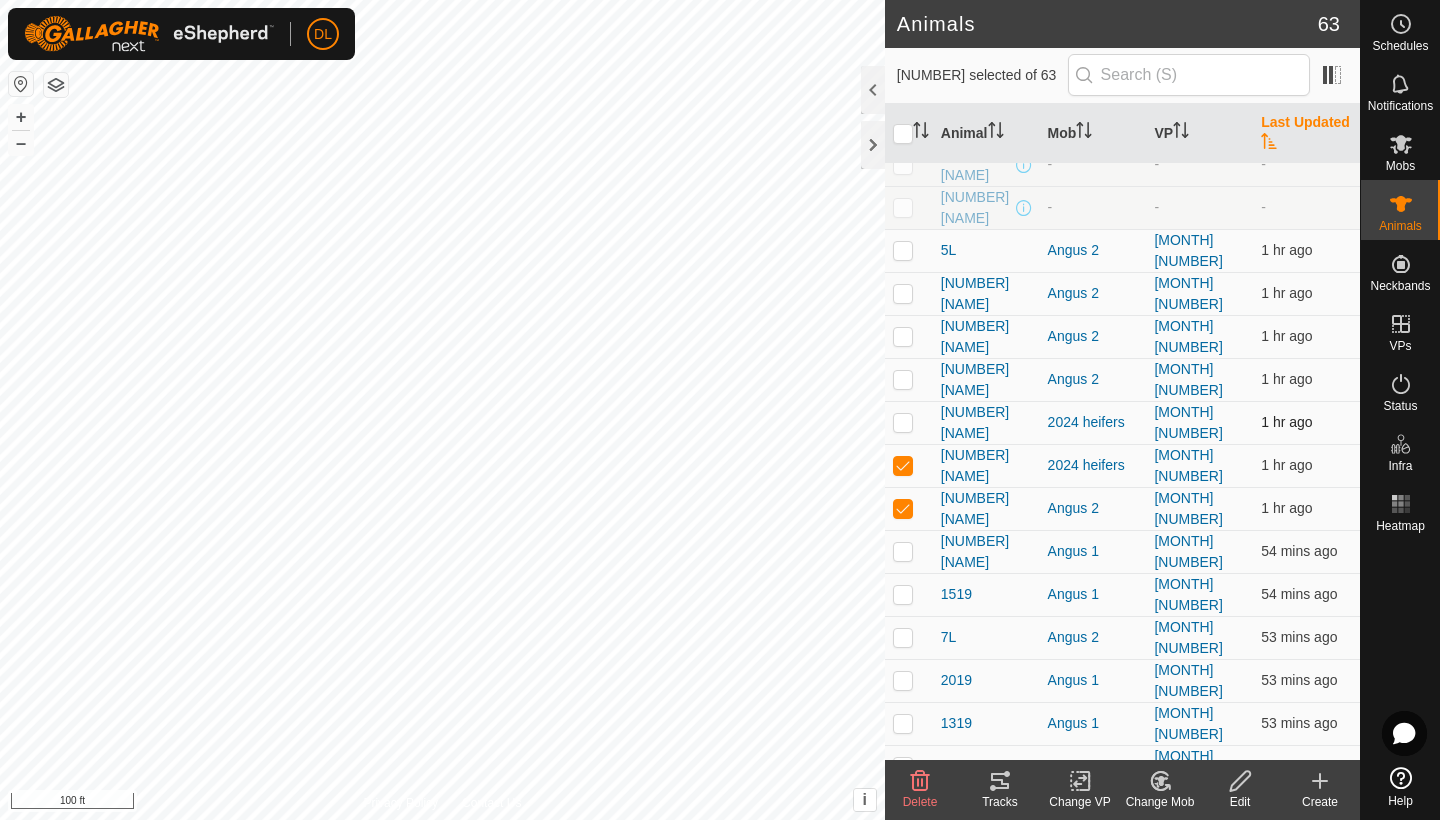 click at bounding box center [903, 422] 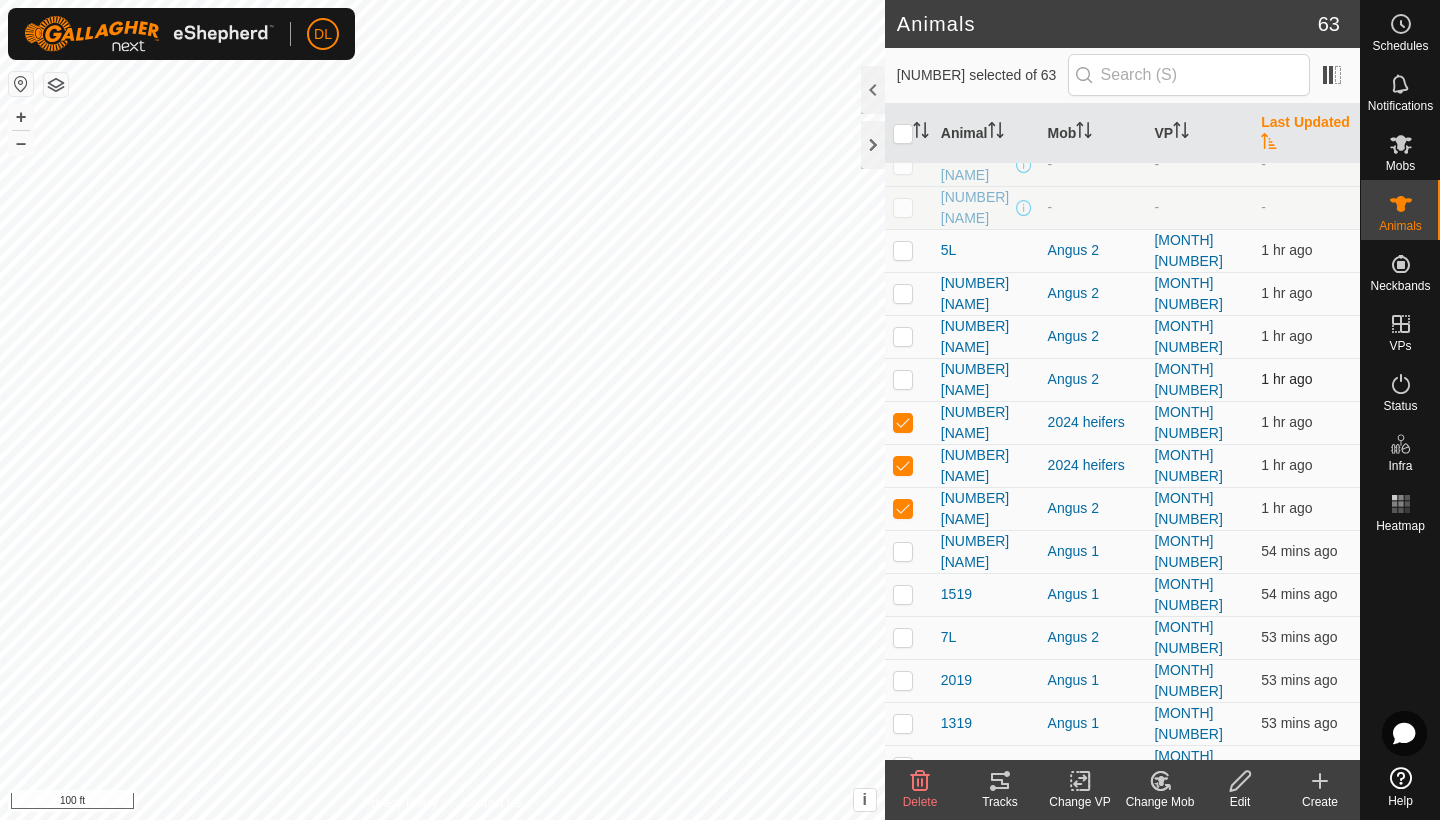 click at bounding box center [903, 379] 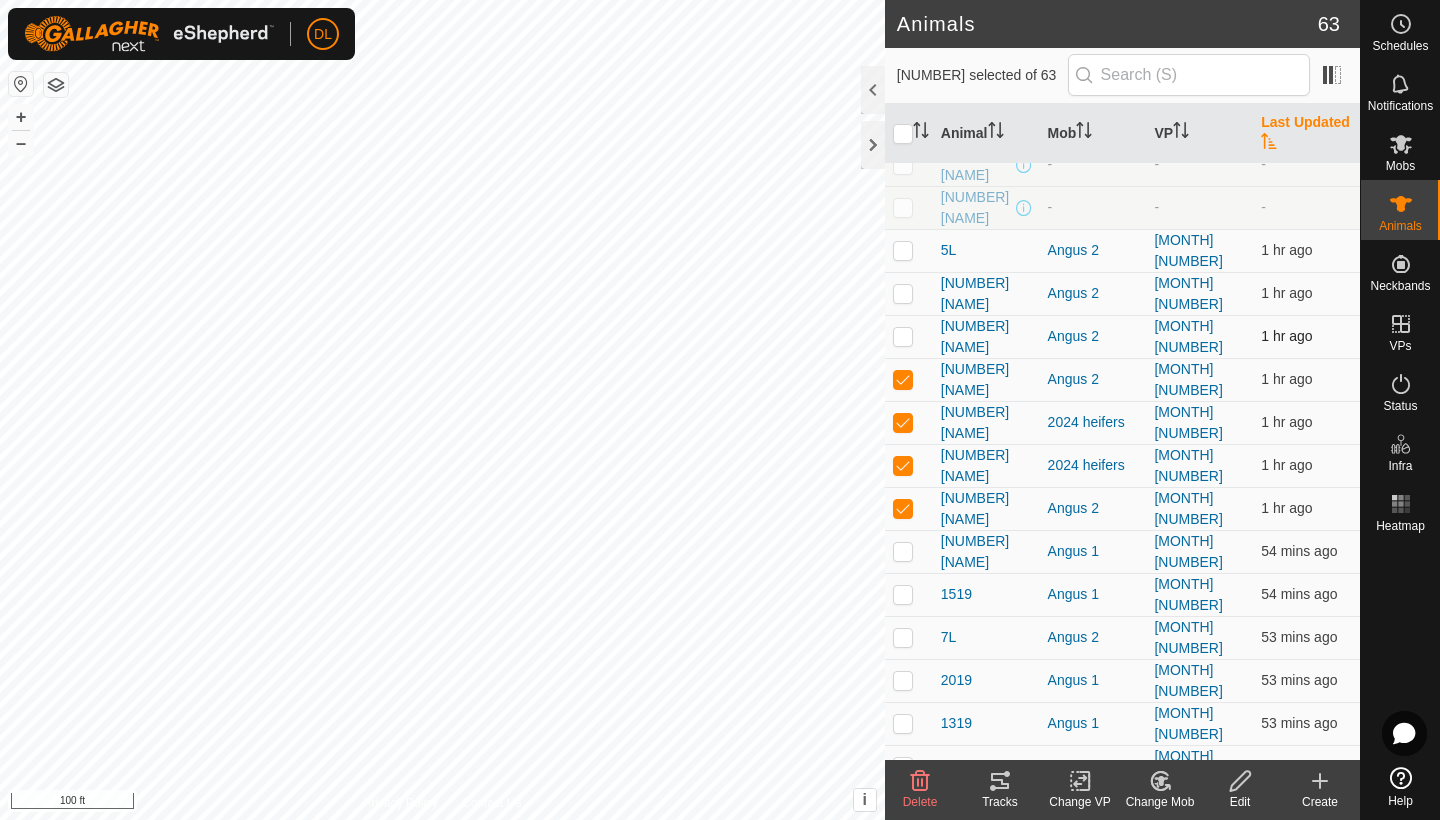 click at bounding box center [903, 336] 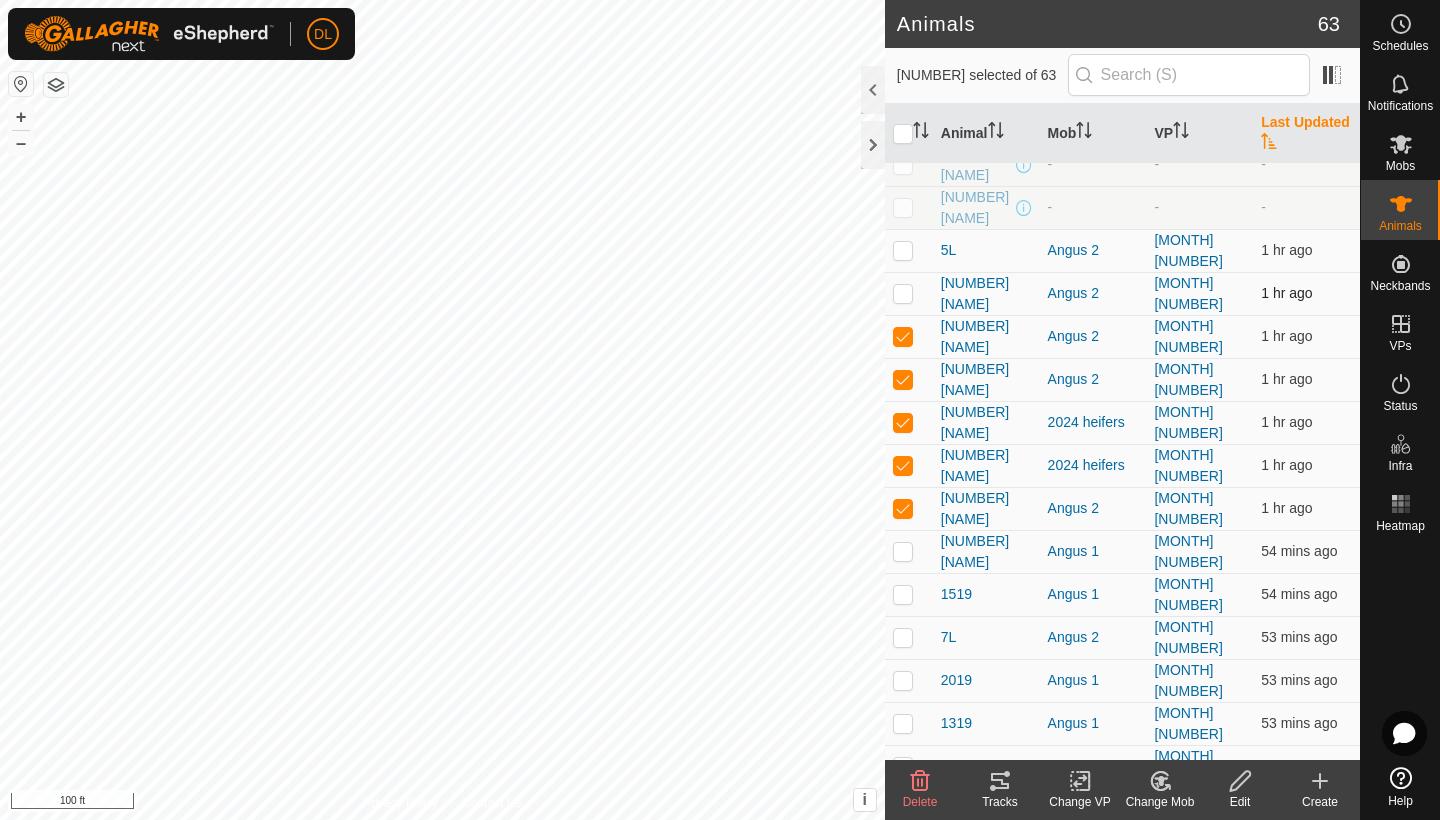 click at bounding box center [903, 293] 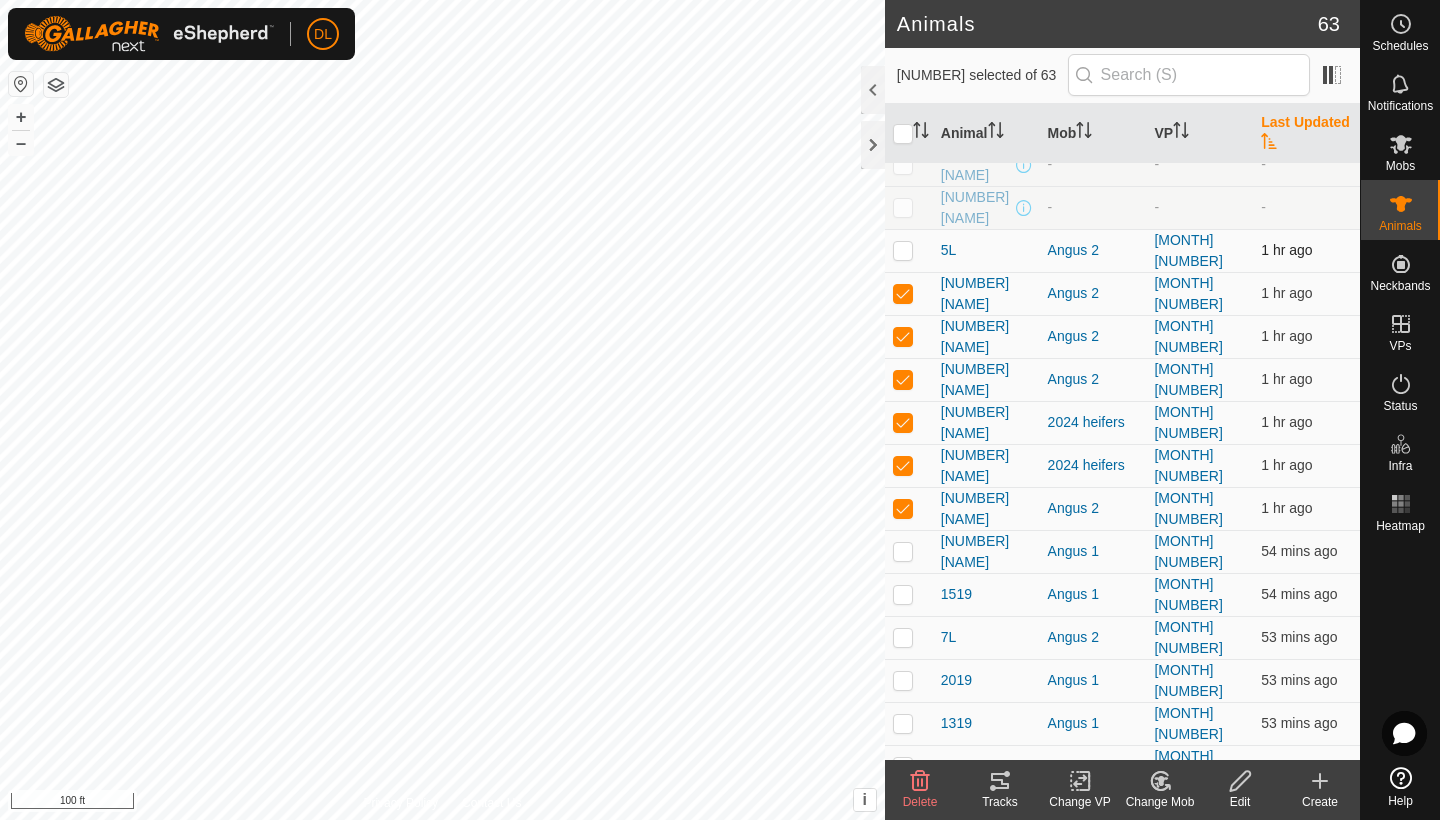 click at bounding box center (903, 250) 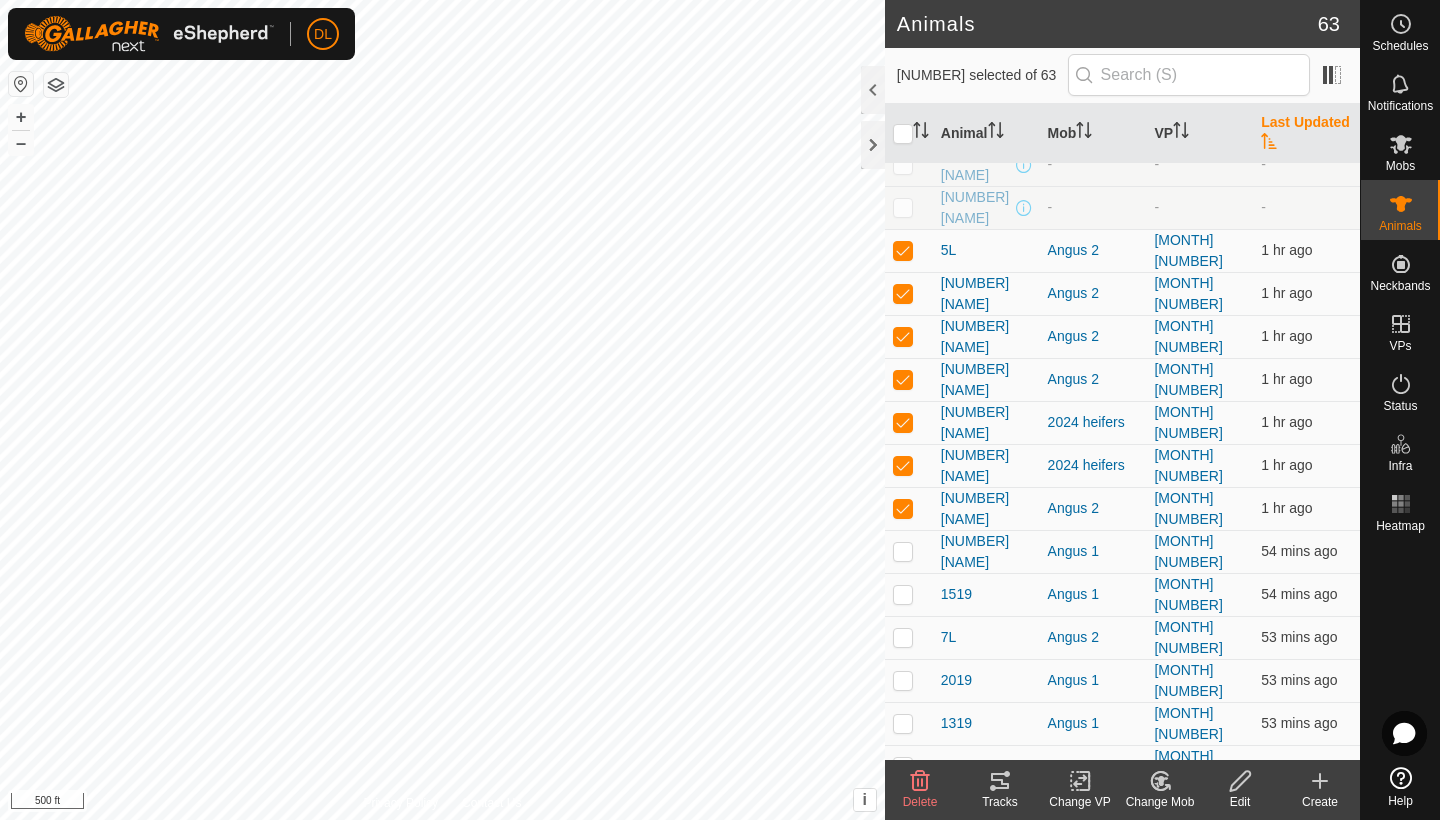 click 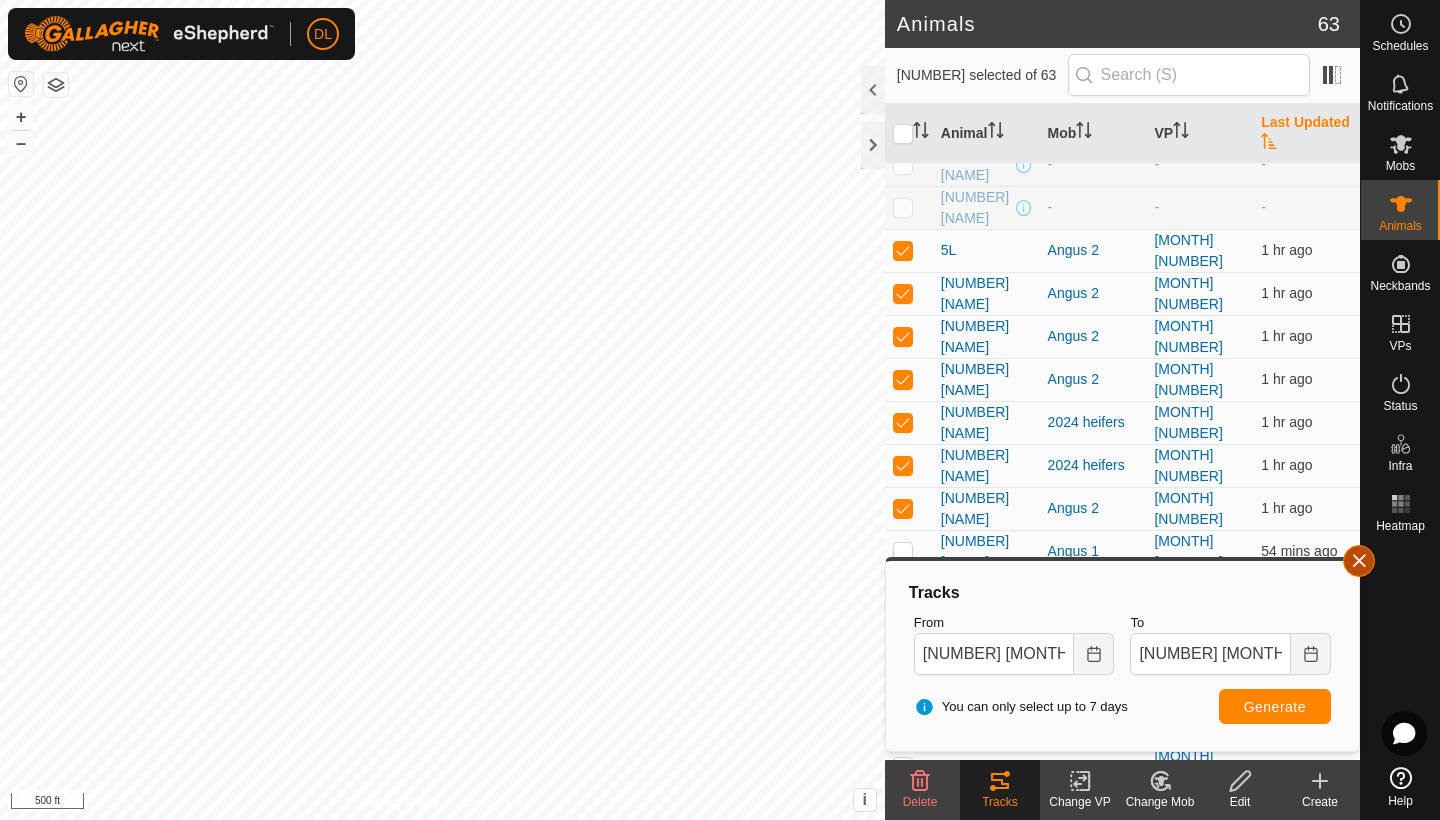 click at bounding box center (1359, 561) 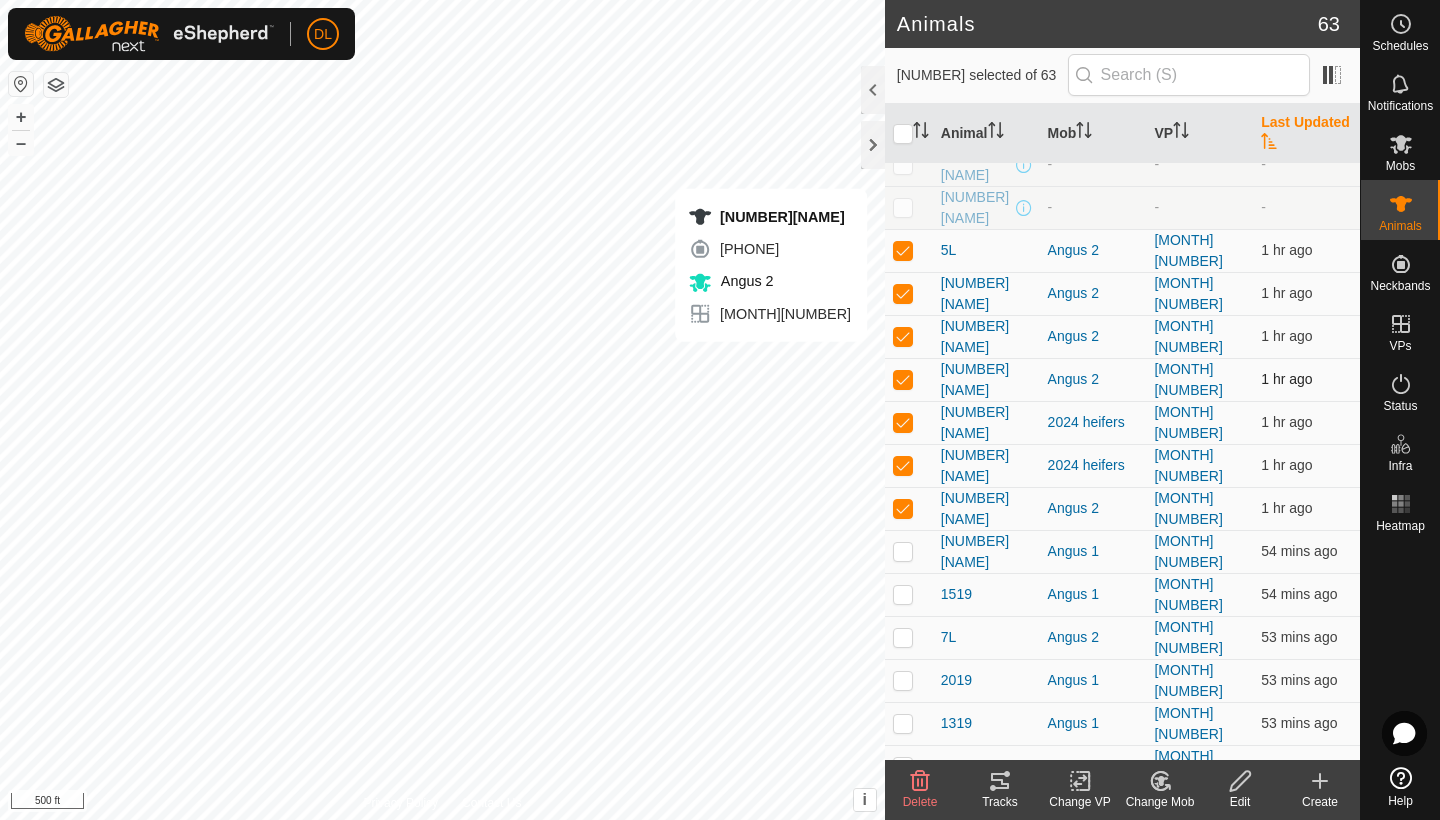 checkbox on "false" 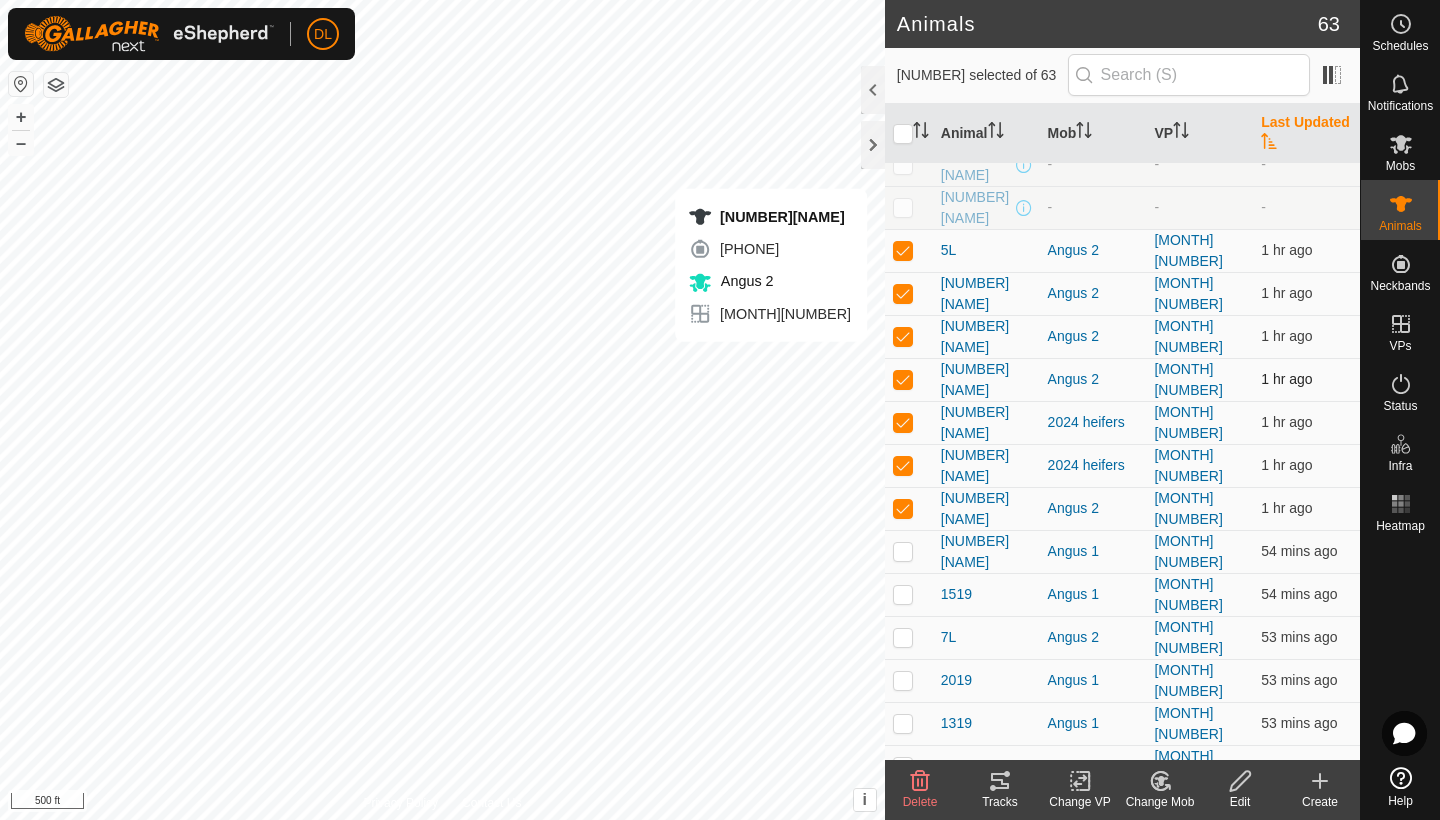 checkbox on "false" 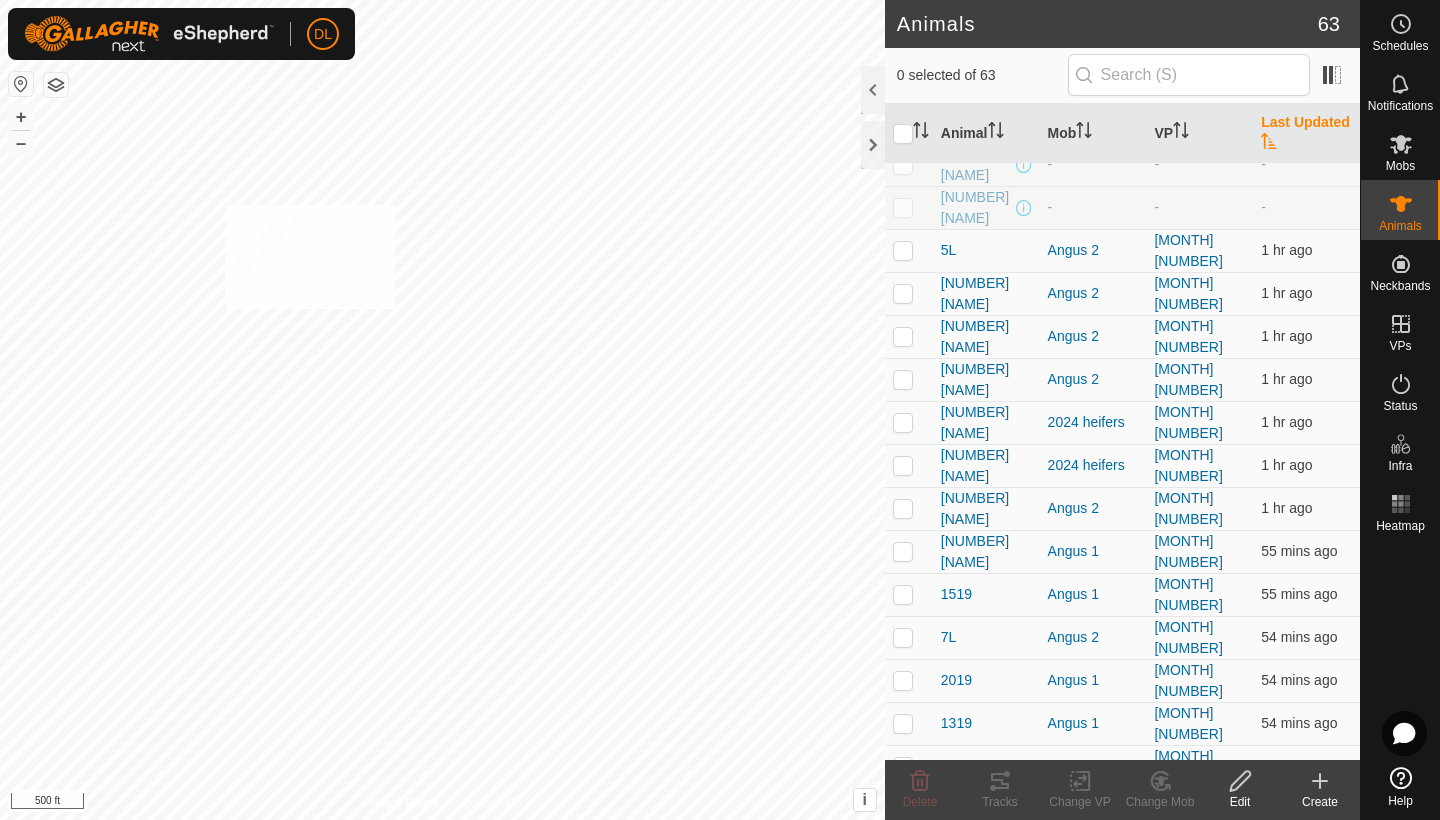 checkbox on "true" 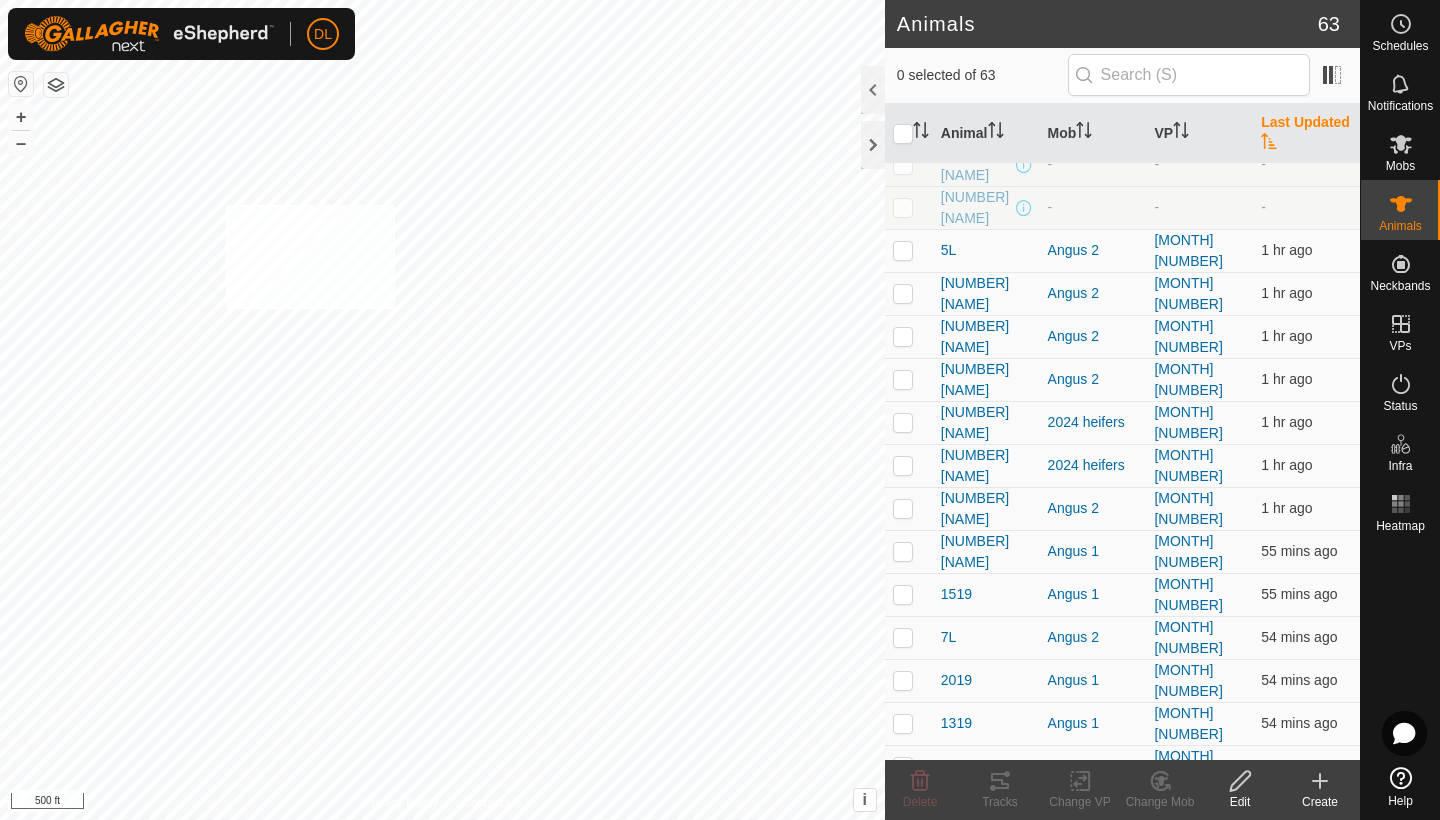 checkbox on "true" 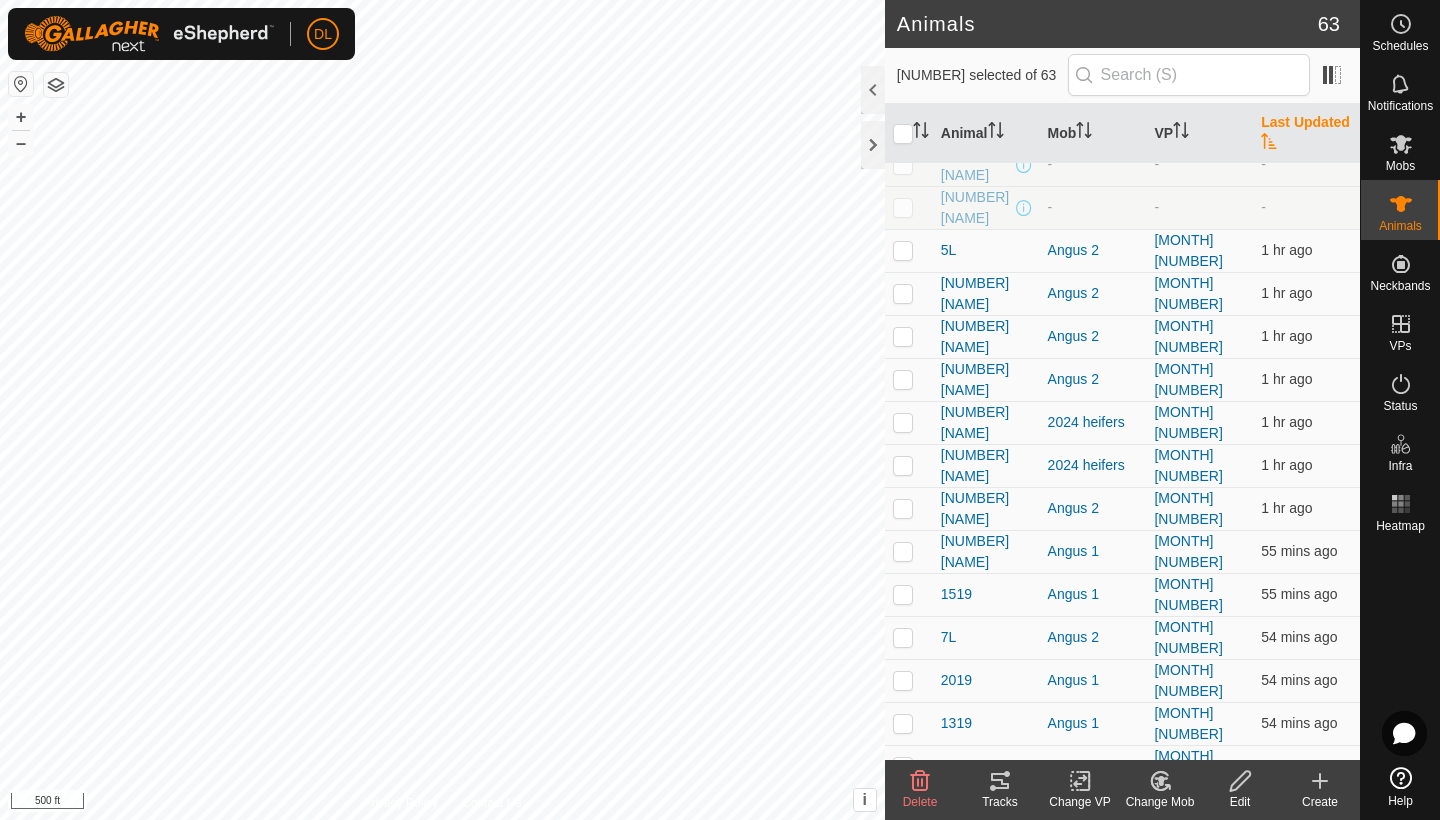 click 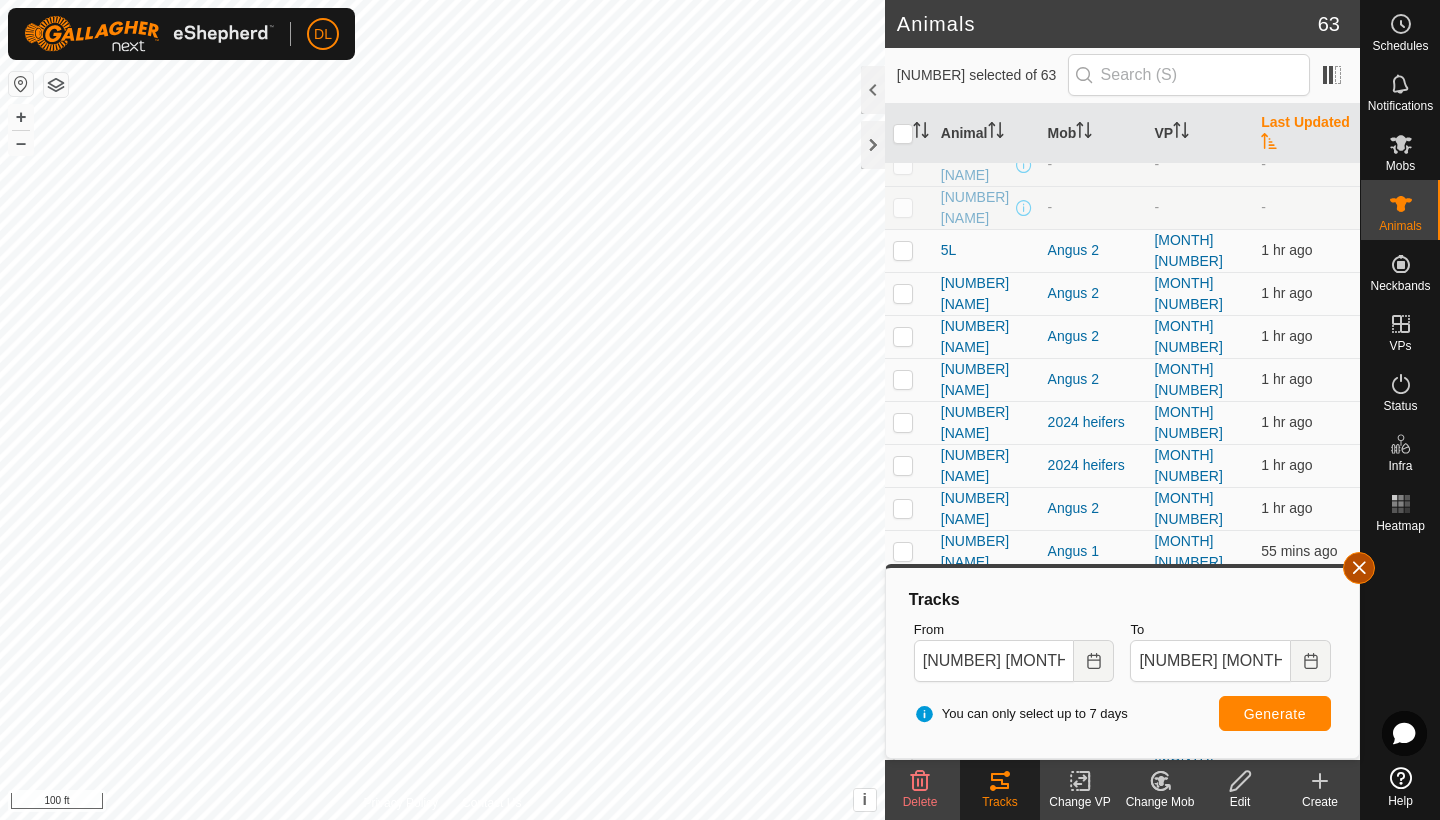 click at bounding box center [1359, 568] 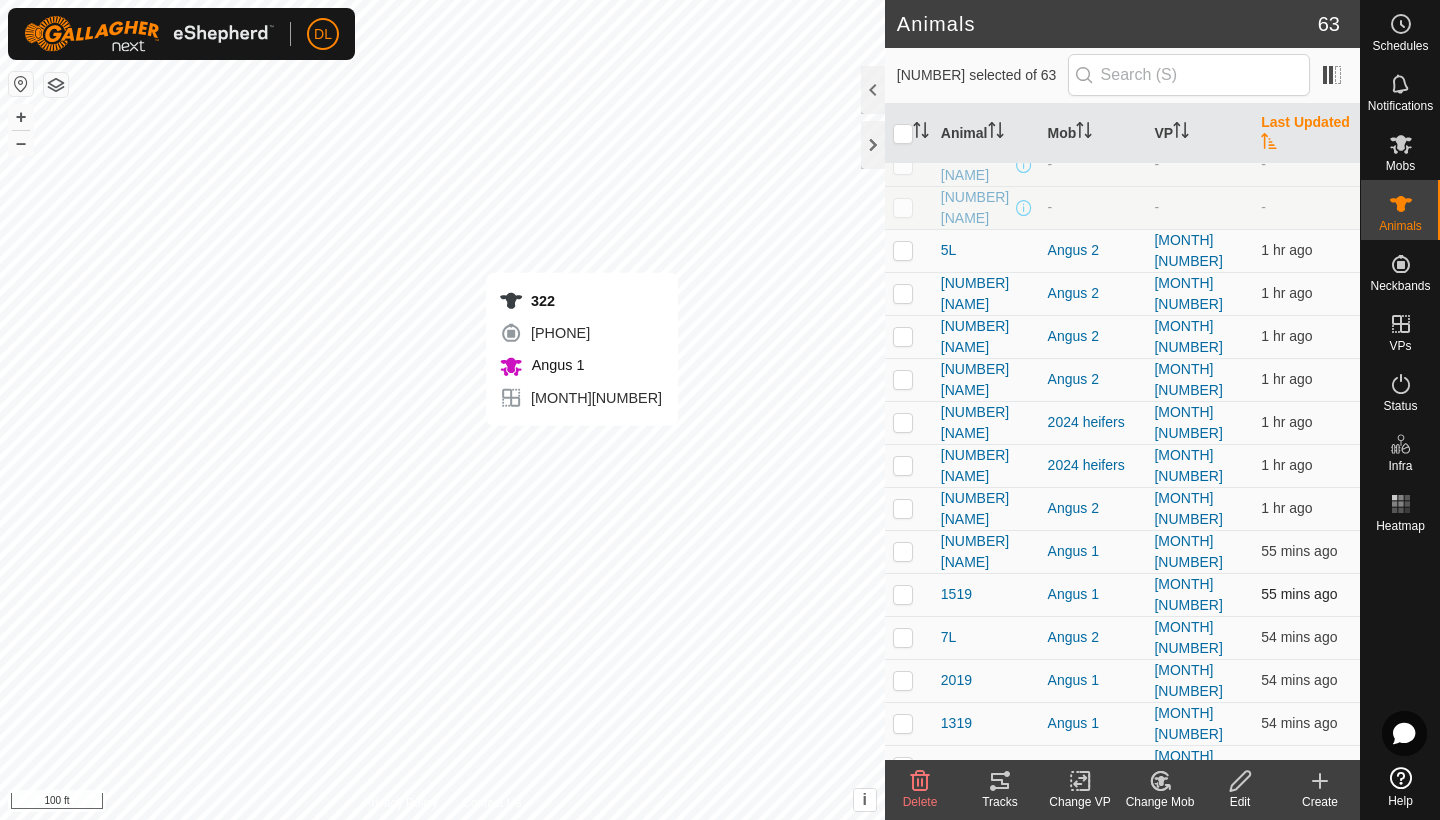 checkbox on "false" 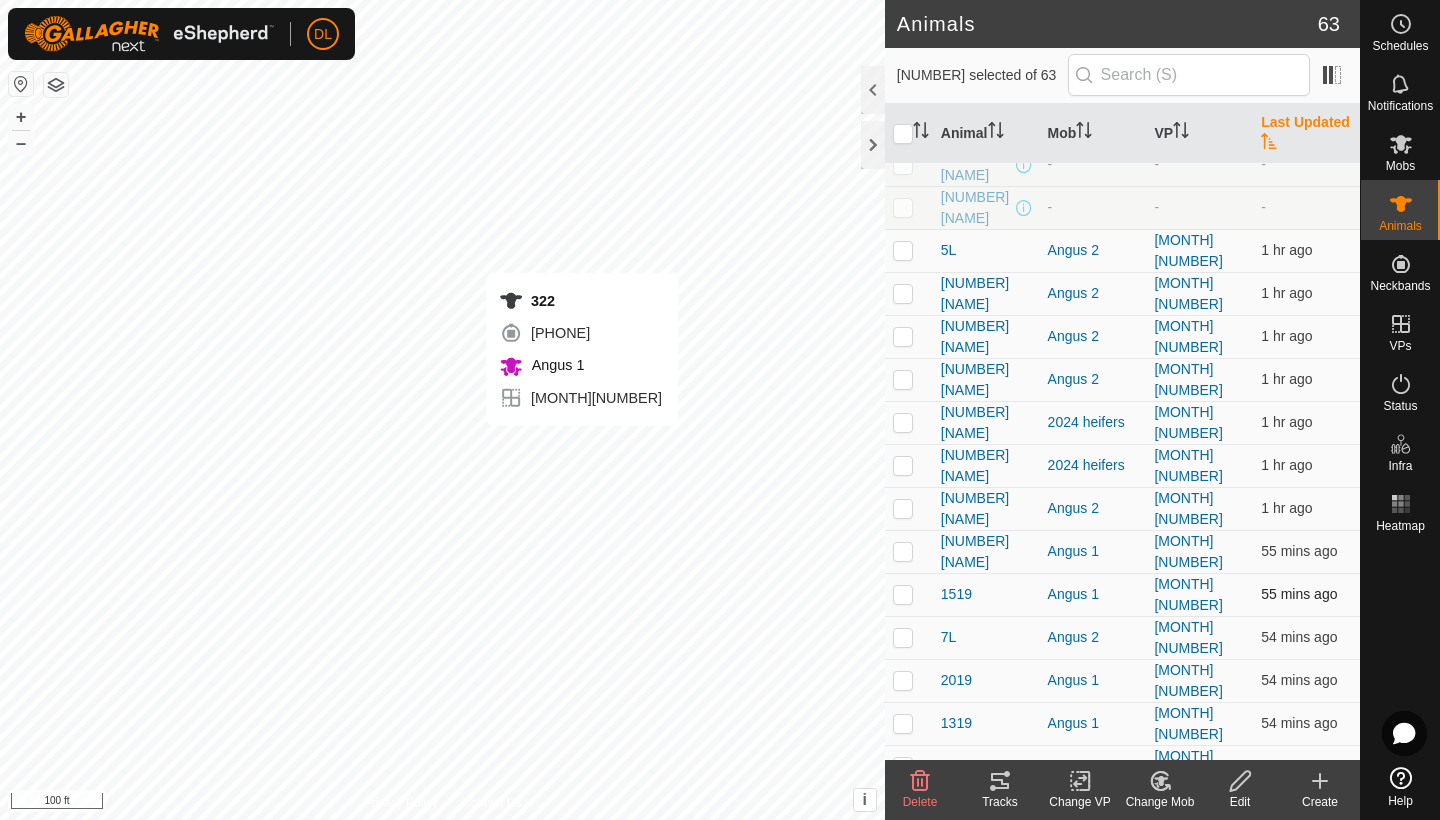 checkbox on "false" 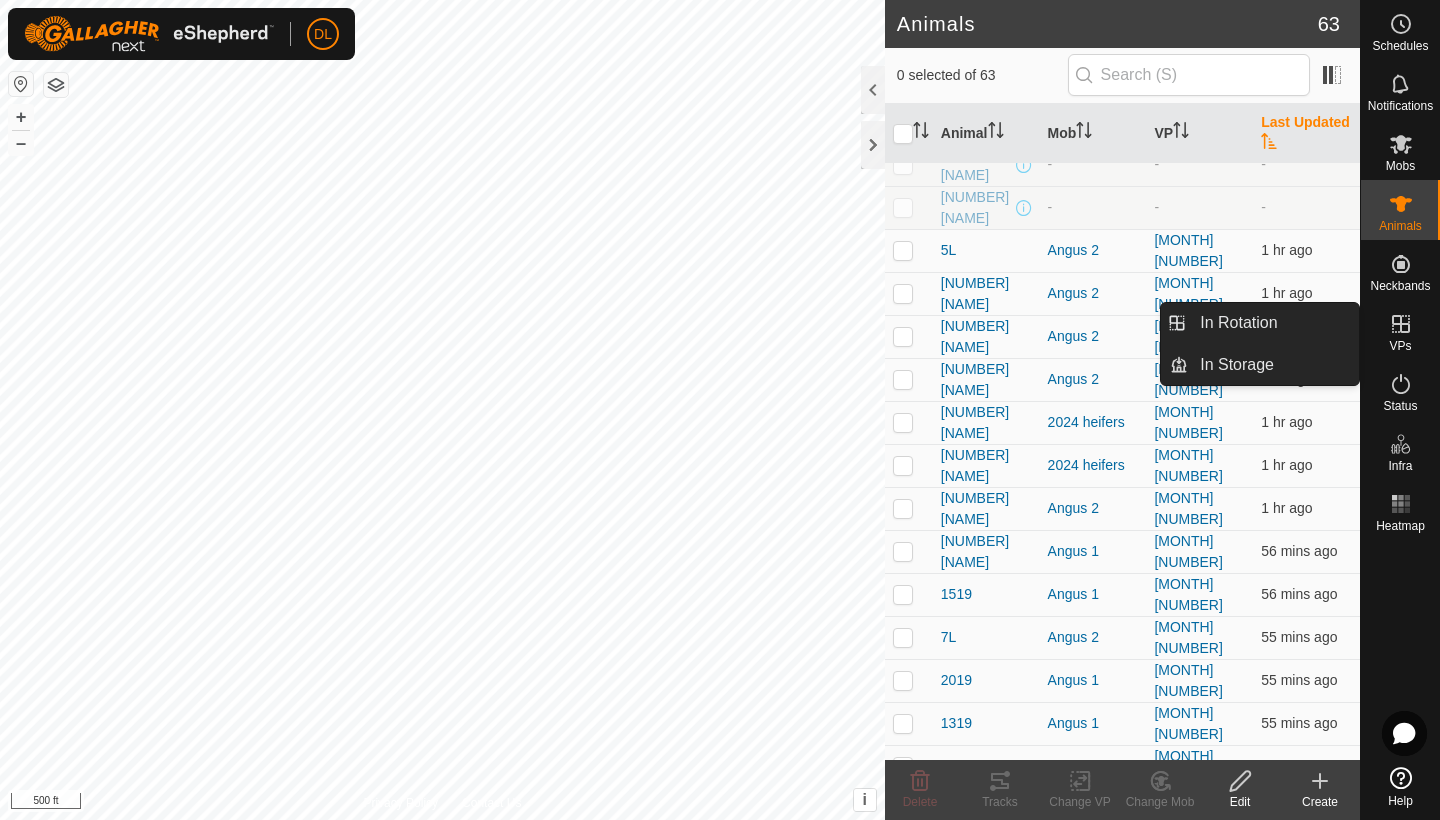 click at bounding box center (1401, 324) 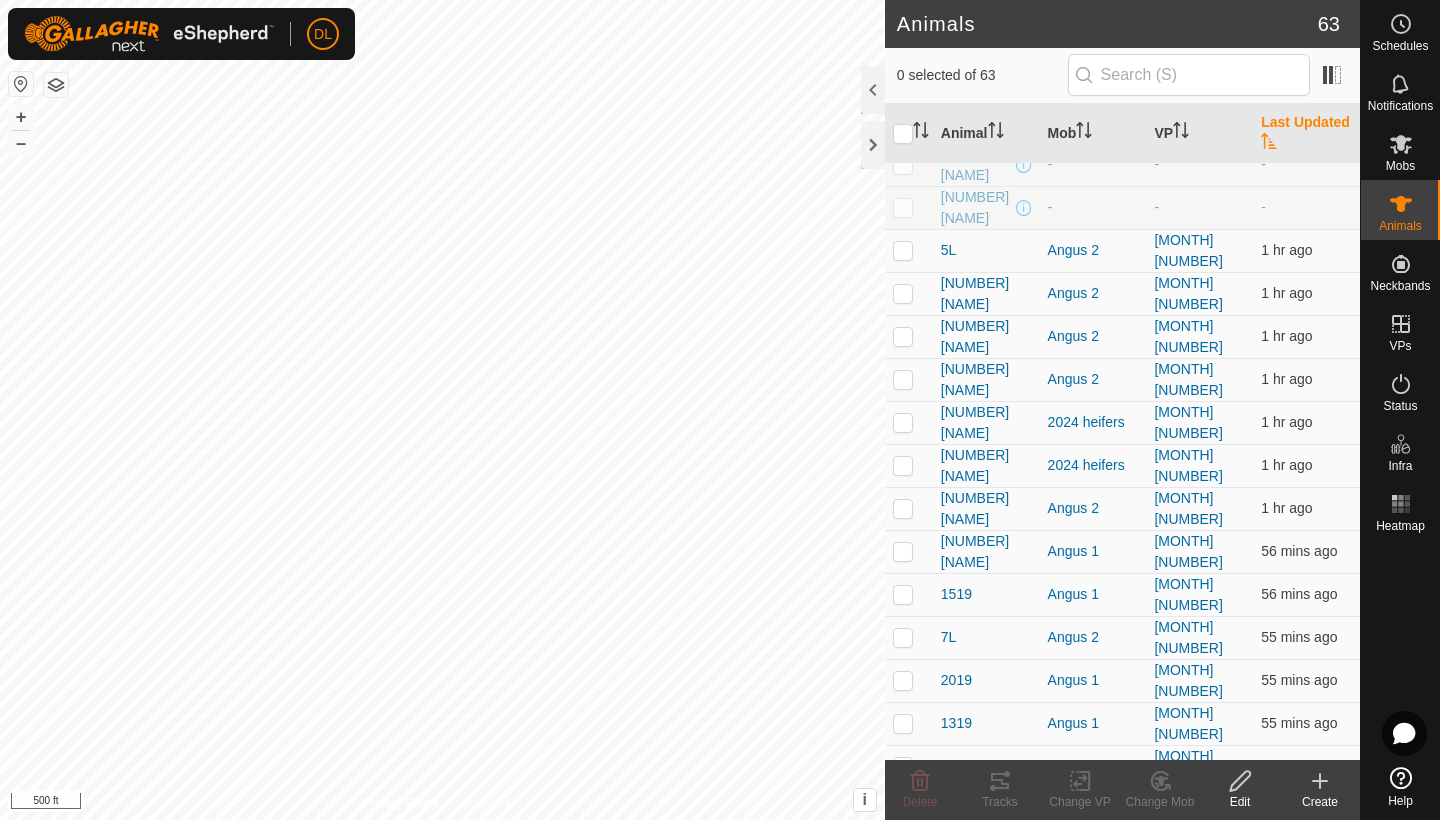 click 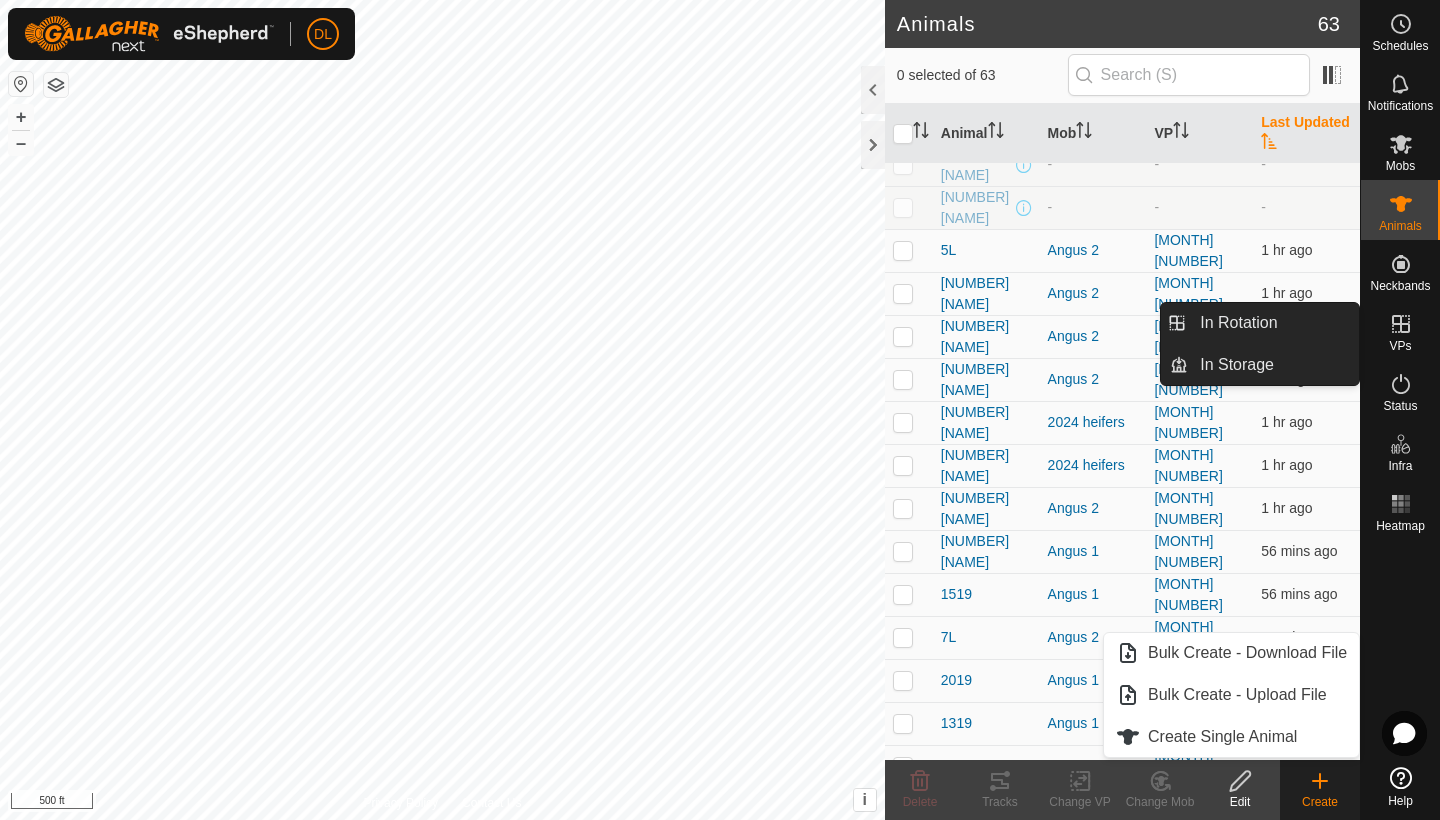 click 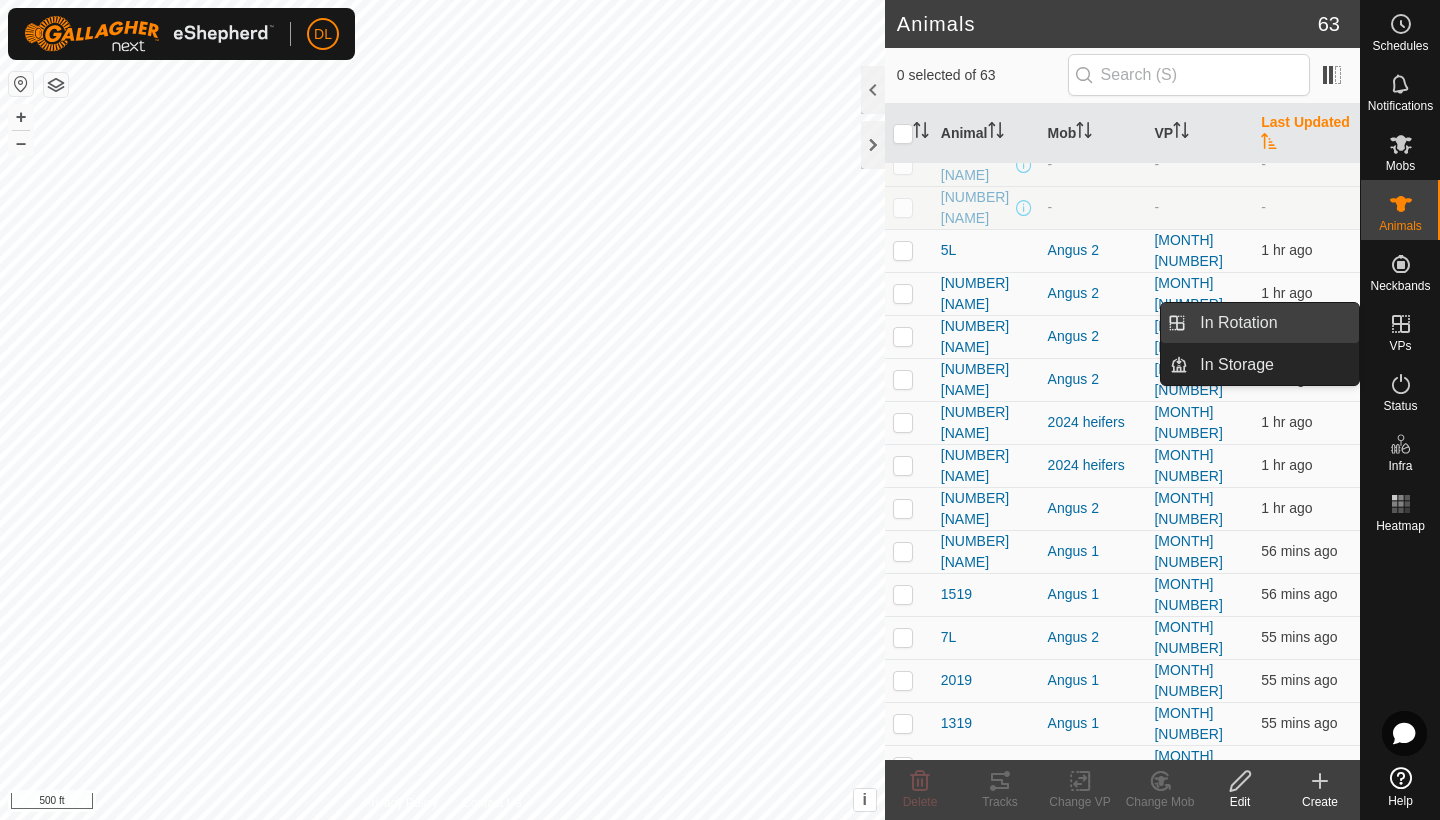 click on "In Rotation" at bounding box center (1273, 323) 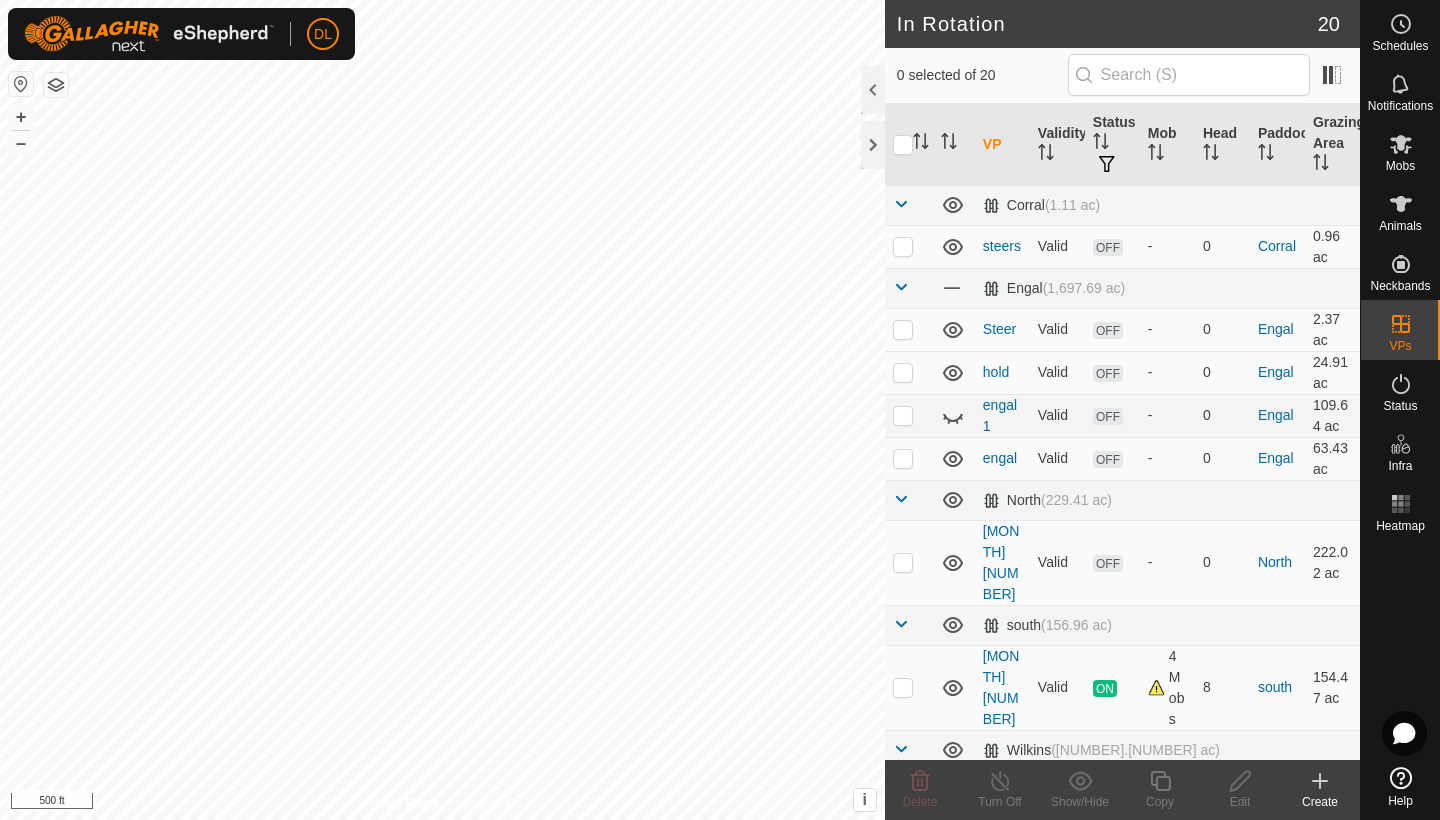 click 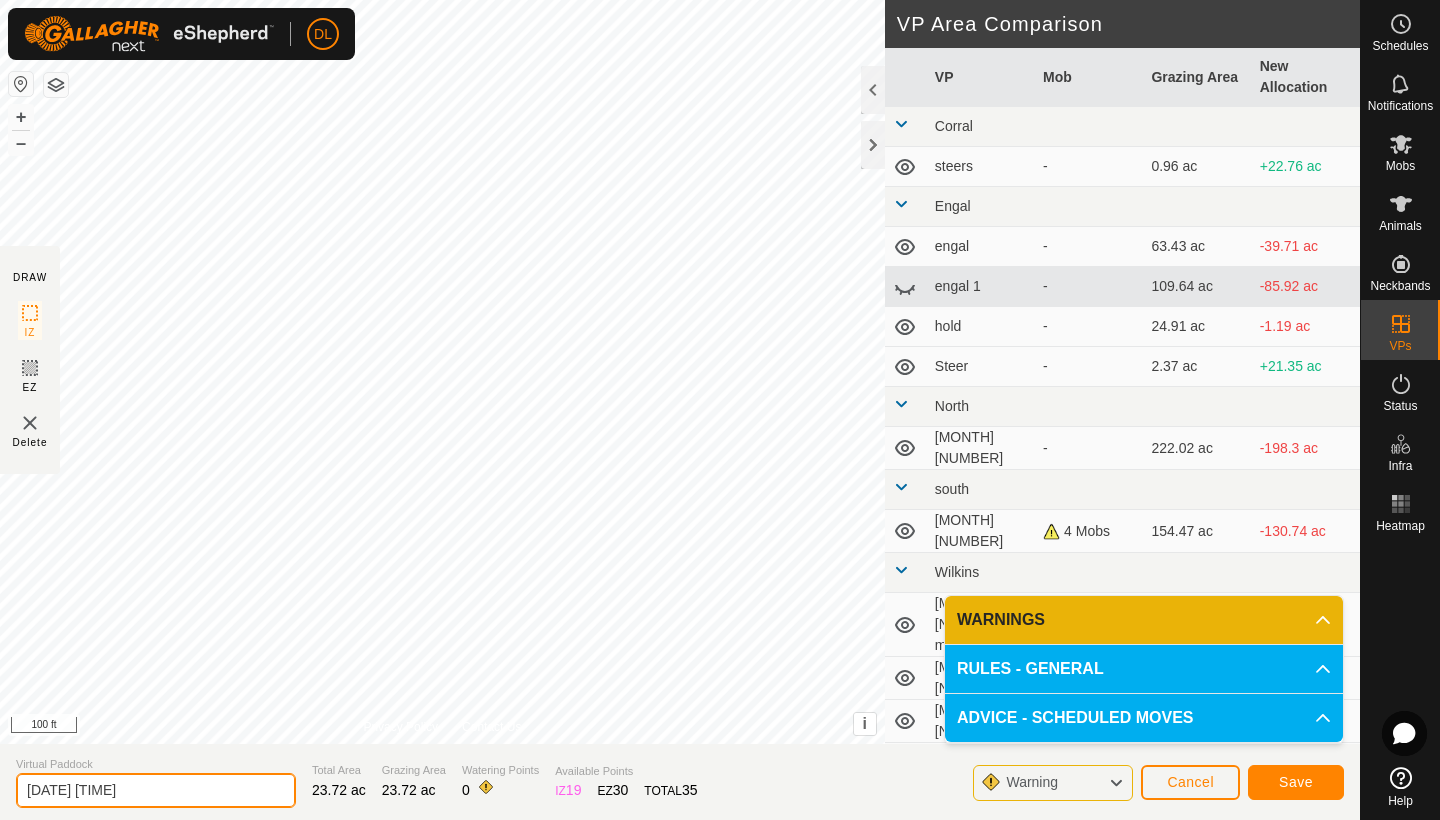 drag, startPoint x: 166, startPoint y: 789, endPoint x: 0, endPoint y: 768, distance: 167.32304 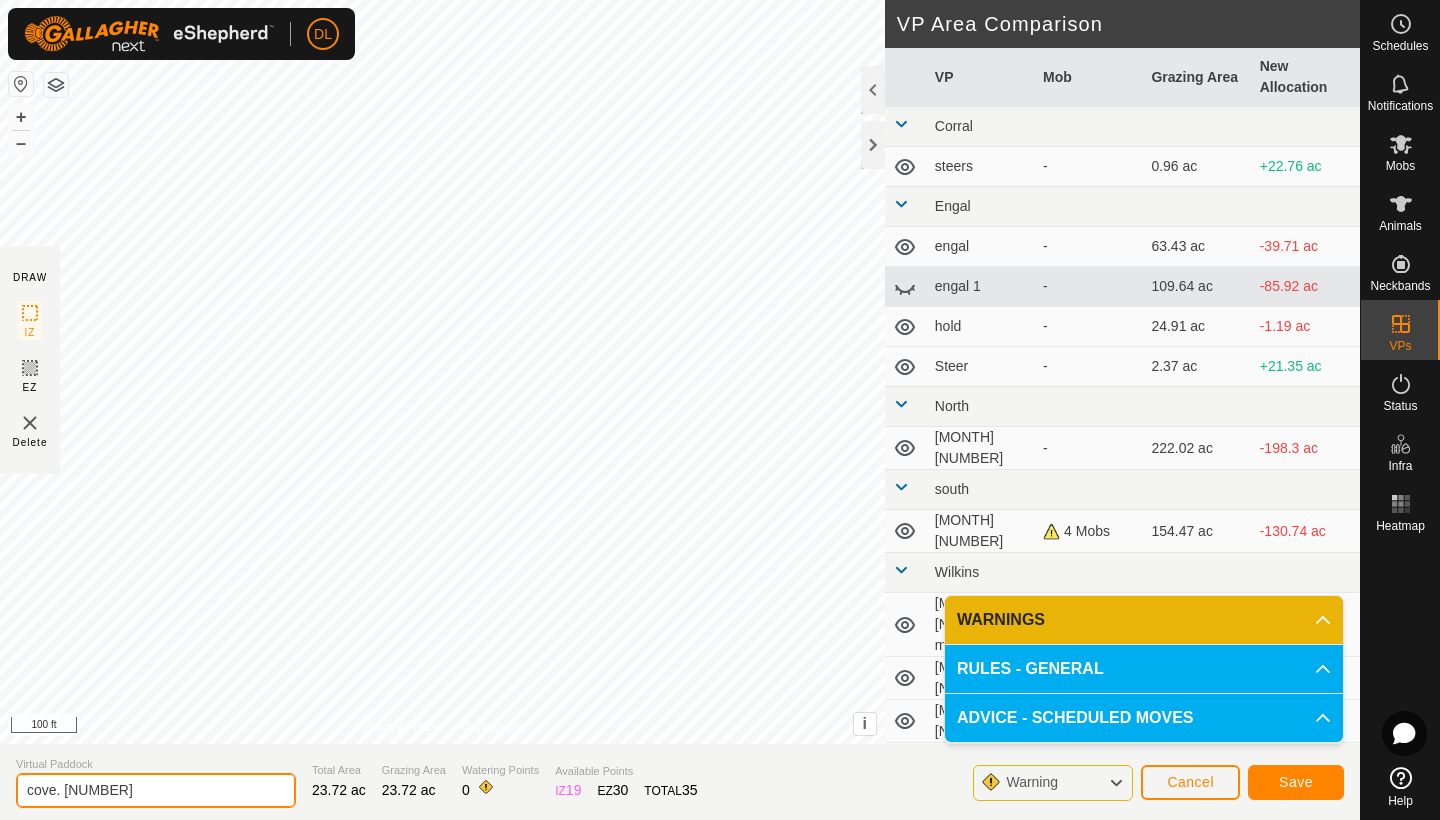 type on "cove. 1" 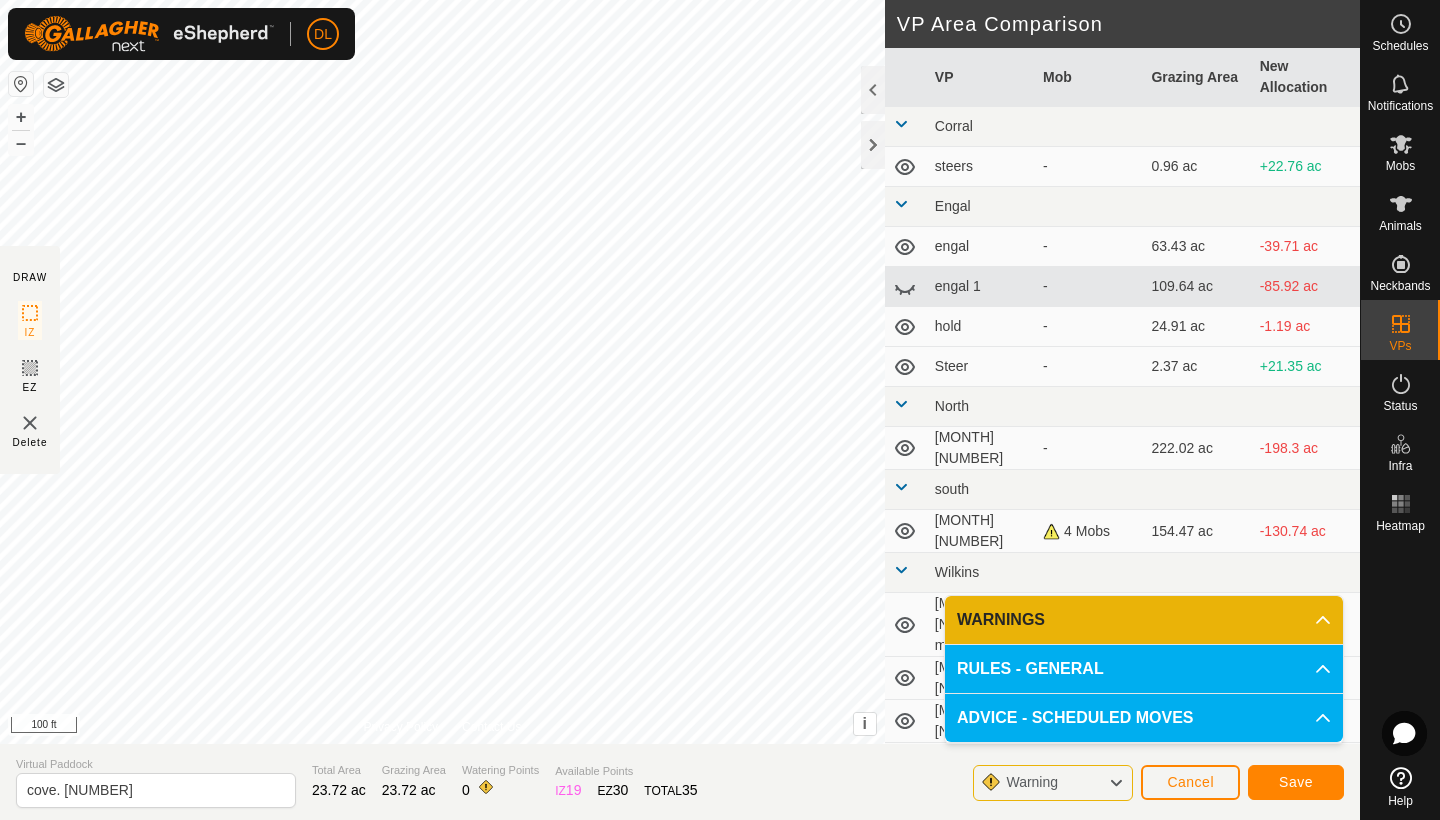 click on "Save" 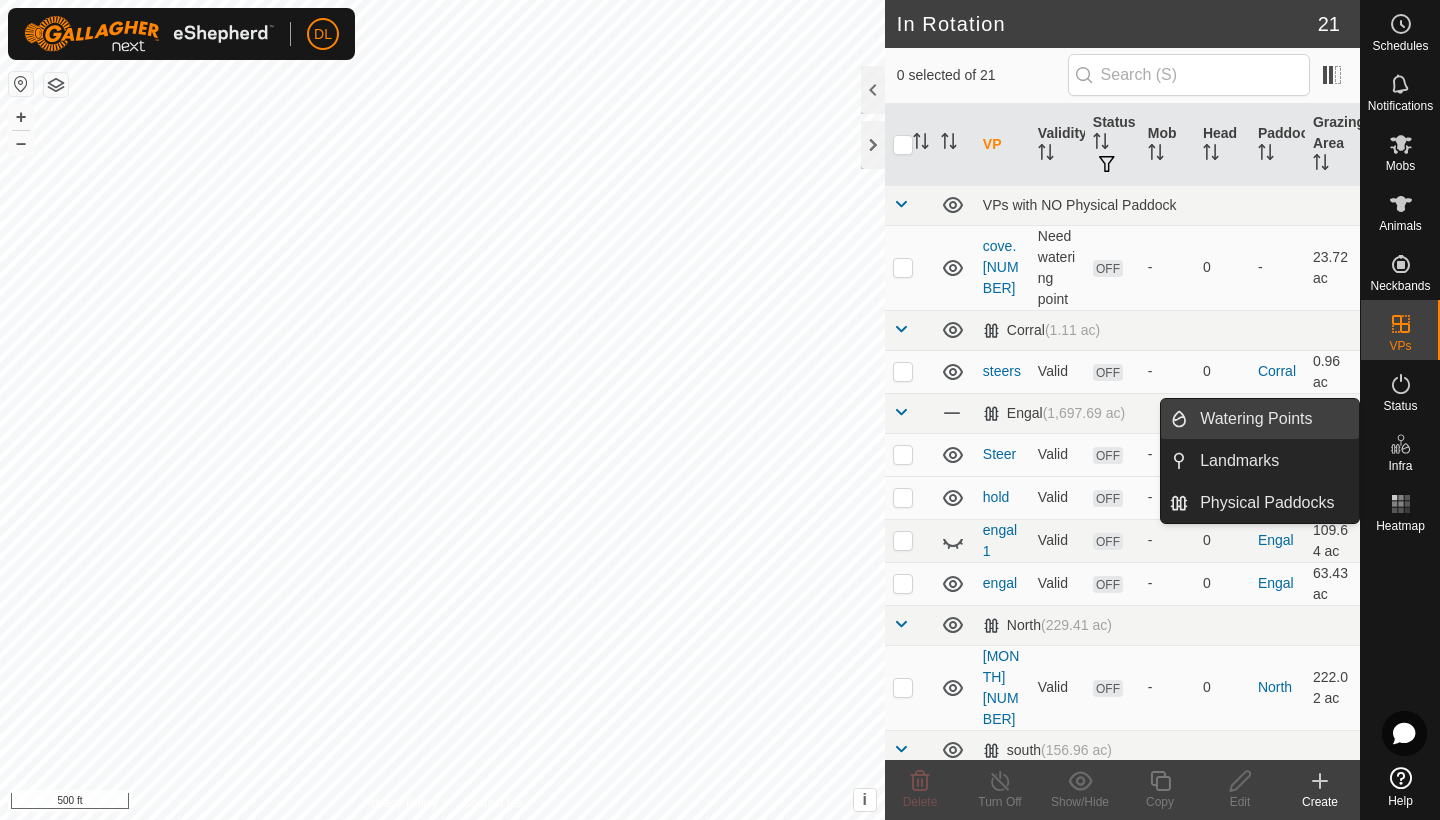 click on "Watering Points" at bounding box center [1273, 419] 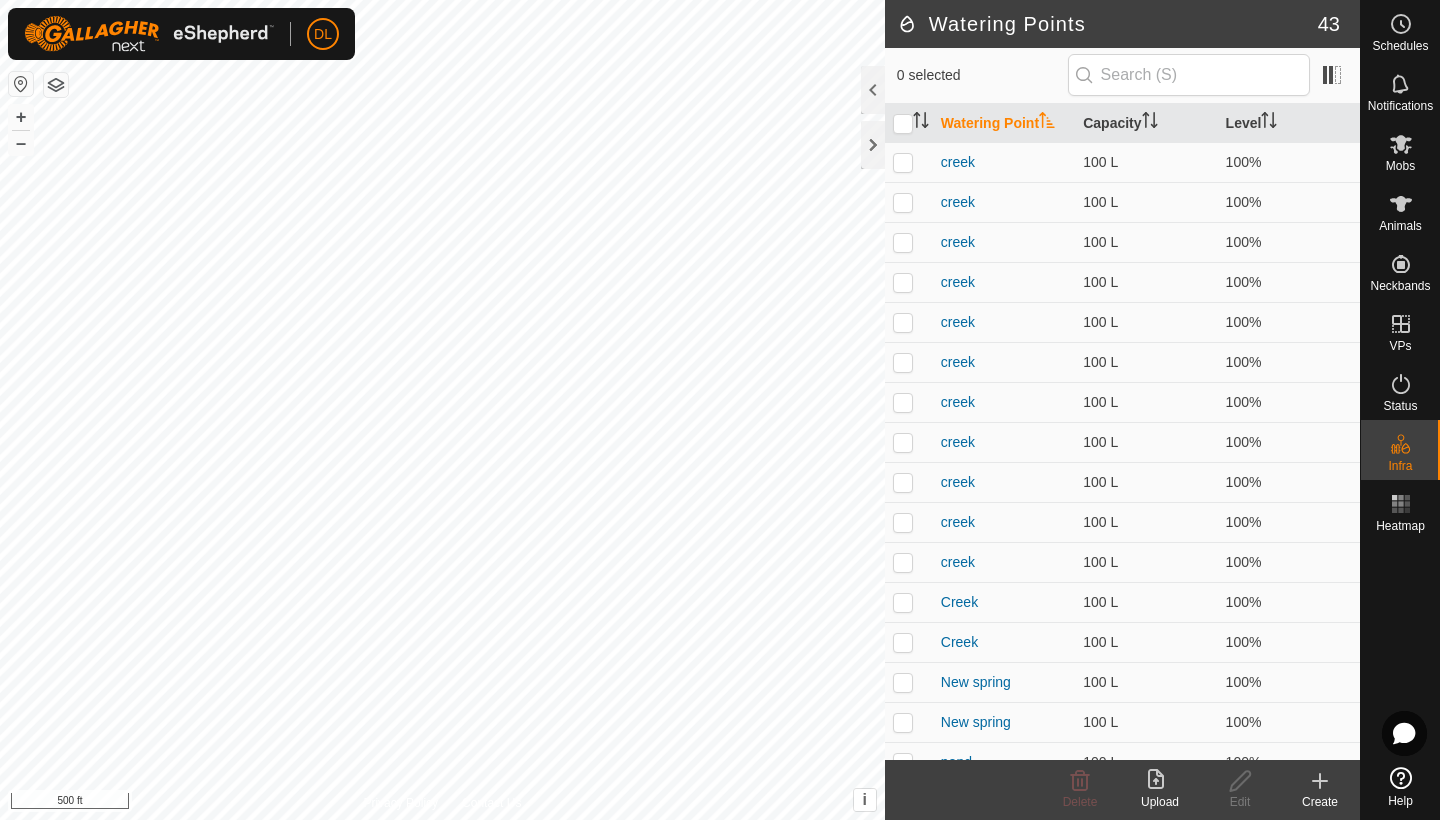 click 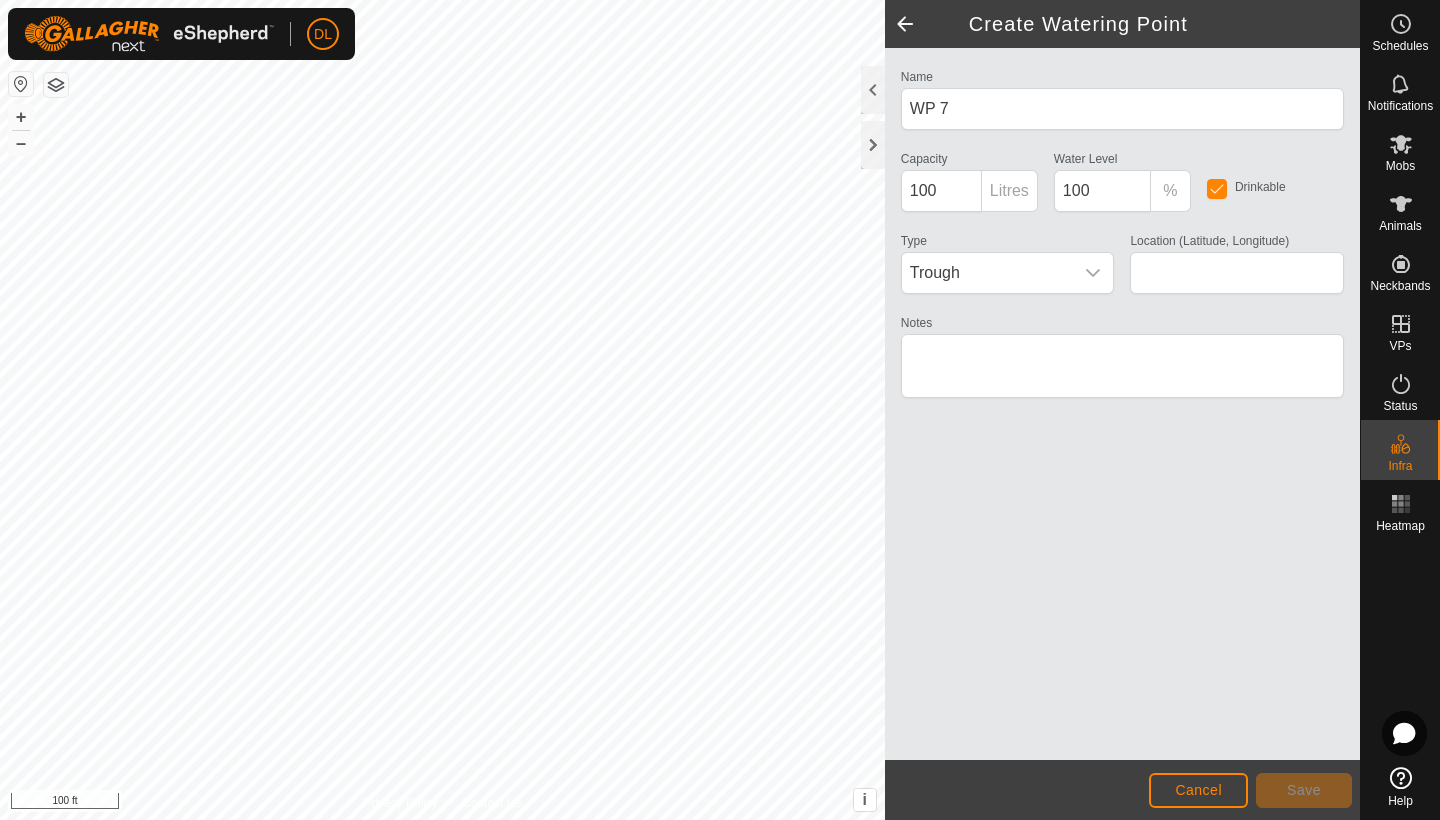 type on "44.867070, -119.946533" 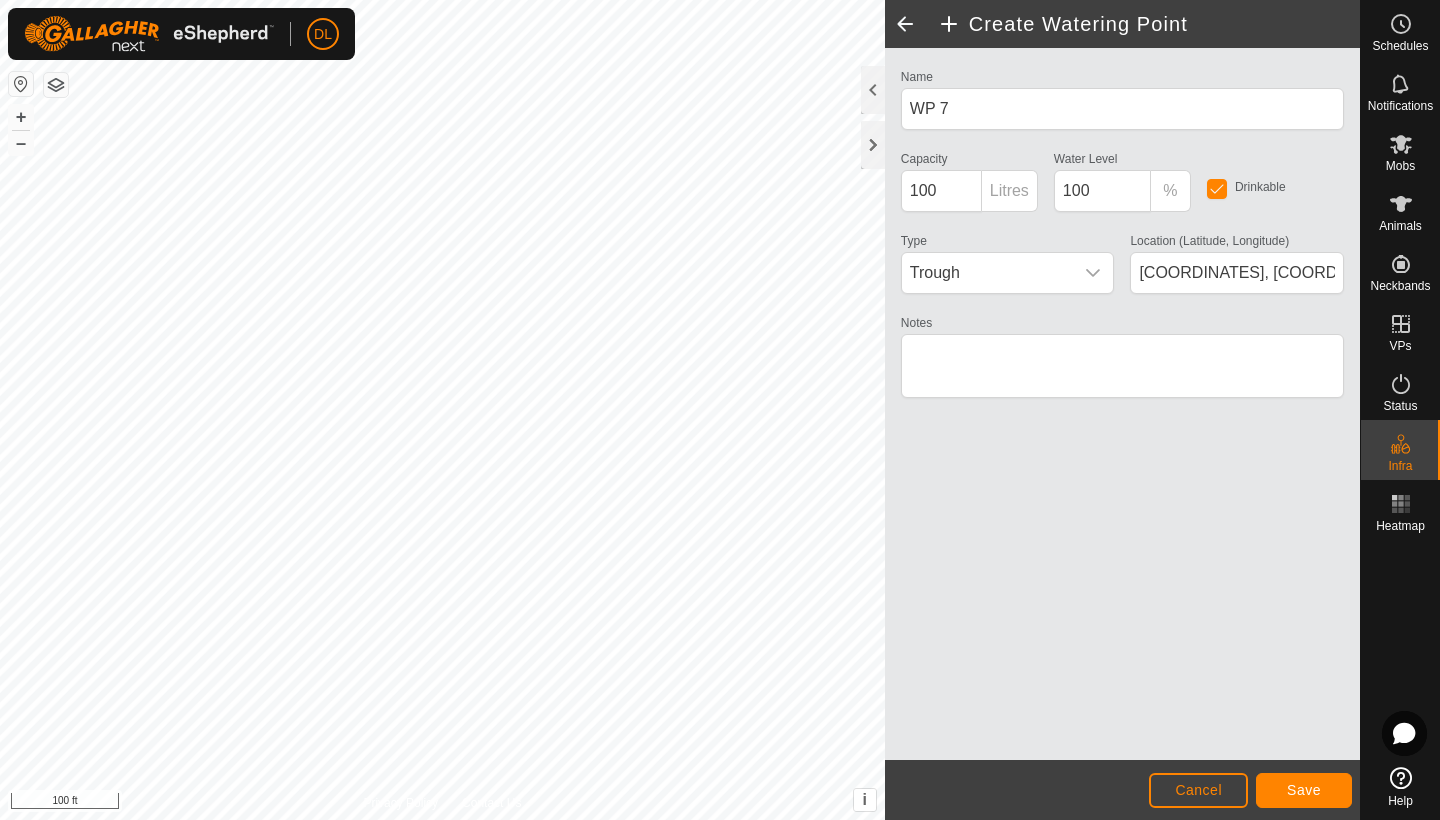 click on "Save" 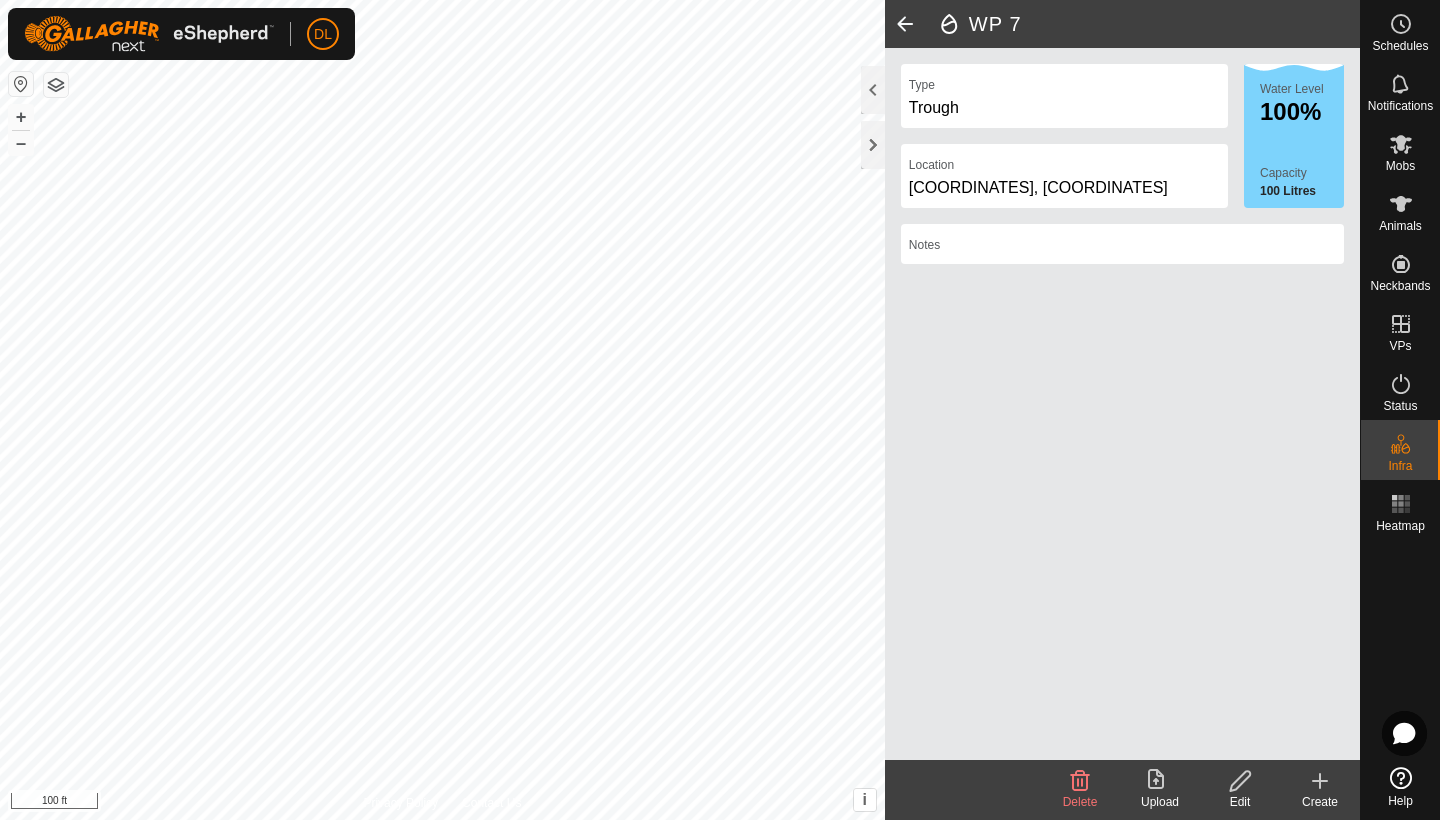 click on "Create" 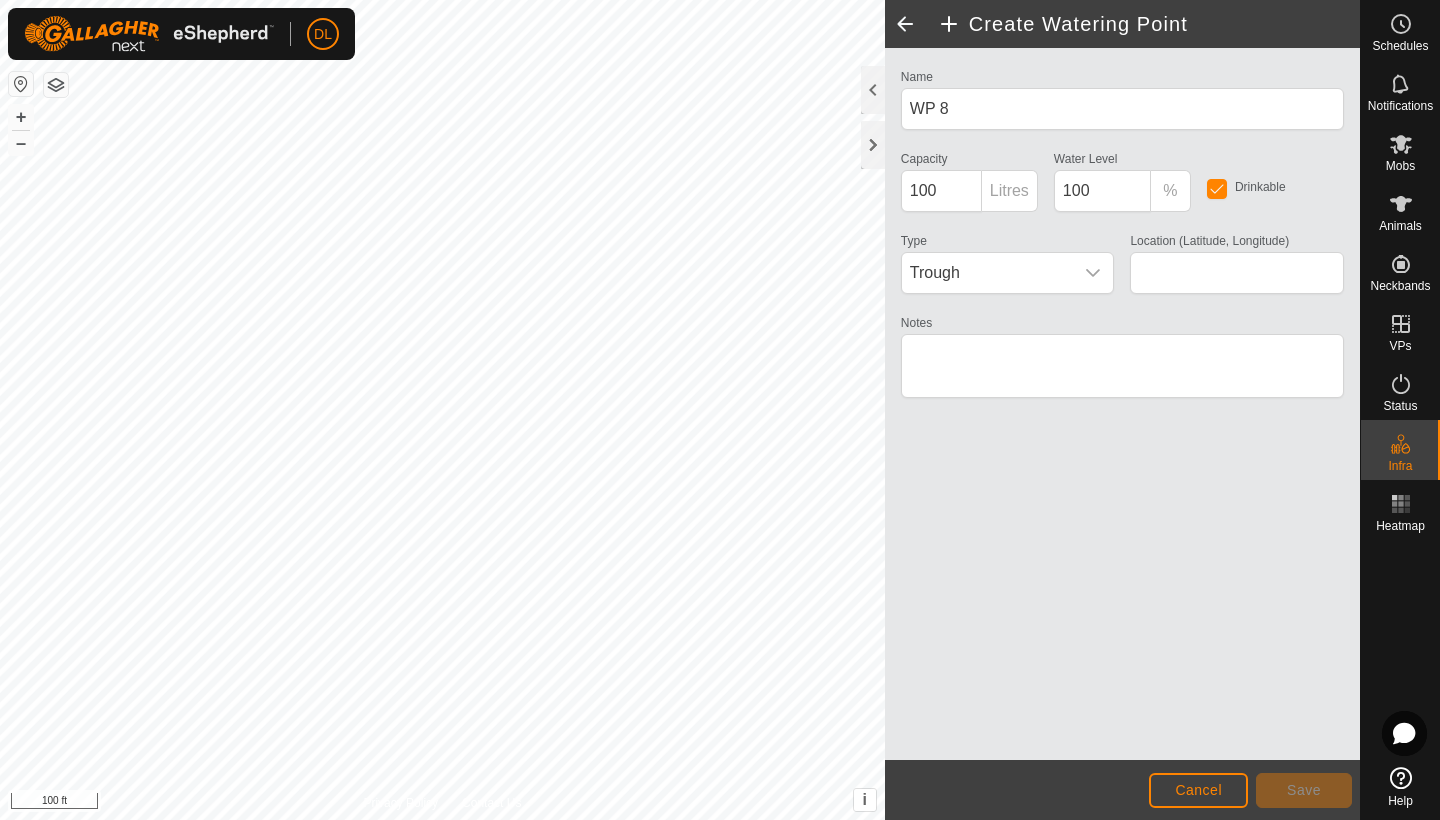 type on "44.869090, -119.944591" 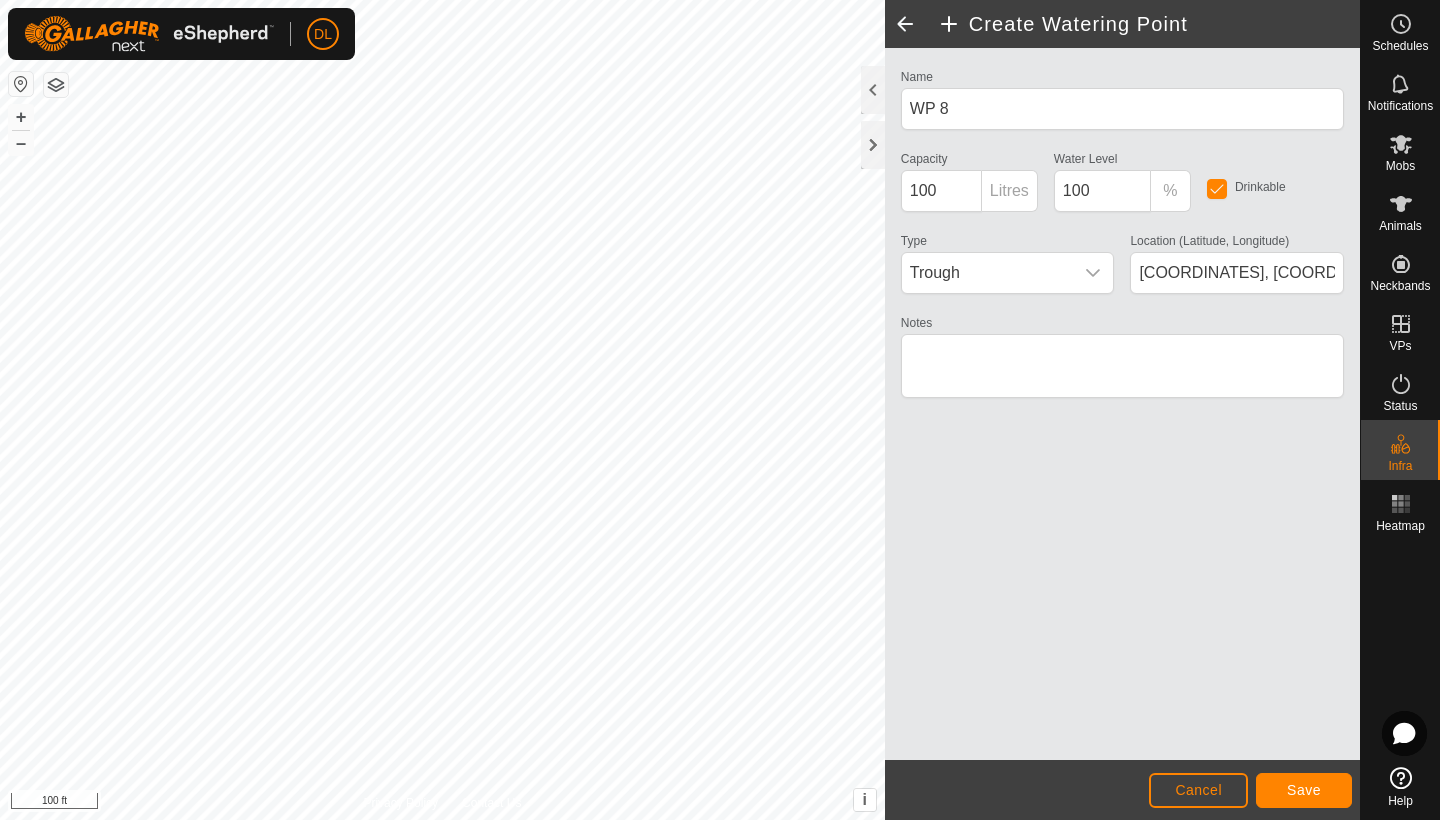click on "Save" 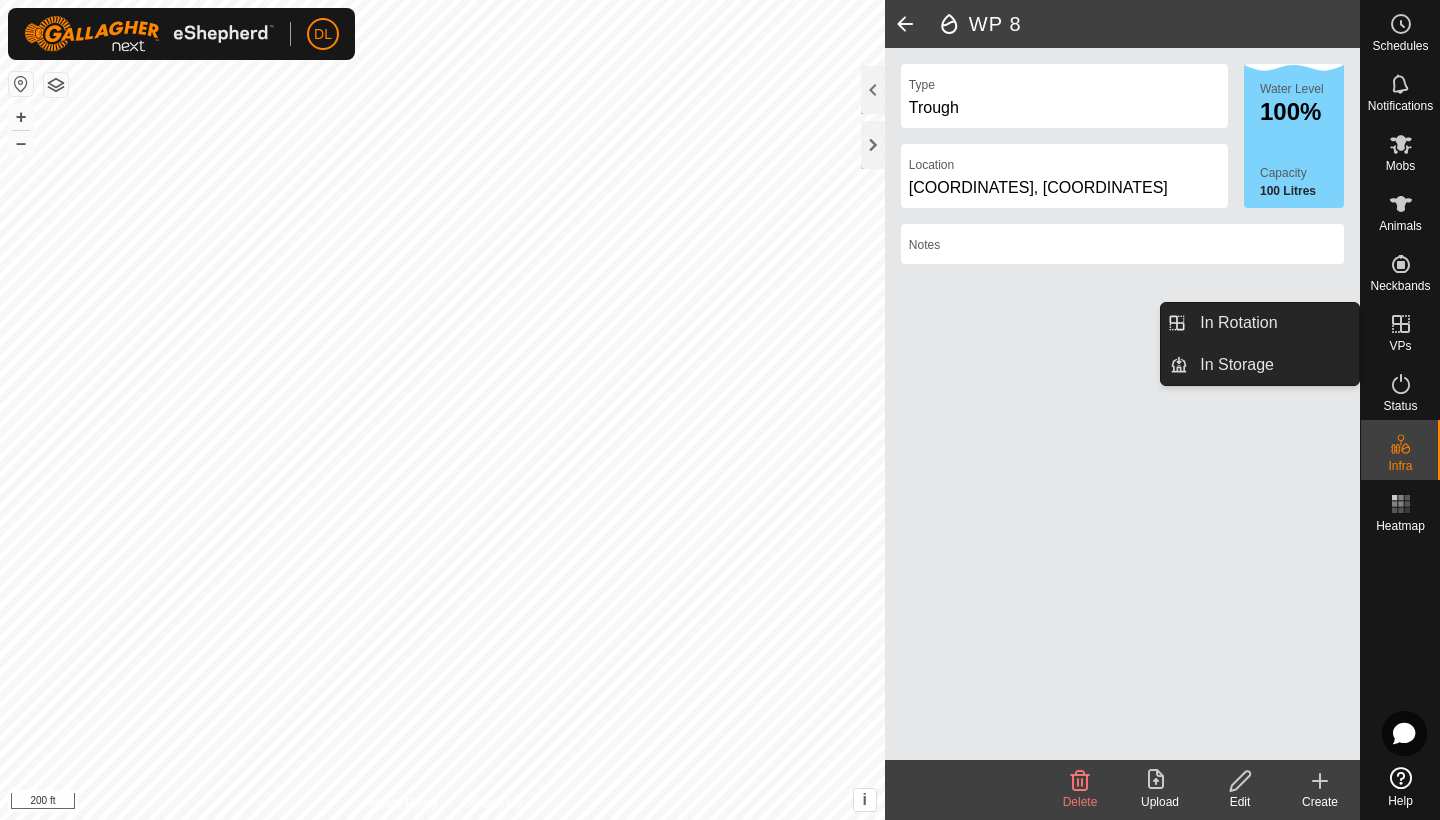 click 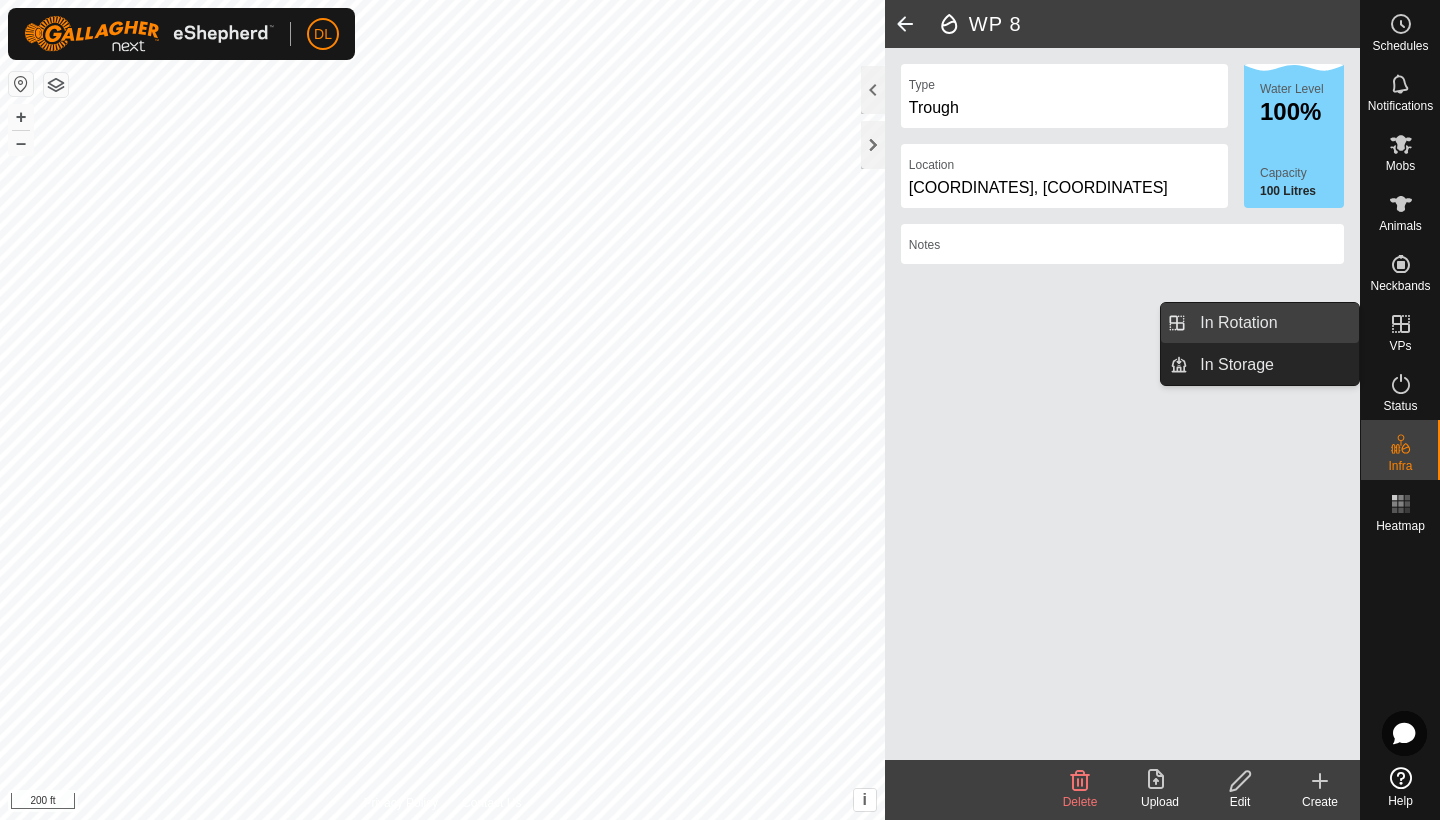 click on "In Rotation" at bounding box center [1273, 323] 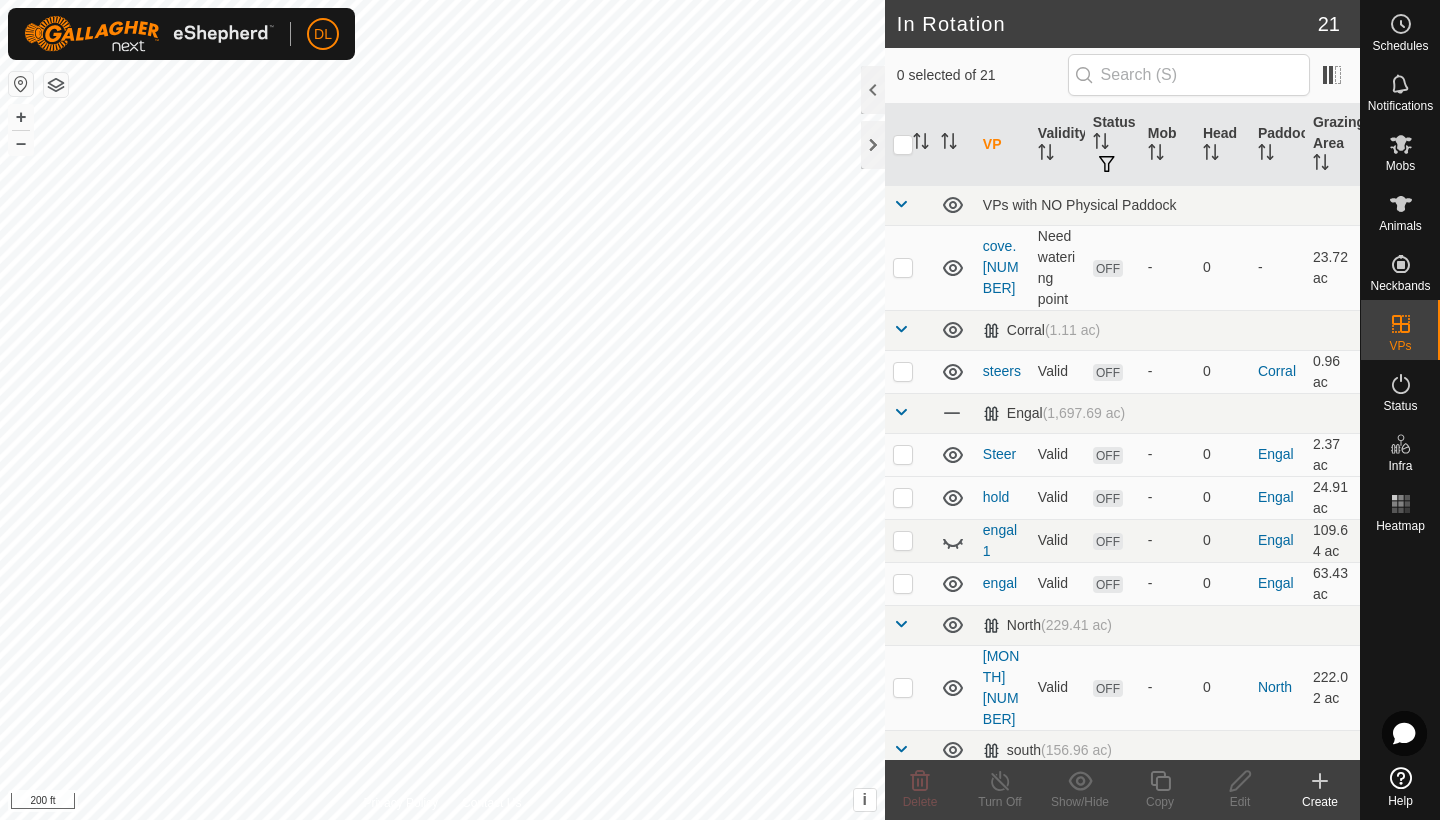 click 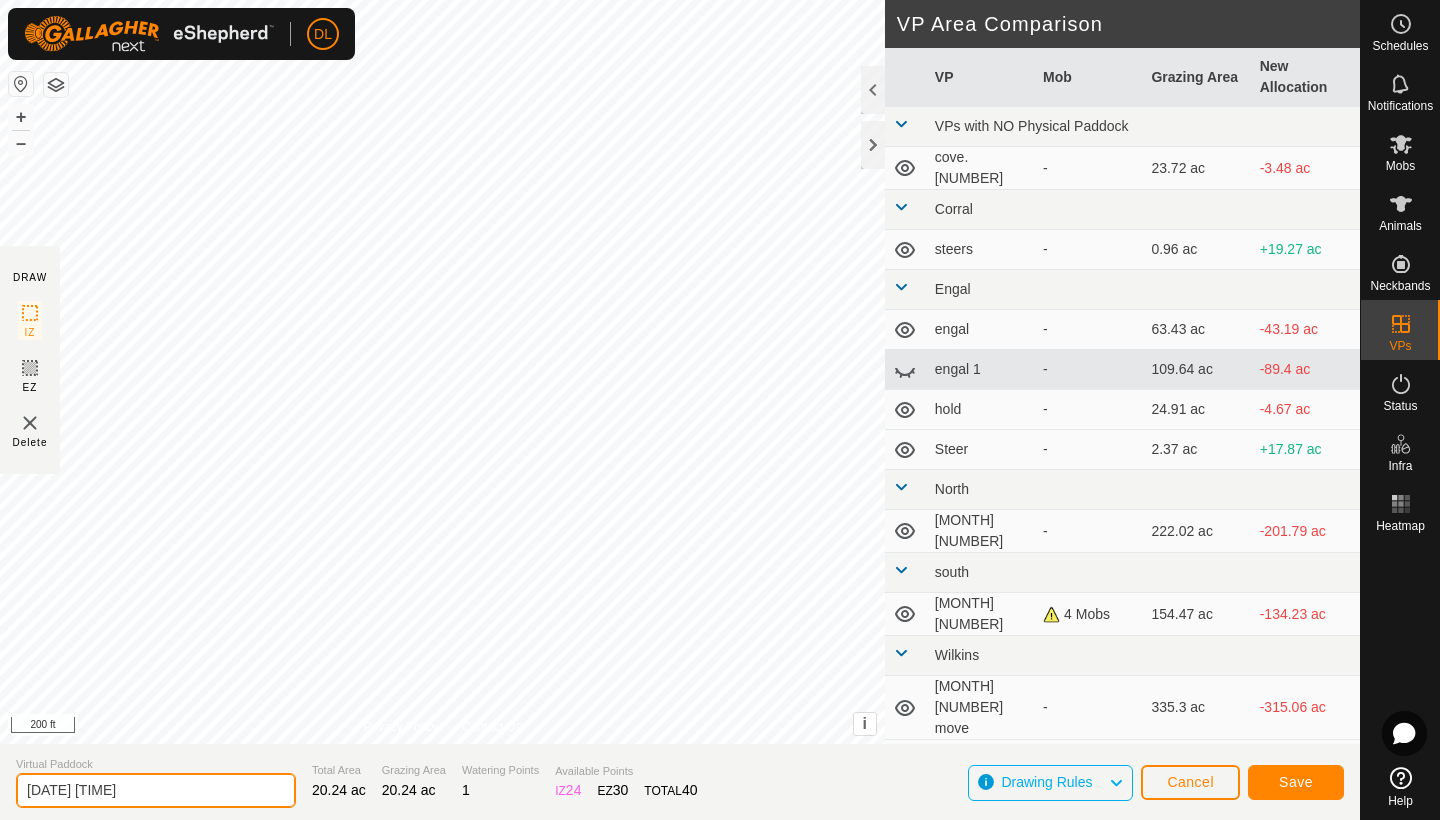 drag, startPoint x: 159, startPoint y: 782, endPoint x: 38, endPoint y: 774, distance: 121.264175 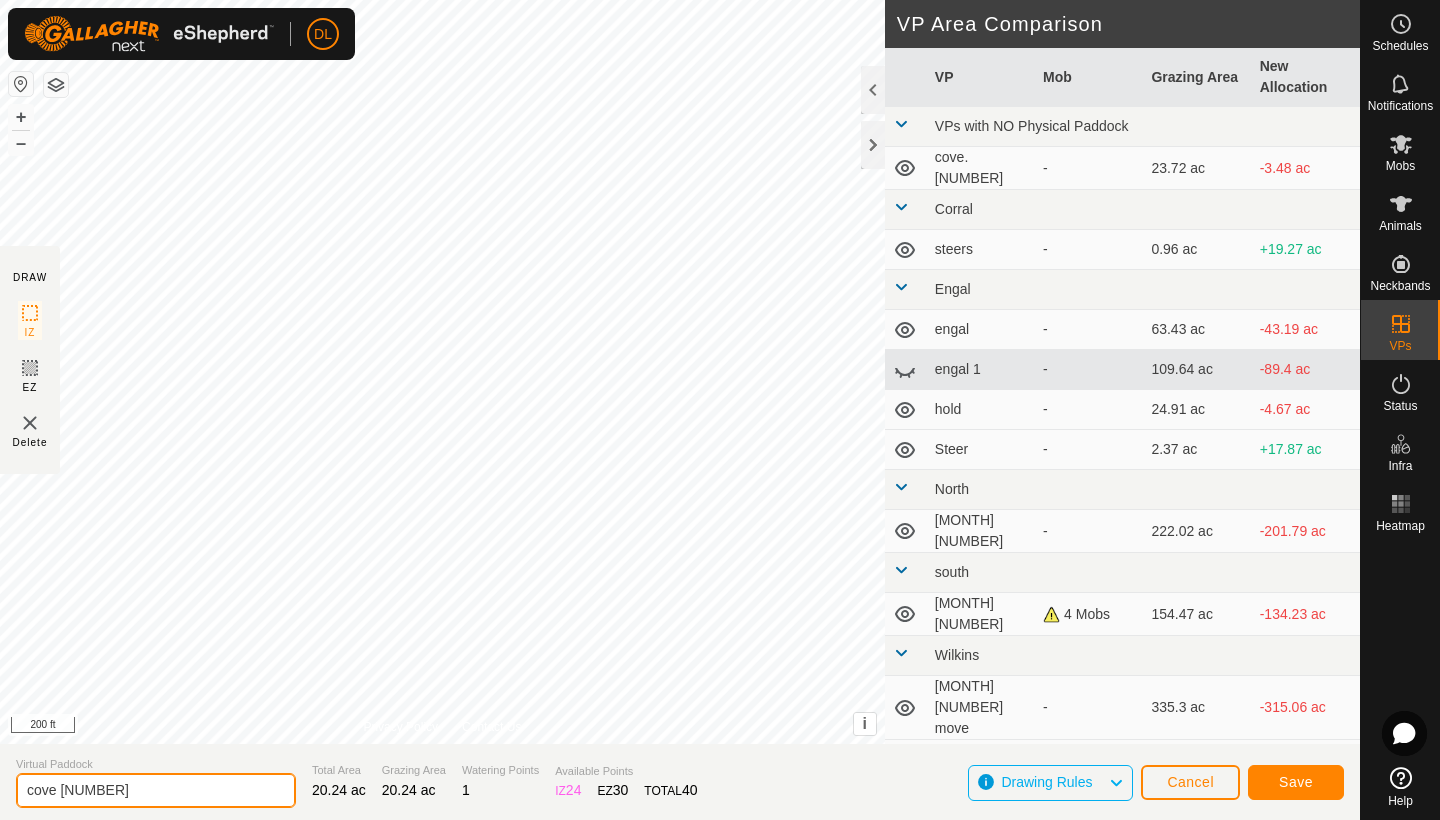 type on "cove 2" 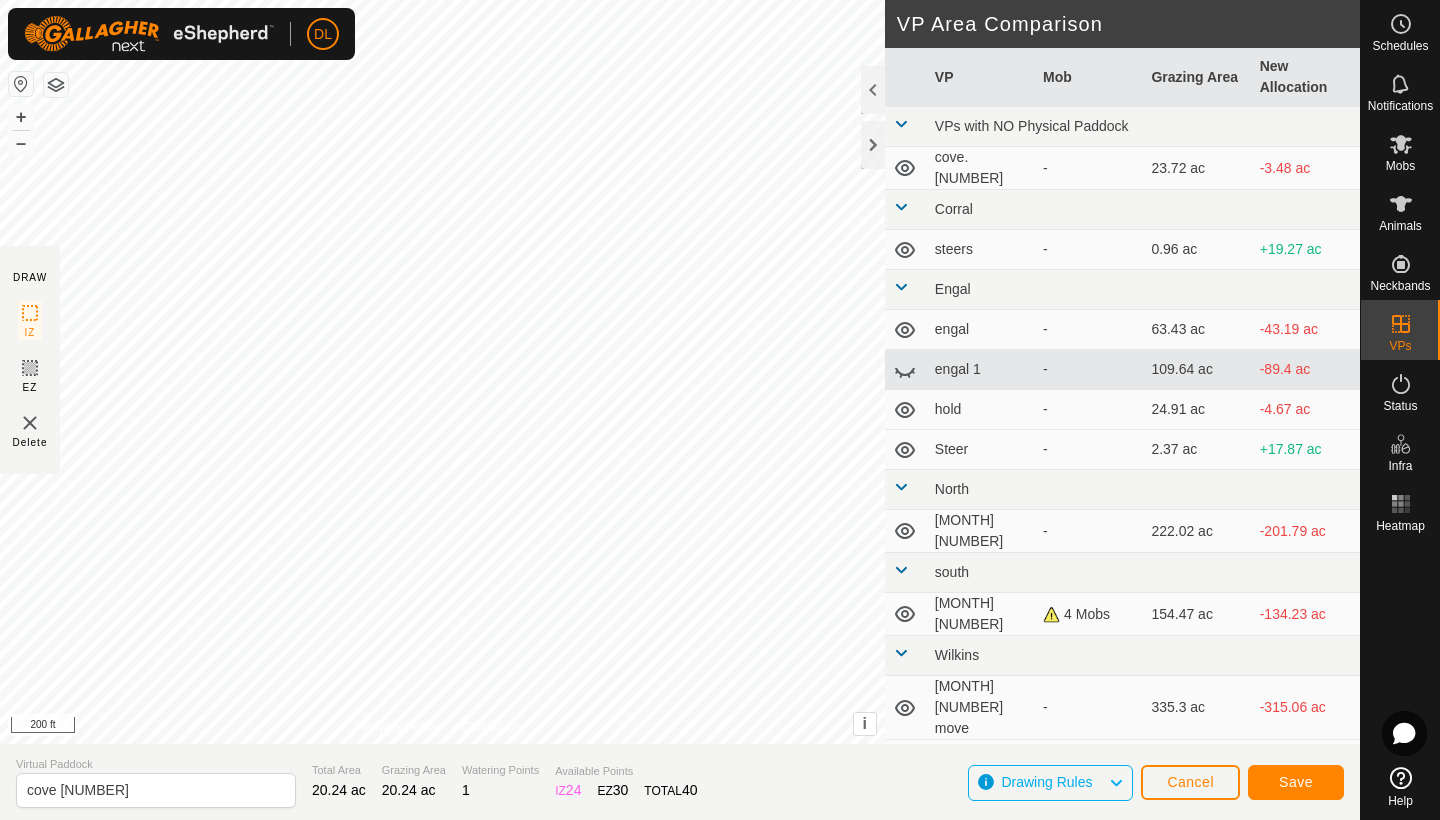 click on "Save" 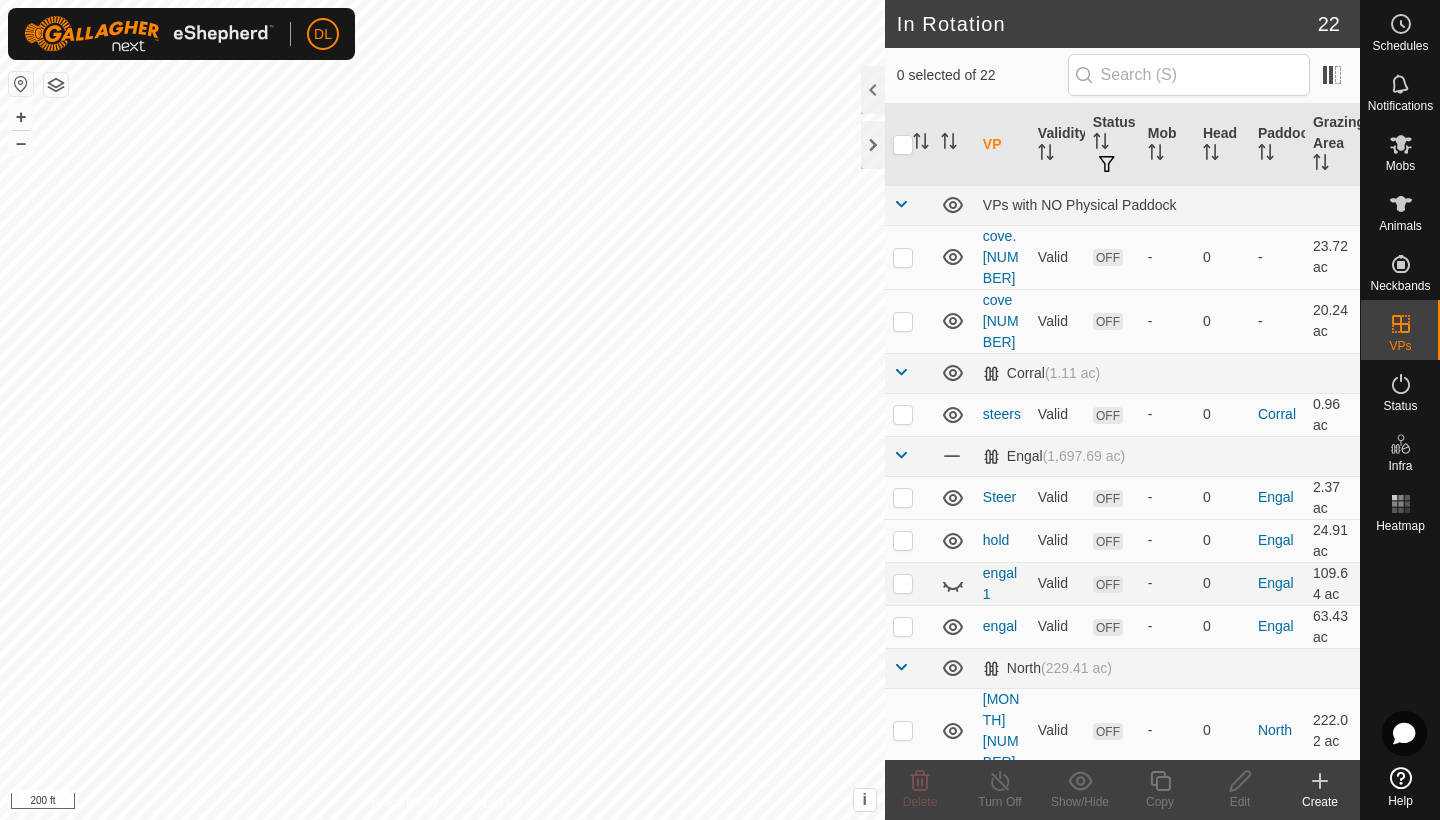 click 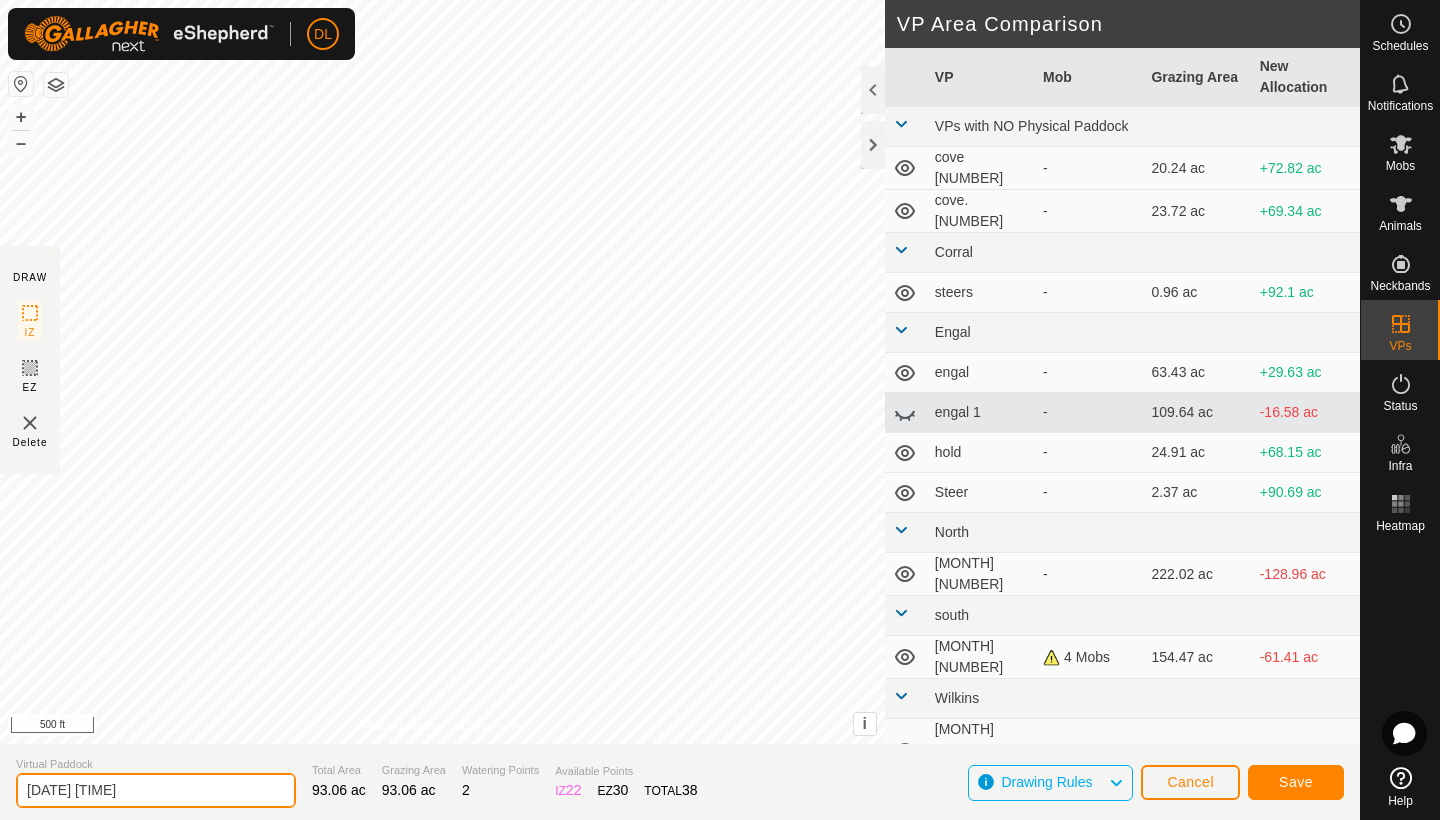 drag, startPoint x: 167, startPoint y: 788, endPoint x: 0, endPoint y: 780, distance: 167.19151 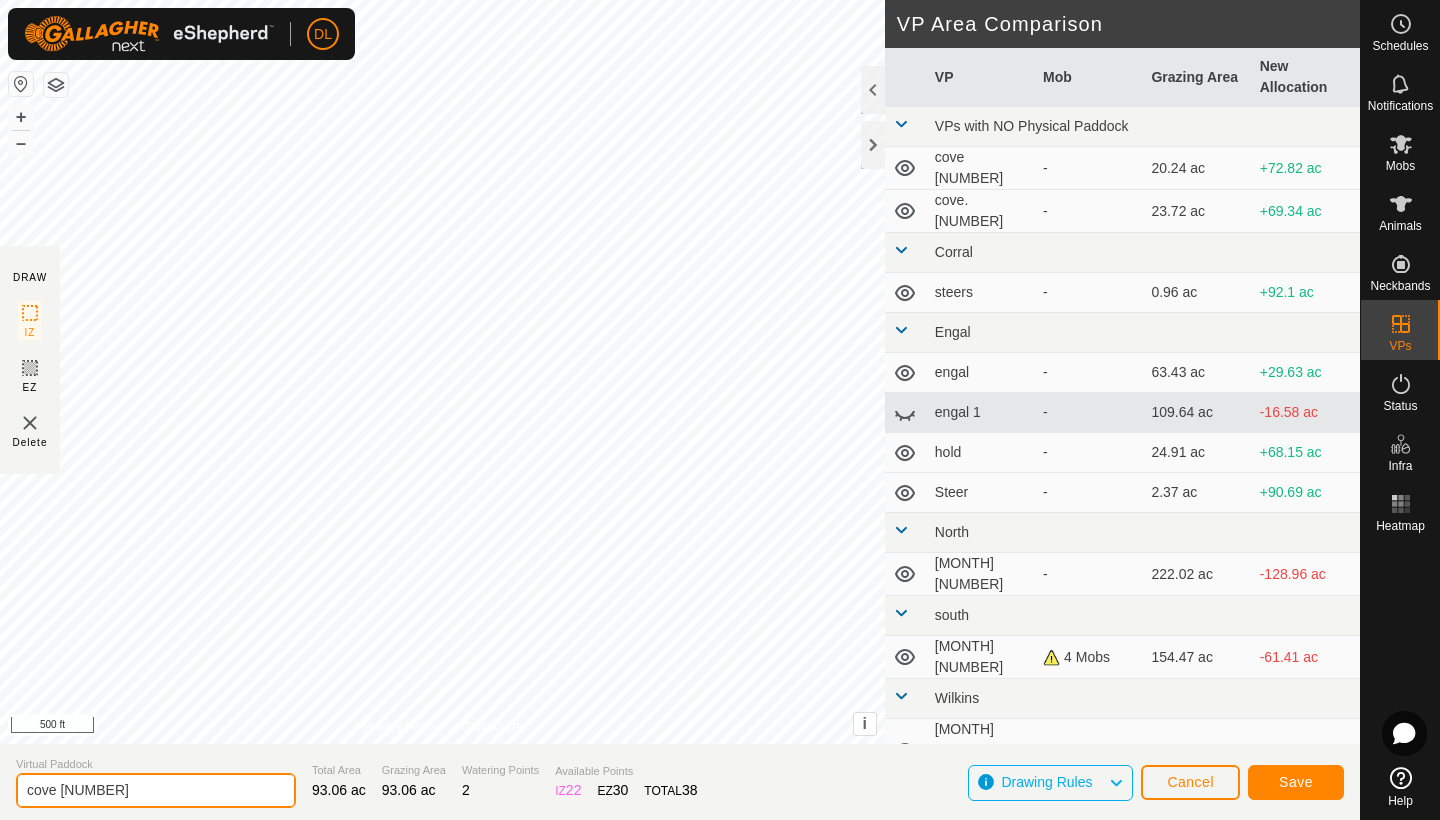 type on "cove 4" 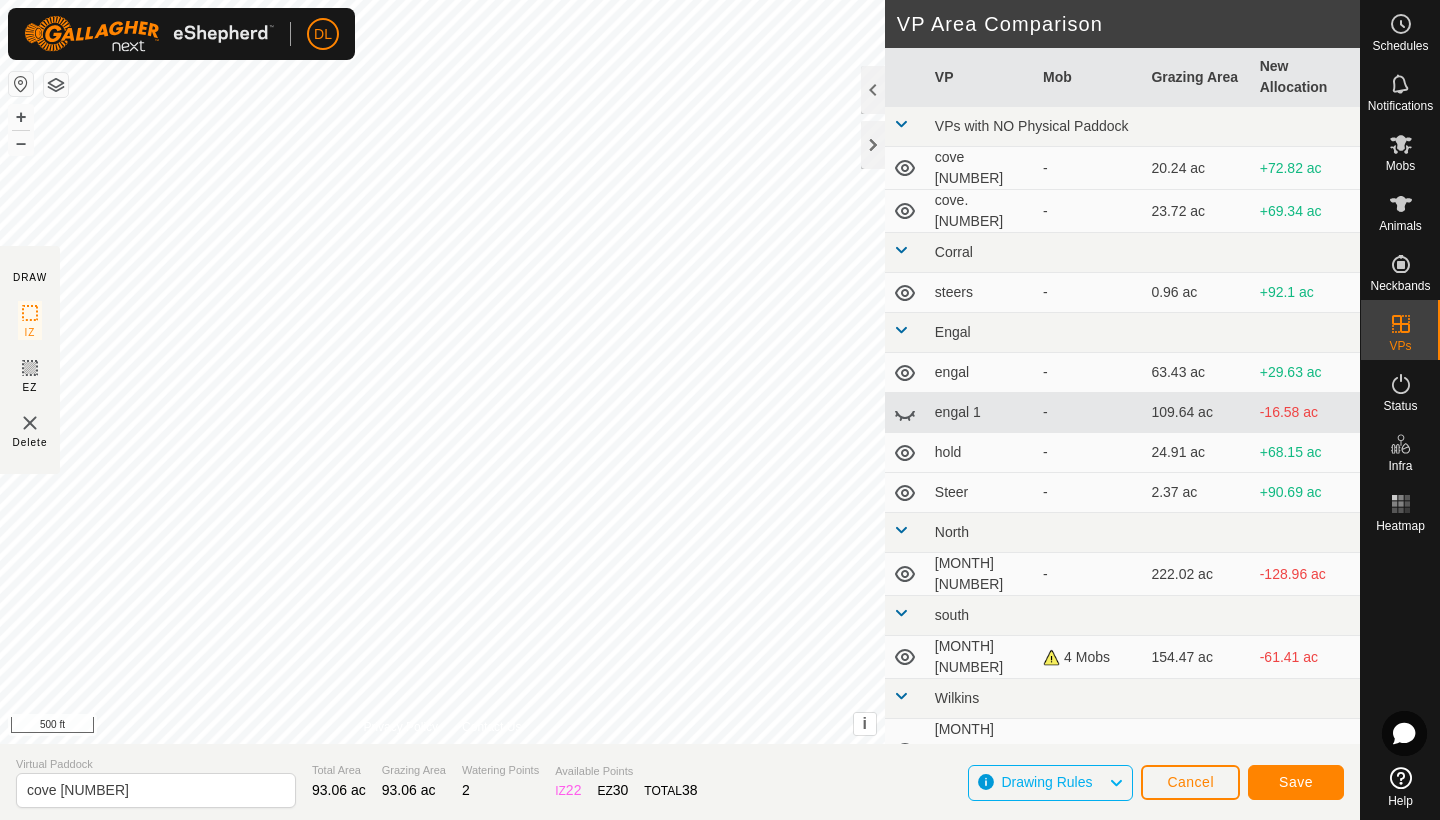 click on "Save" 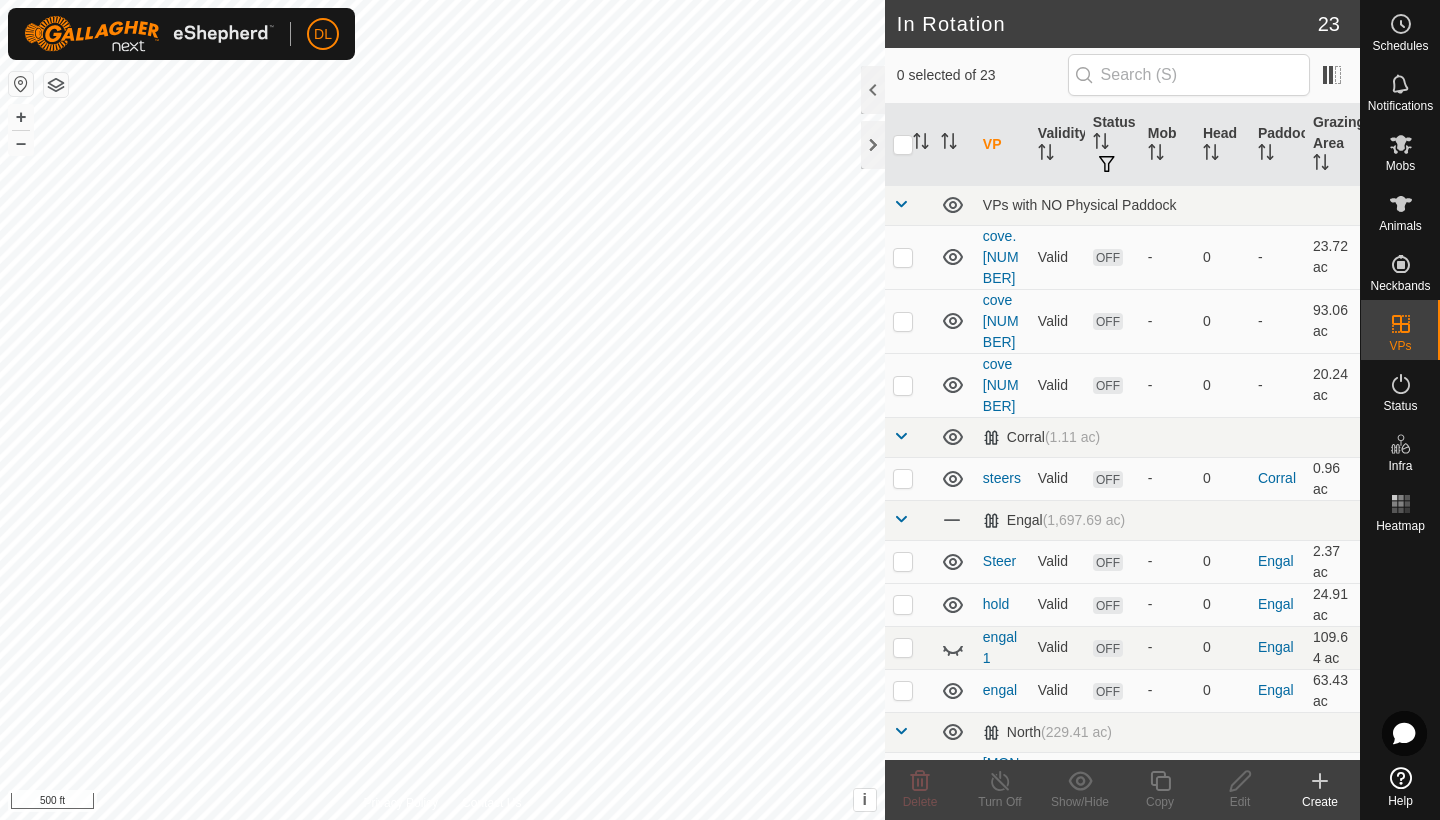 checkbox on "true" 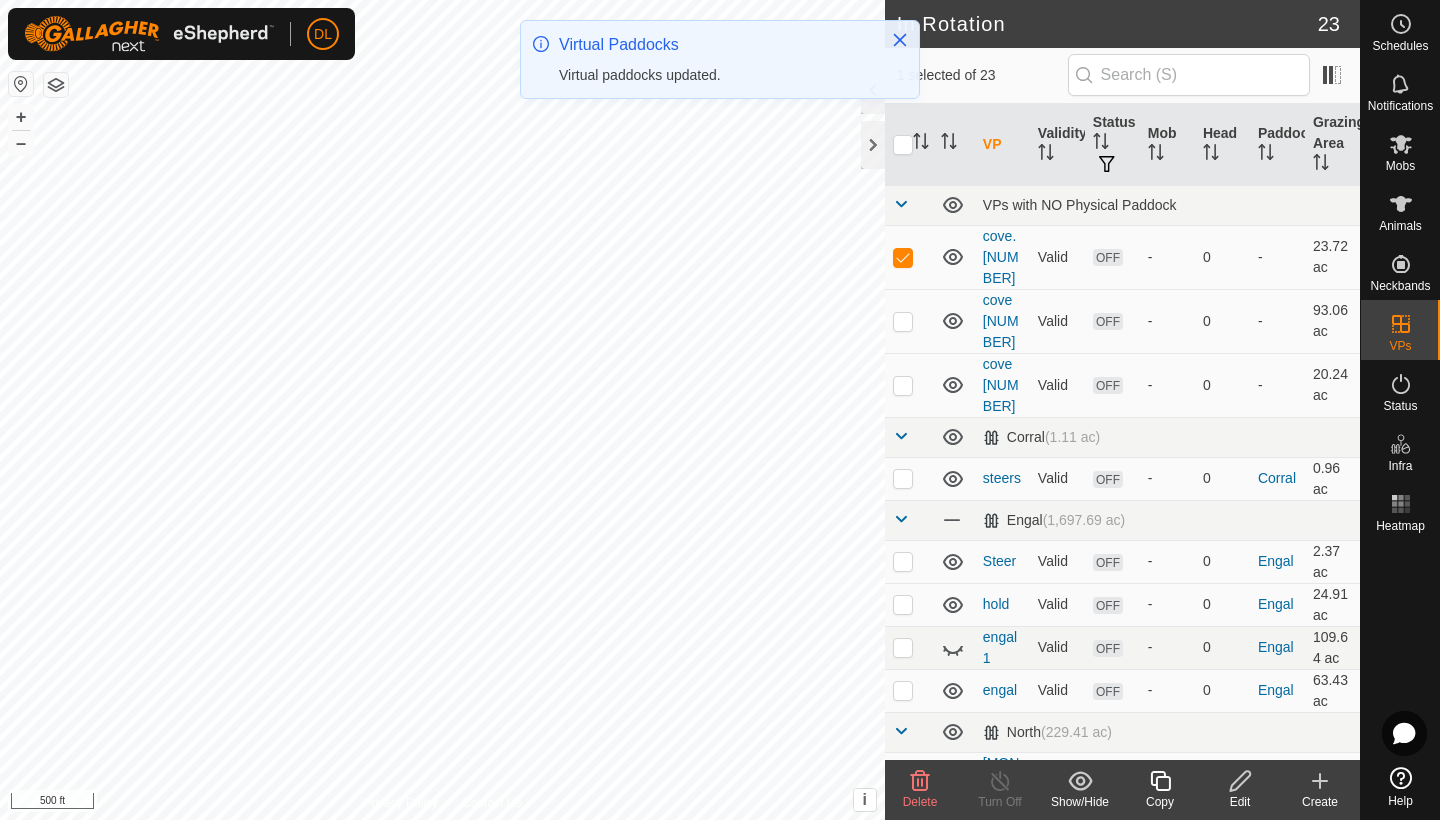 checkbox on "false" 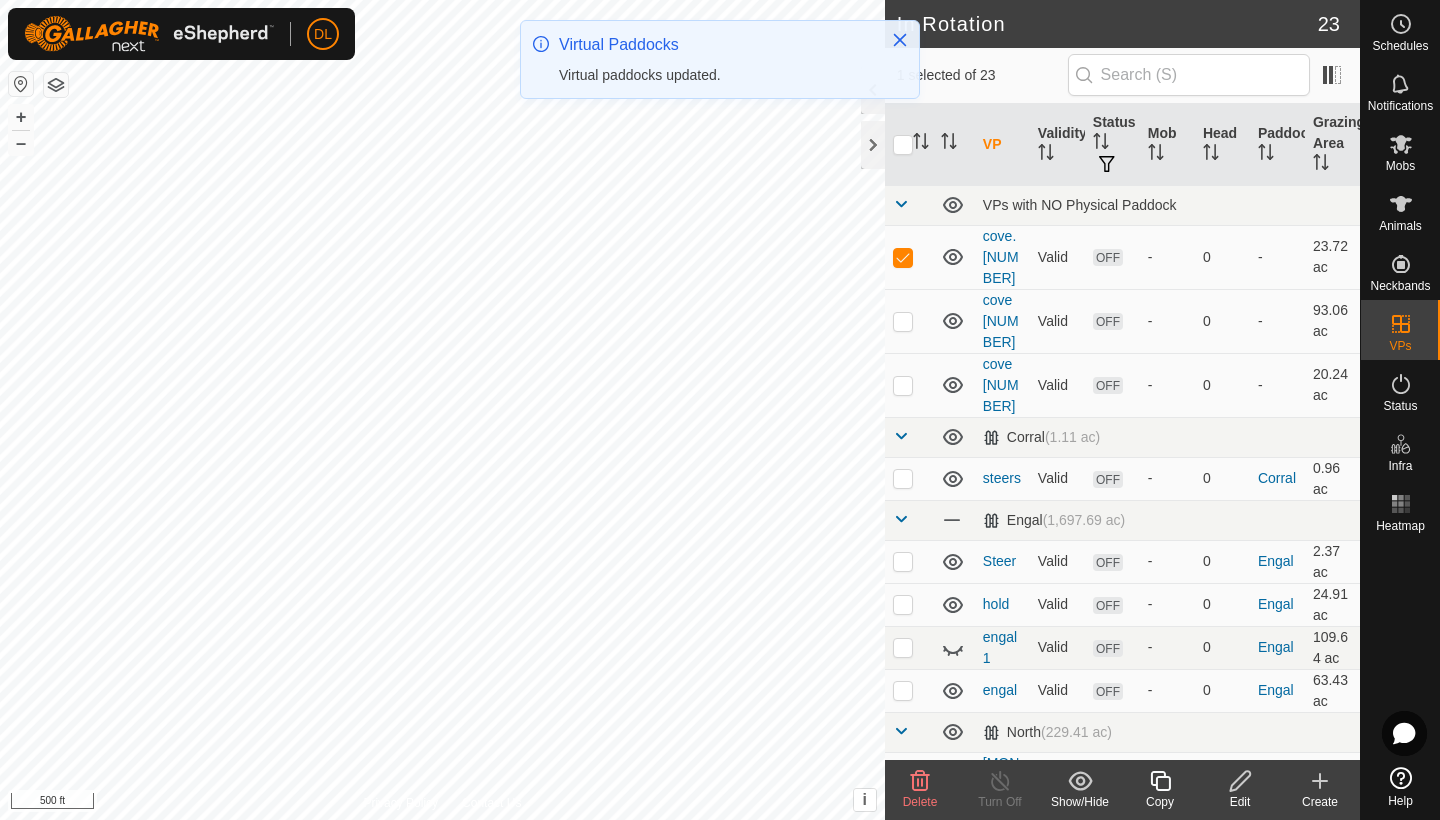 checkbox on "true" 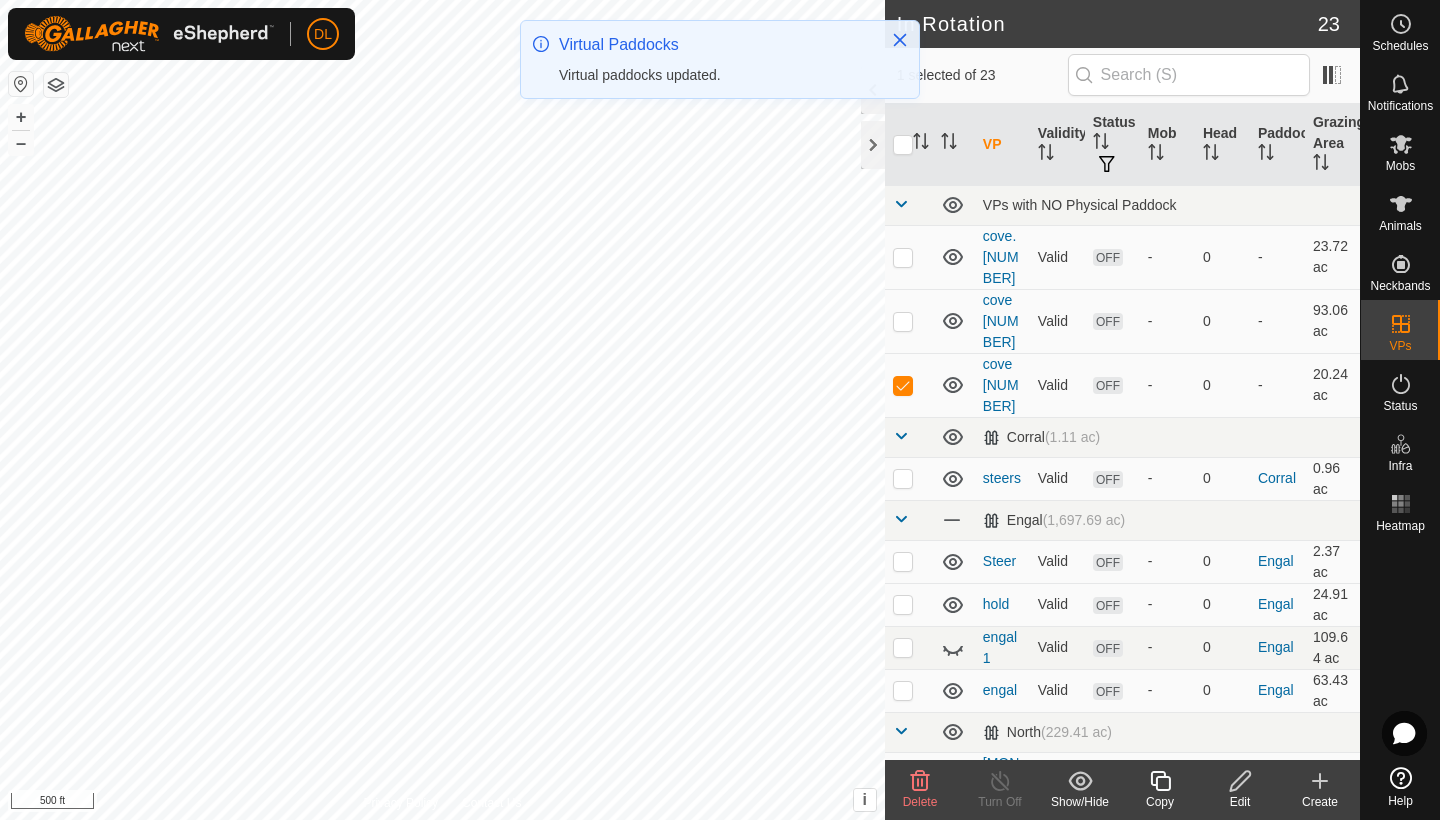 checkbox on "true" 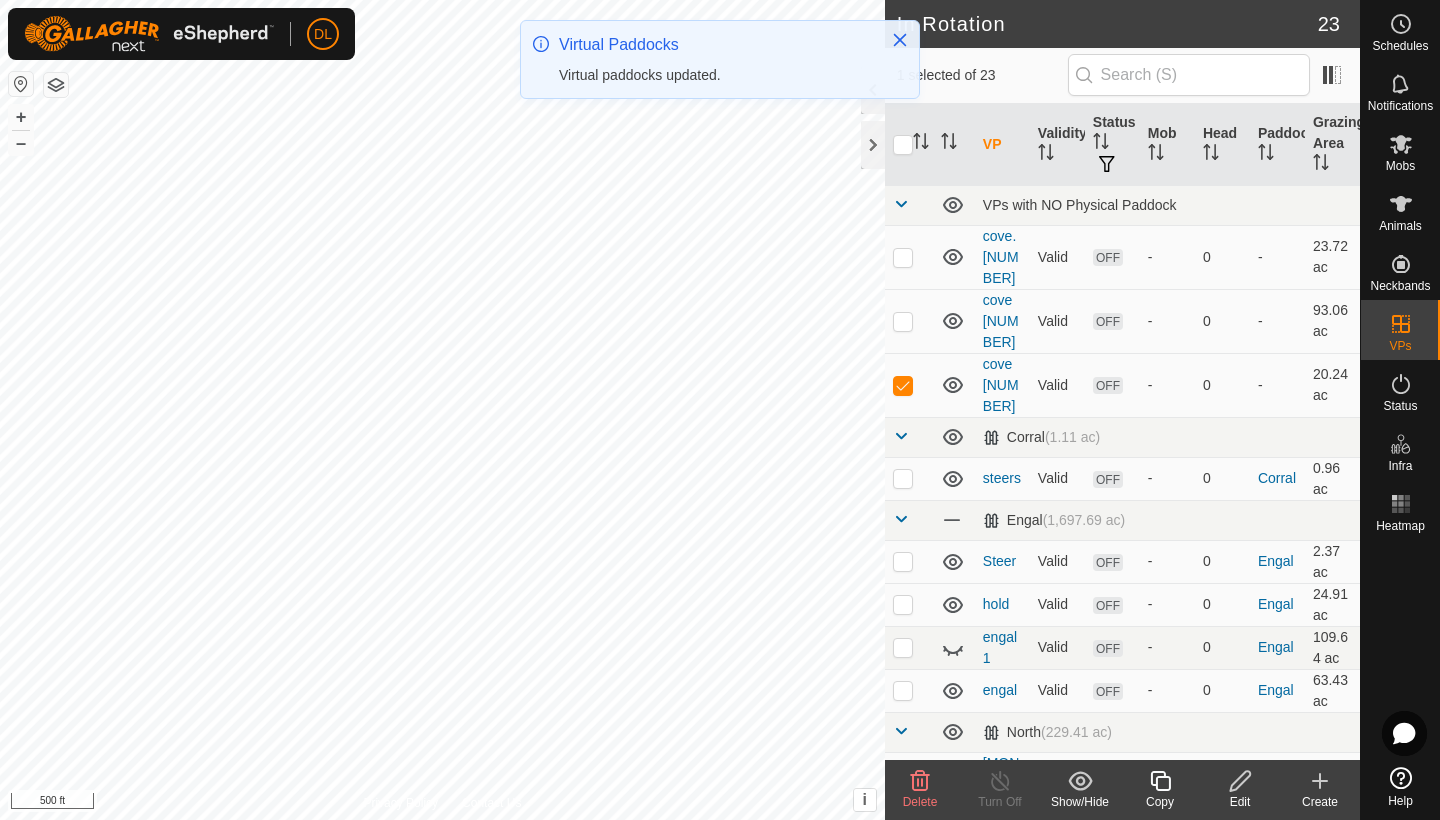 checkbox on "false" 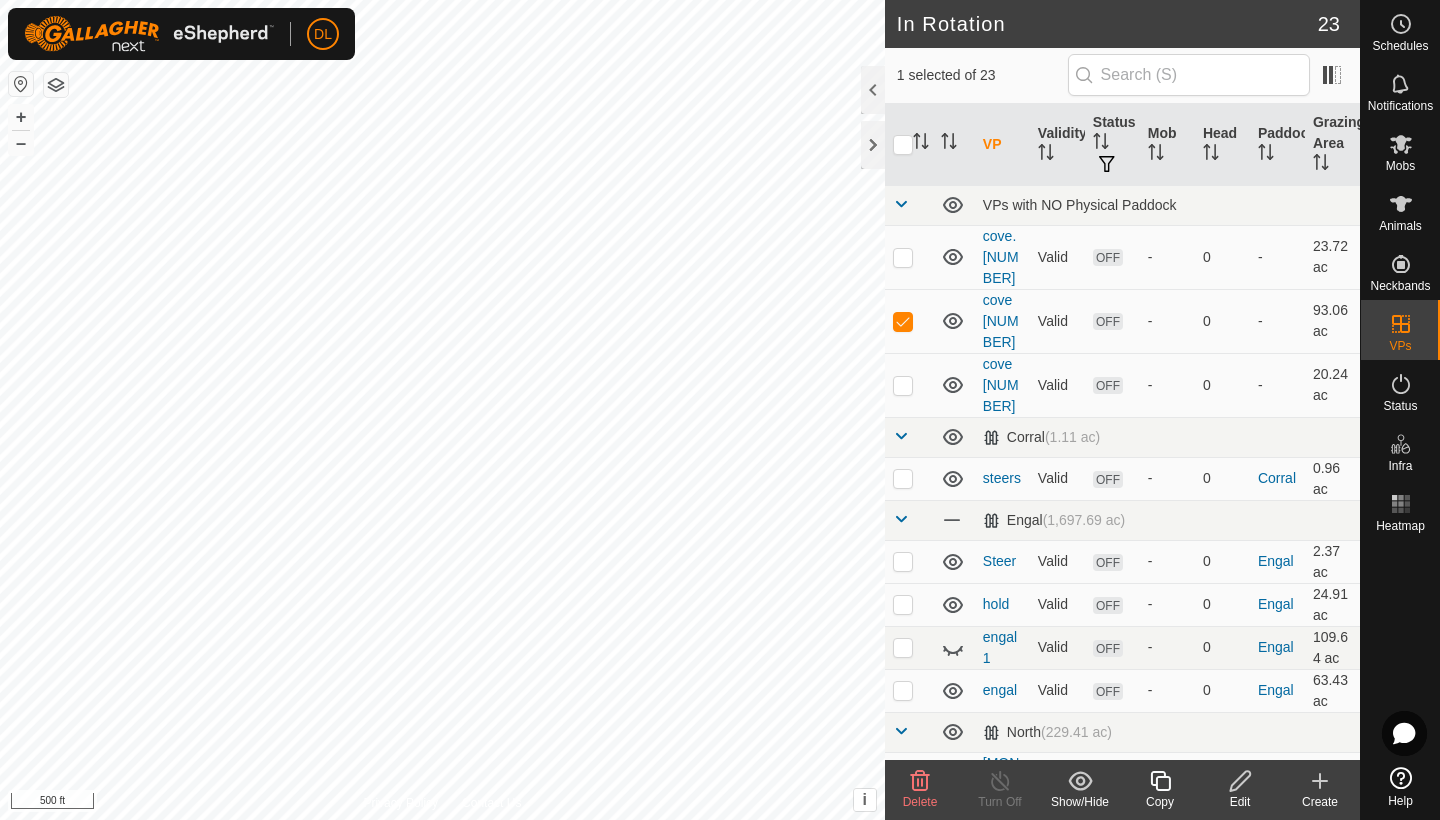 checkbox on "false" 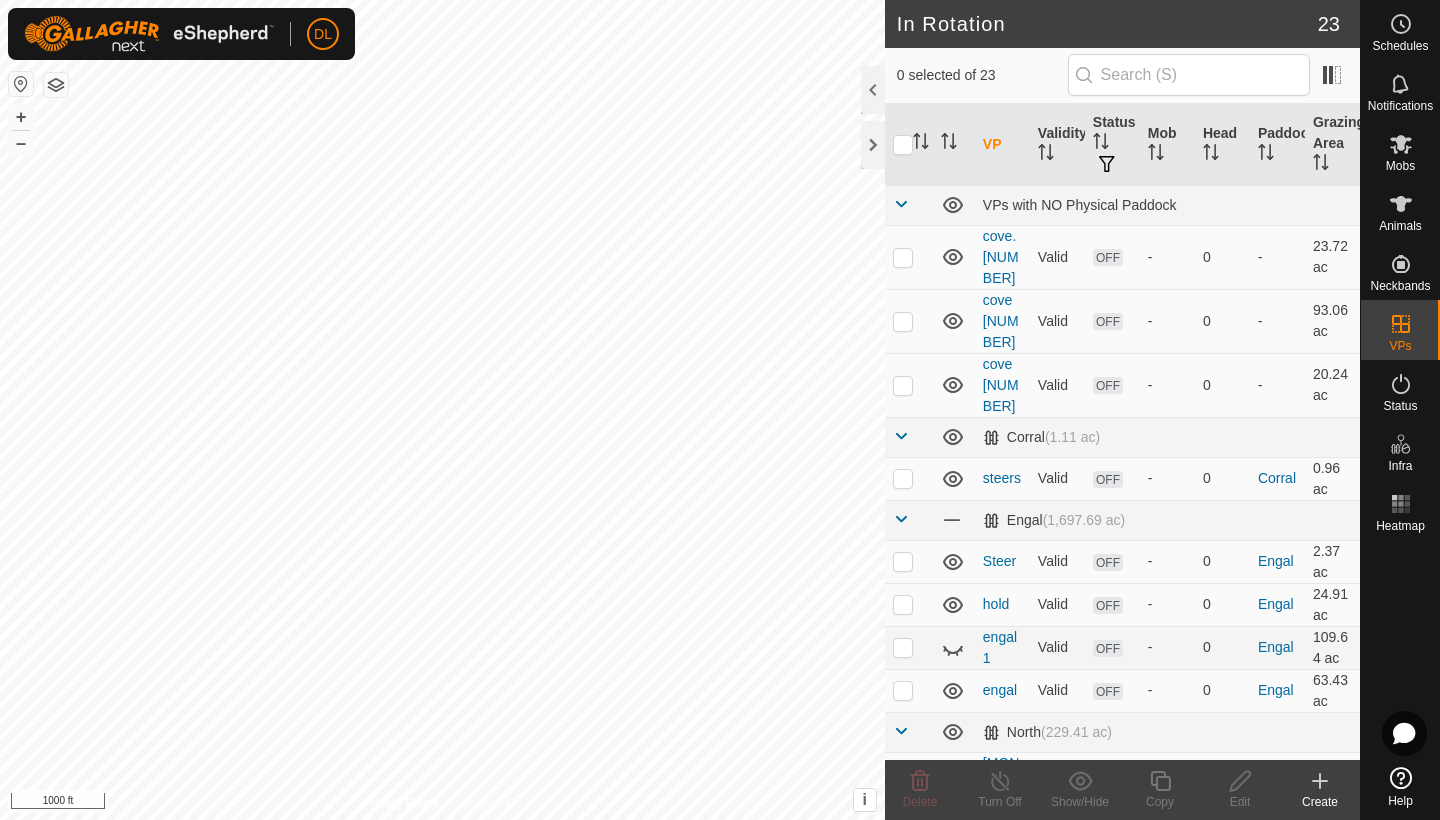 scroll, scrollTop: 0, scrollLeft: 0, axis: both 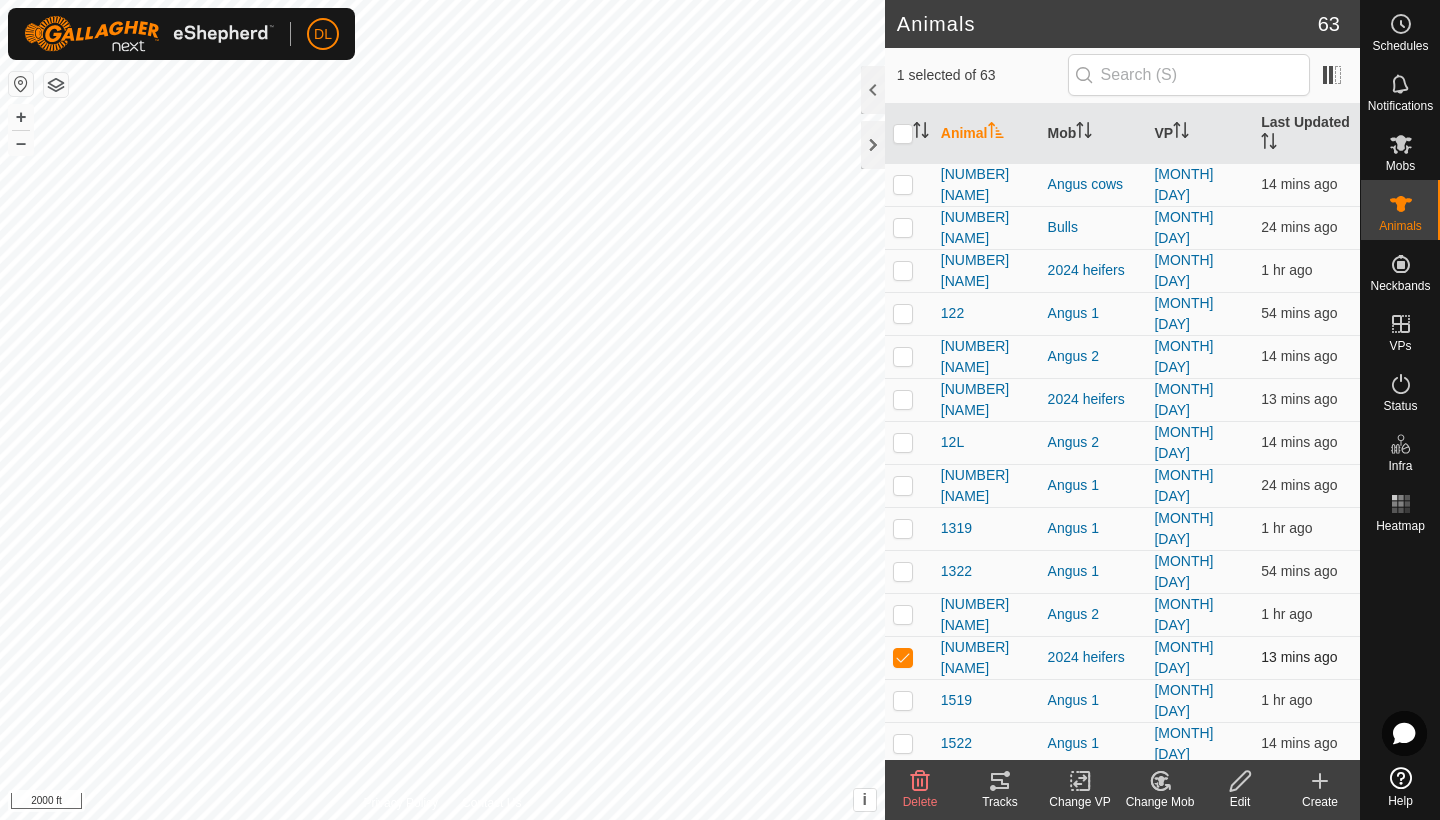 click at bounding box center [903, 657] 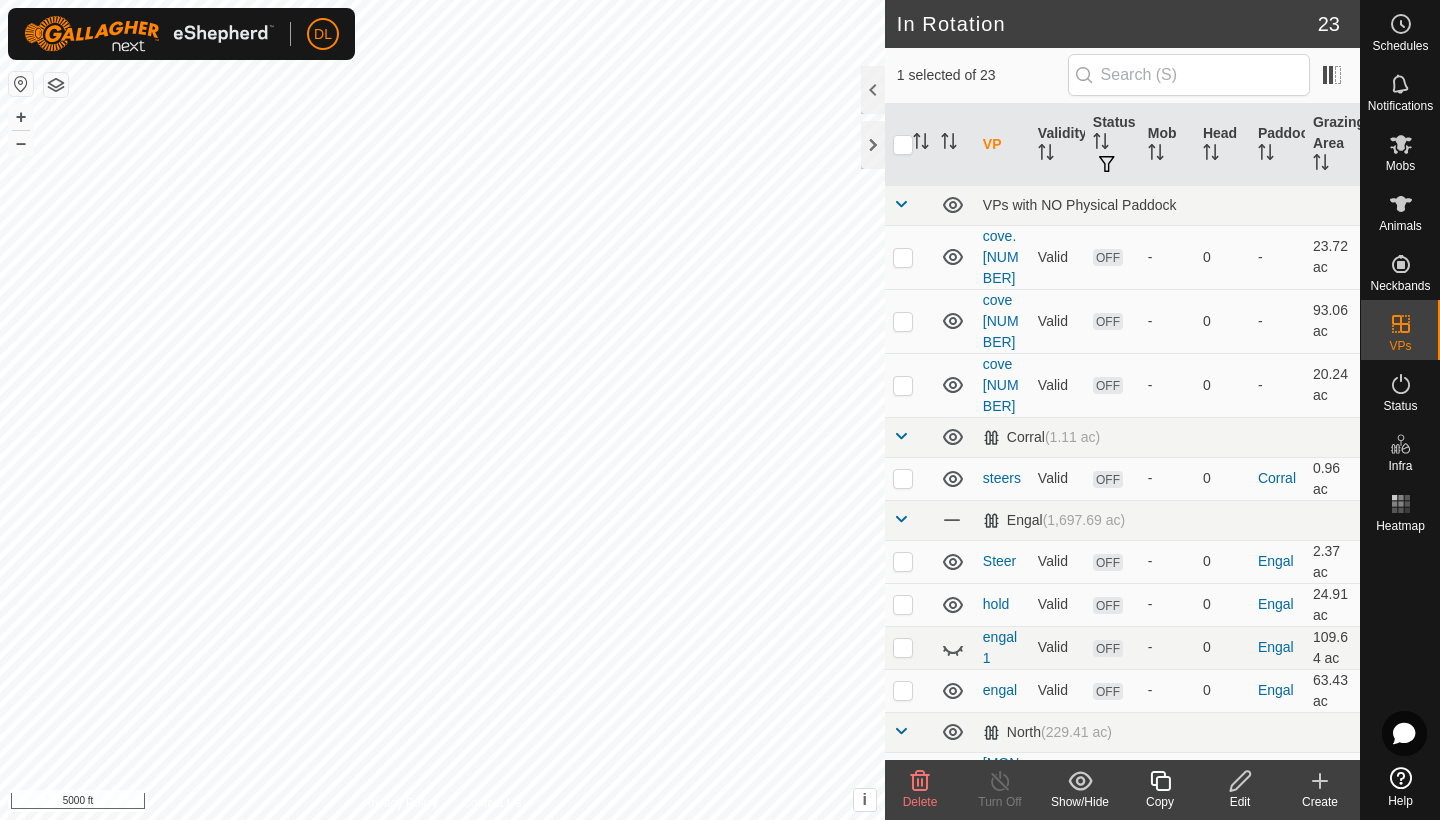 checkbox on "true" 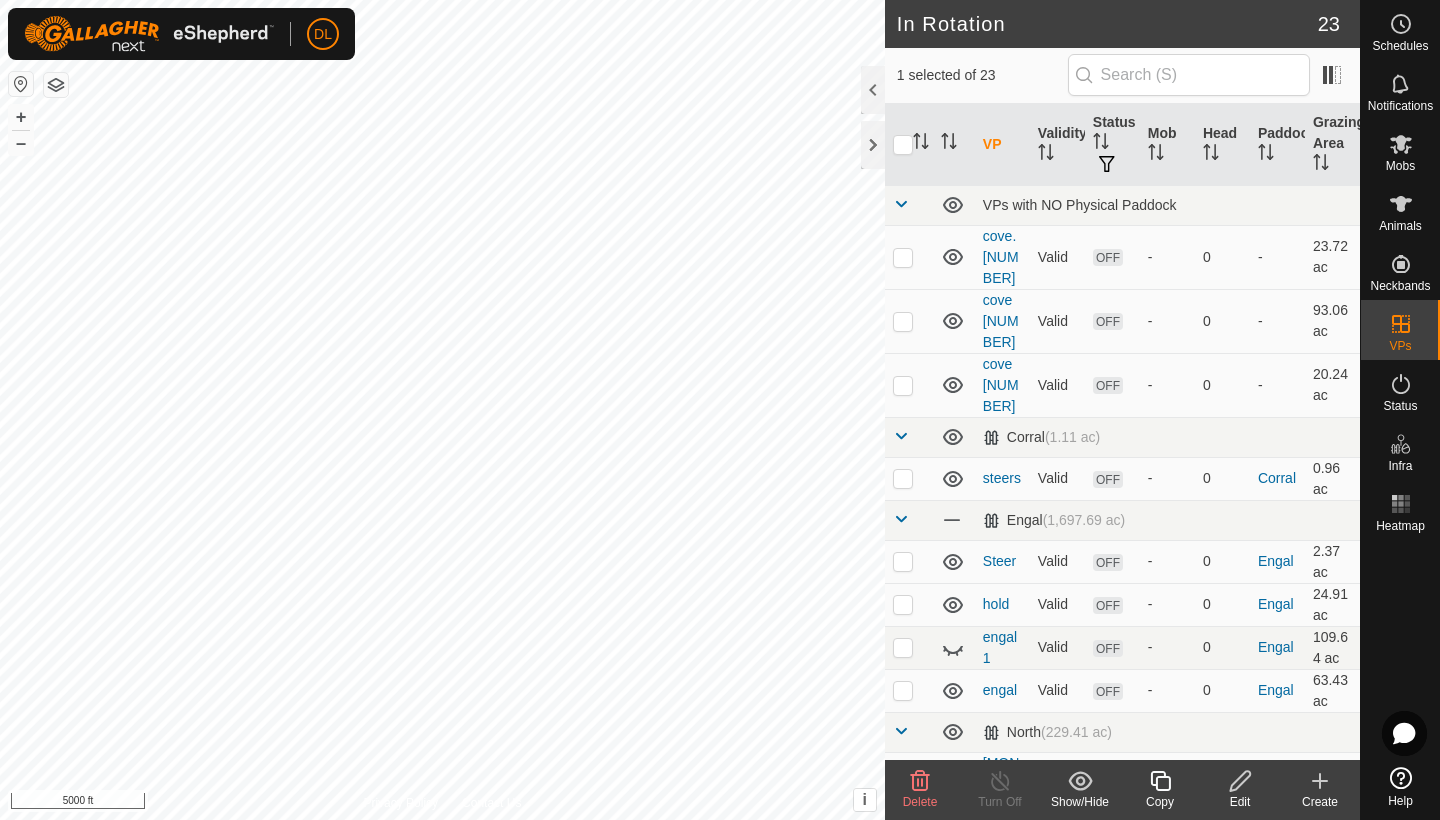 checkbox on "false" 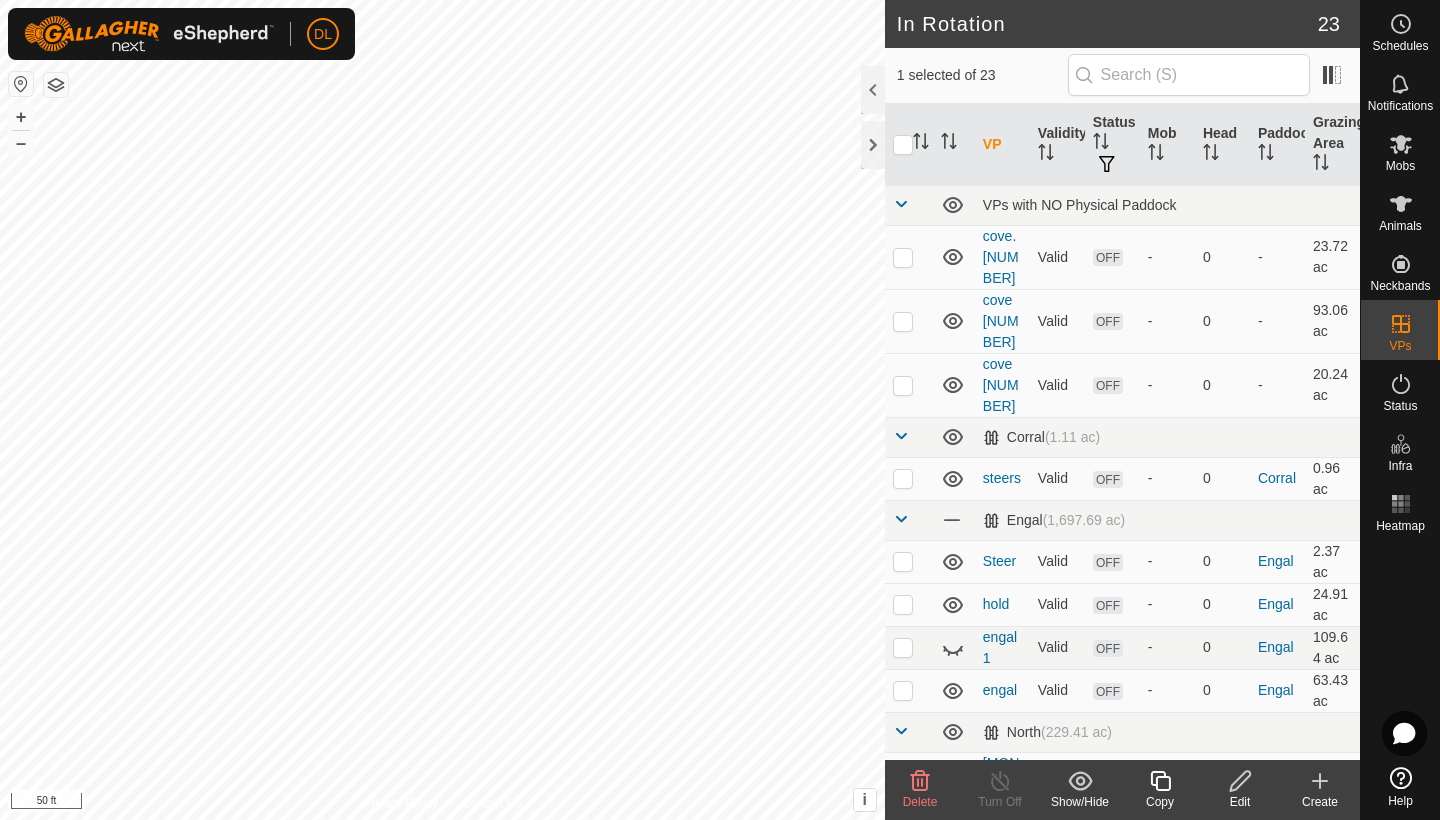 click 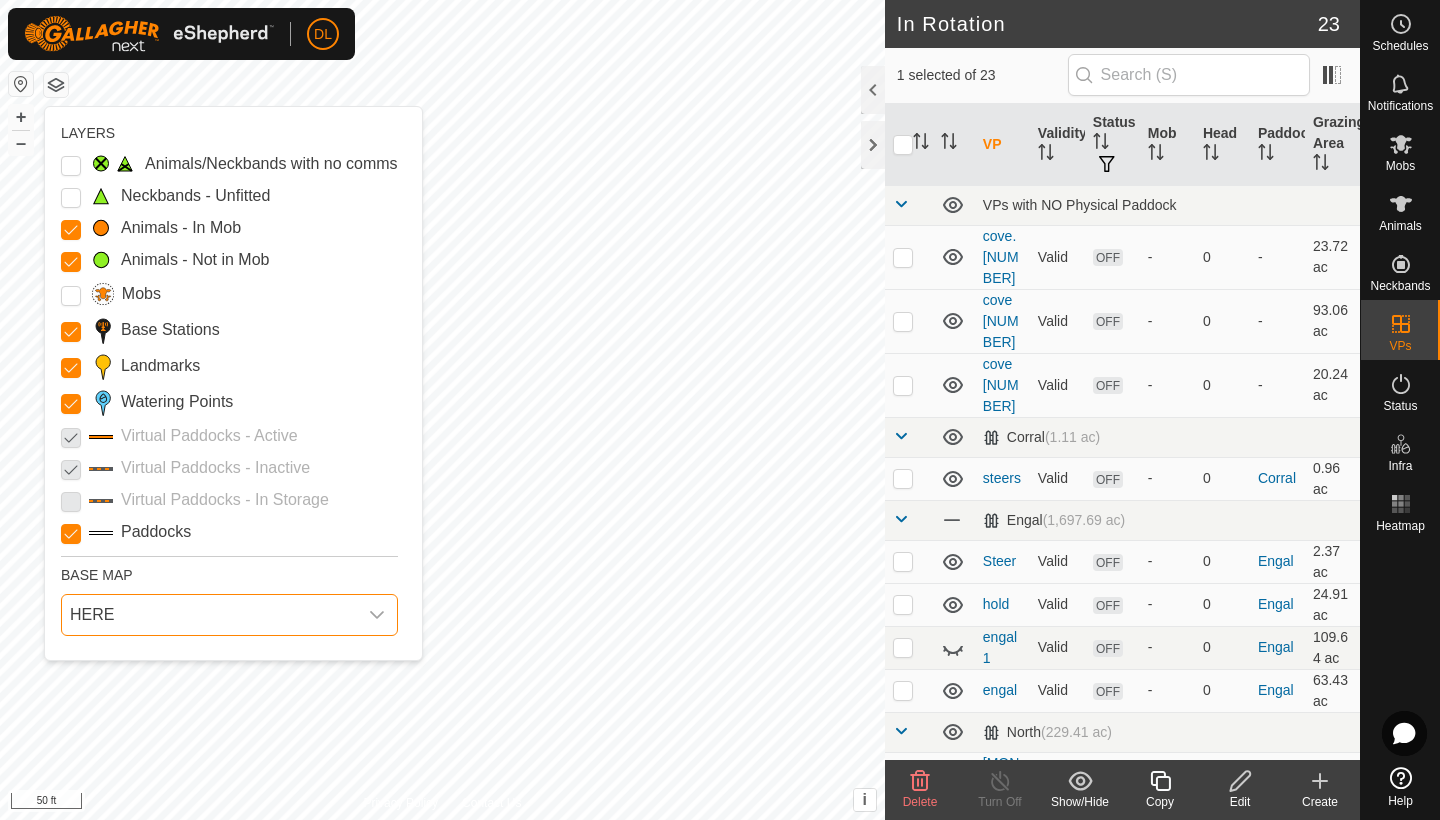 click on "HERE" at bounding box center [209, 615] 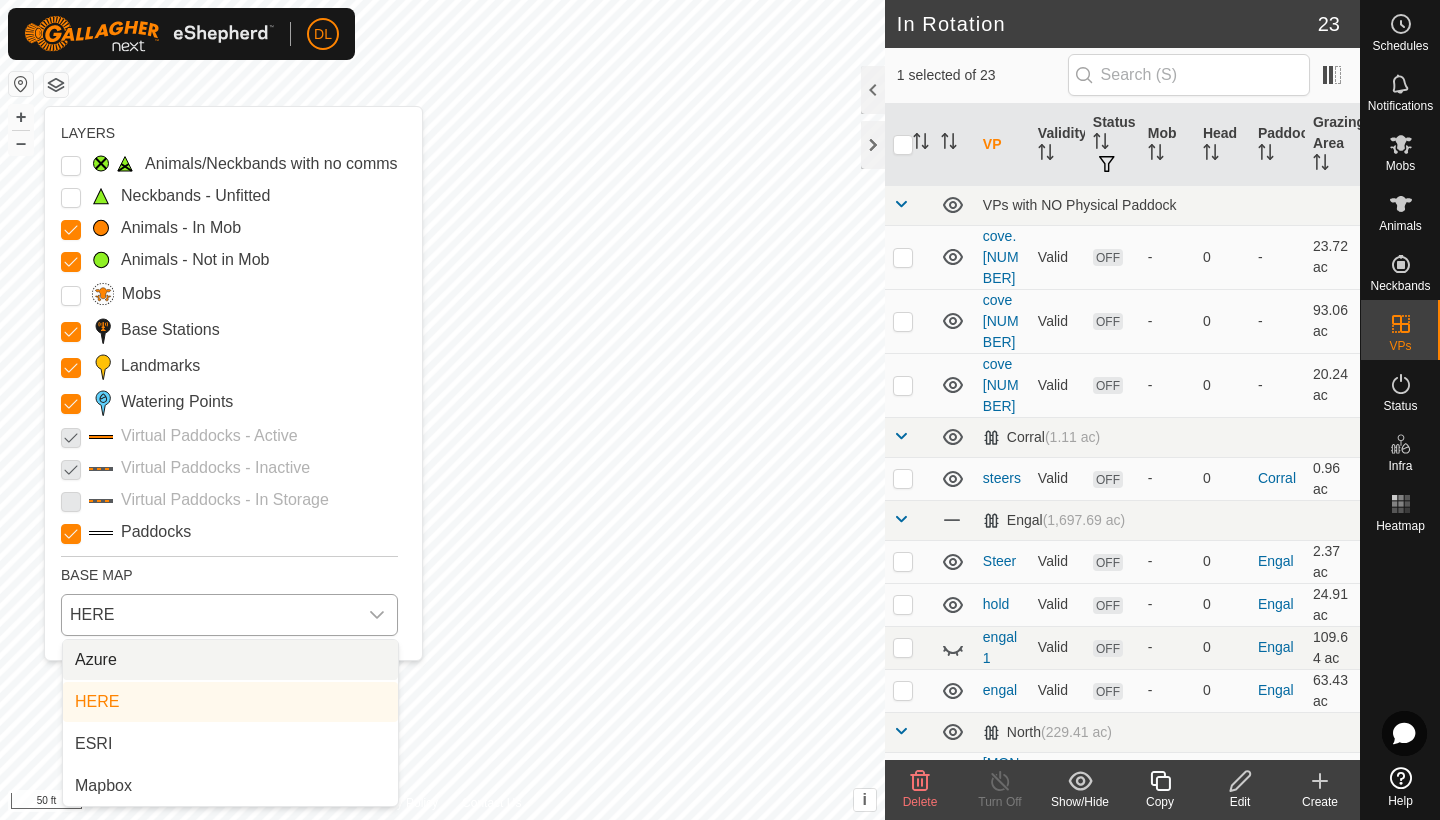 click on "Azure" at bounding box center [230, 660] 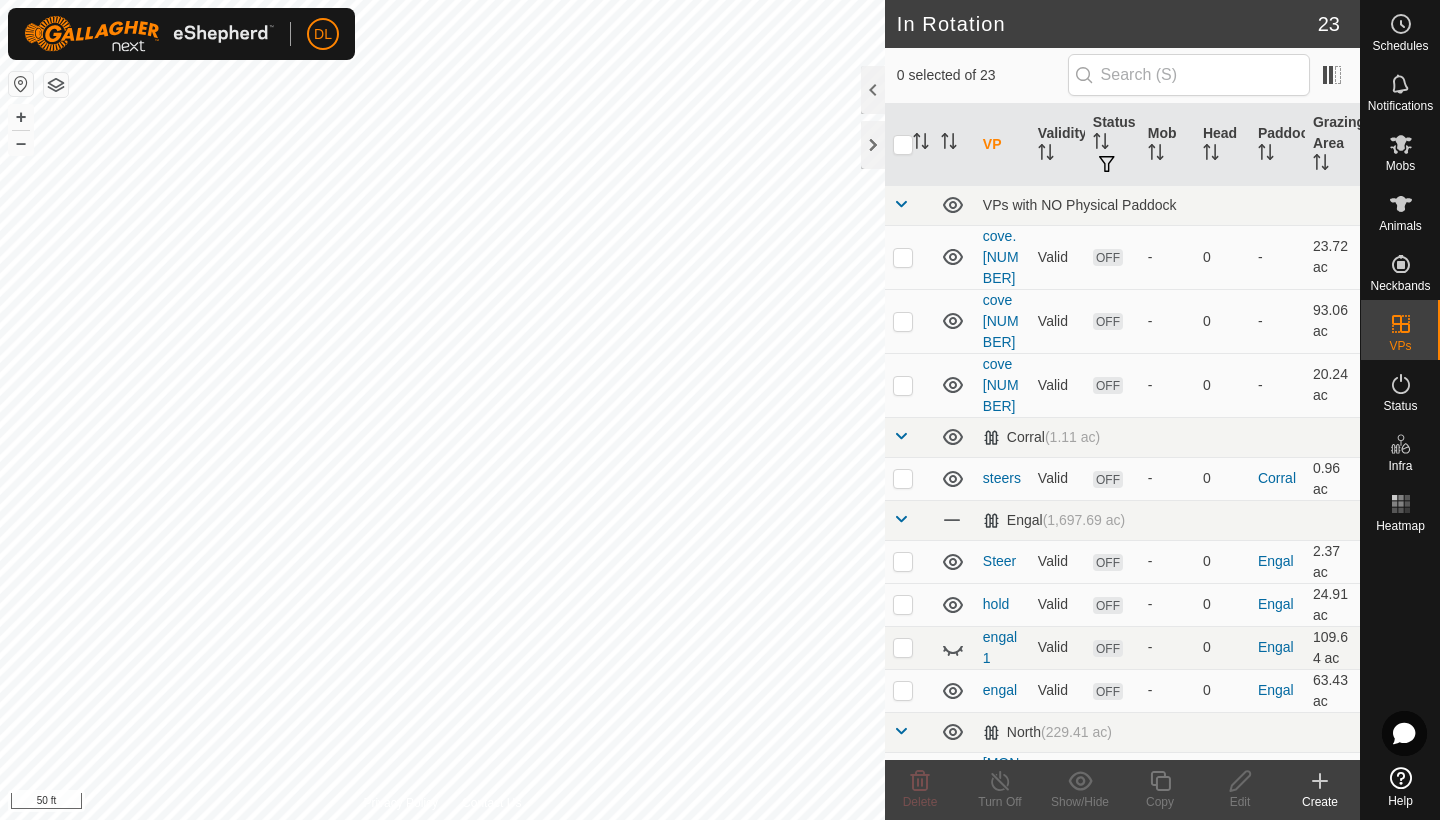 checkbox on "true" 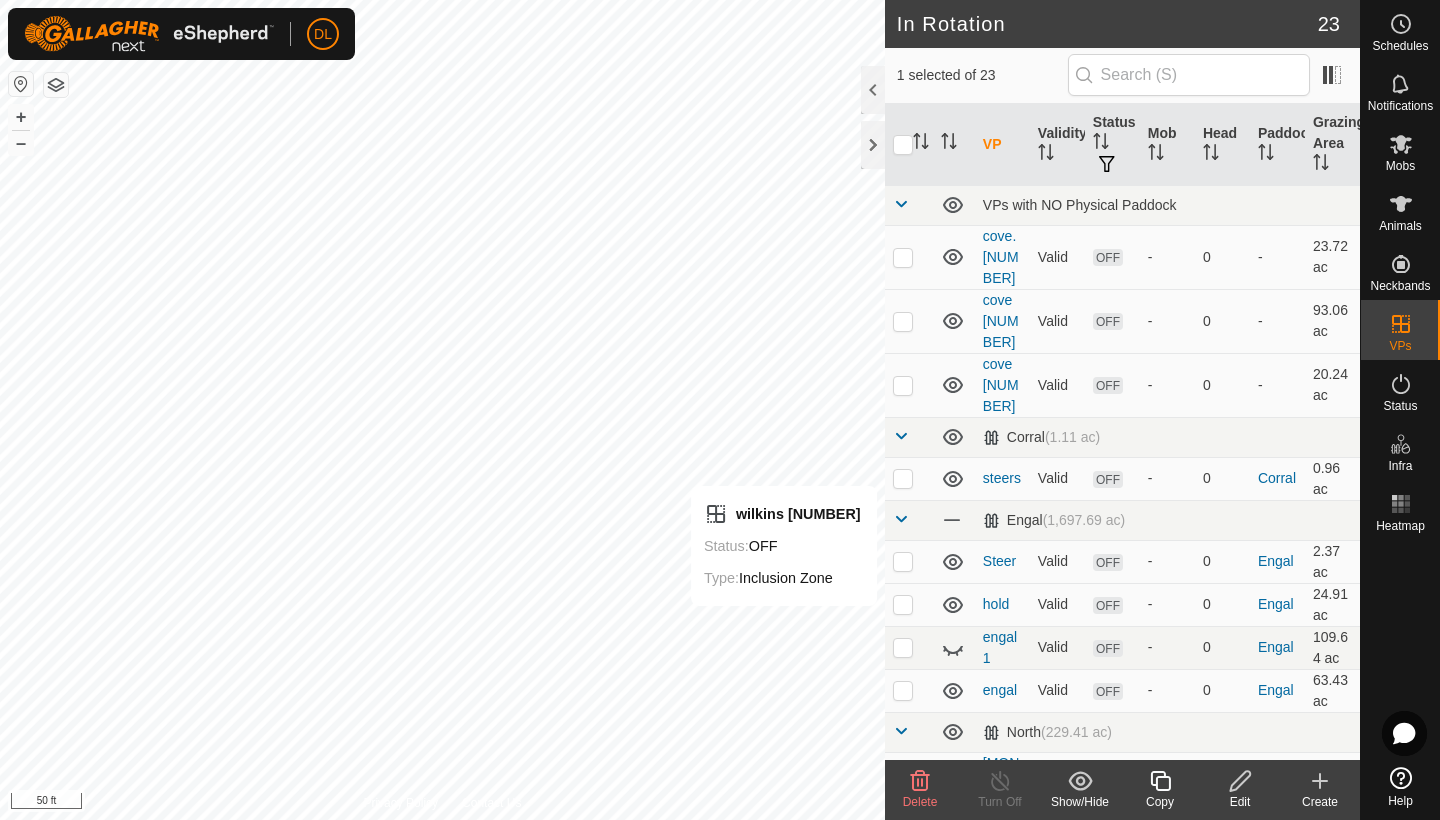 click 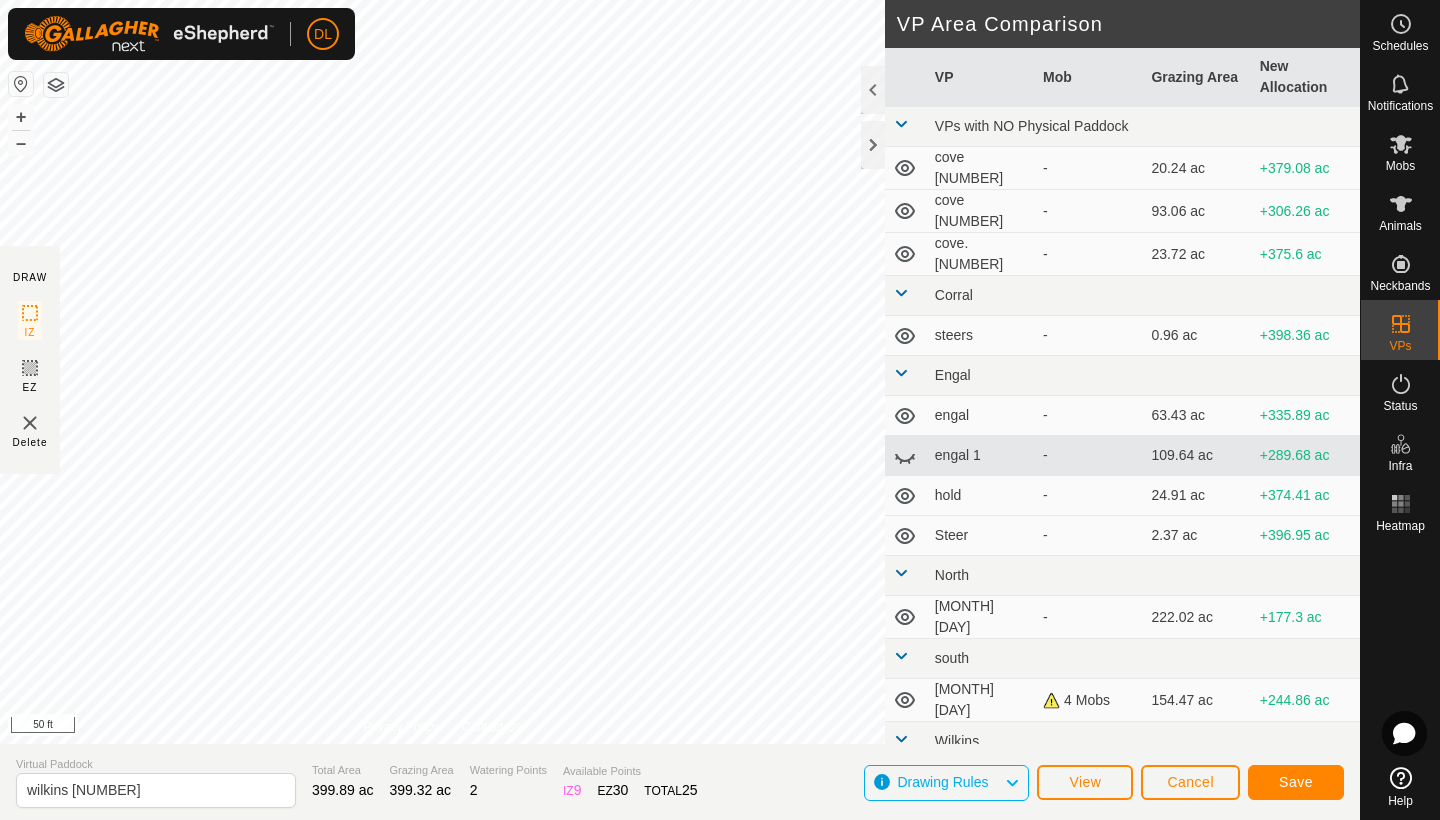click on "Save" 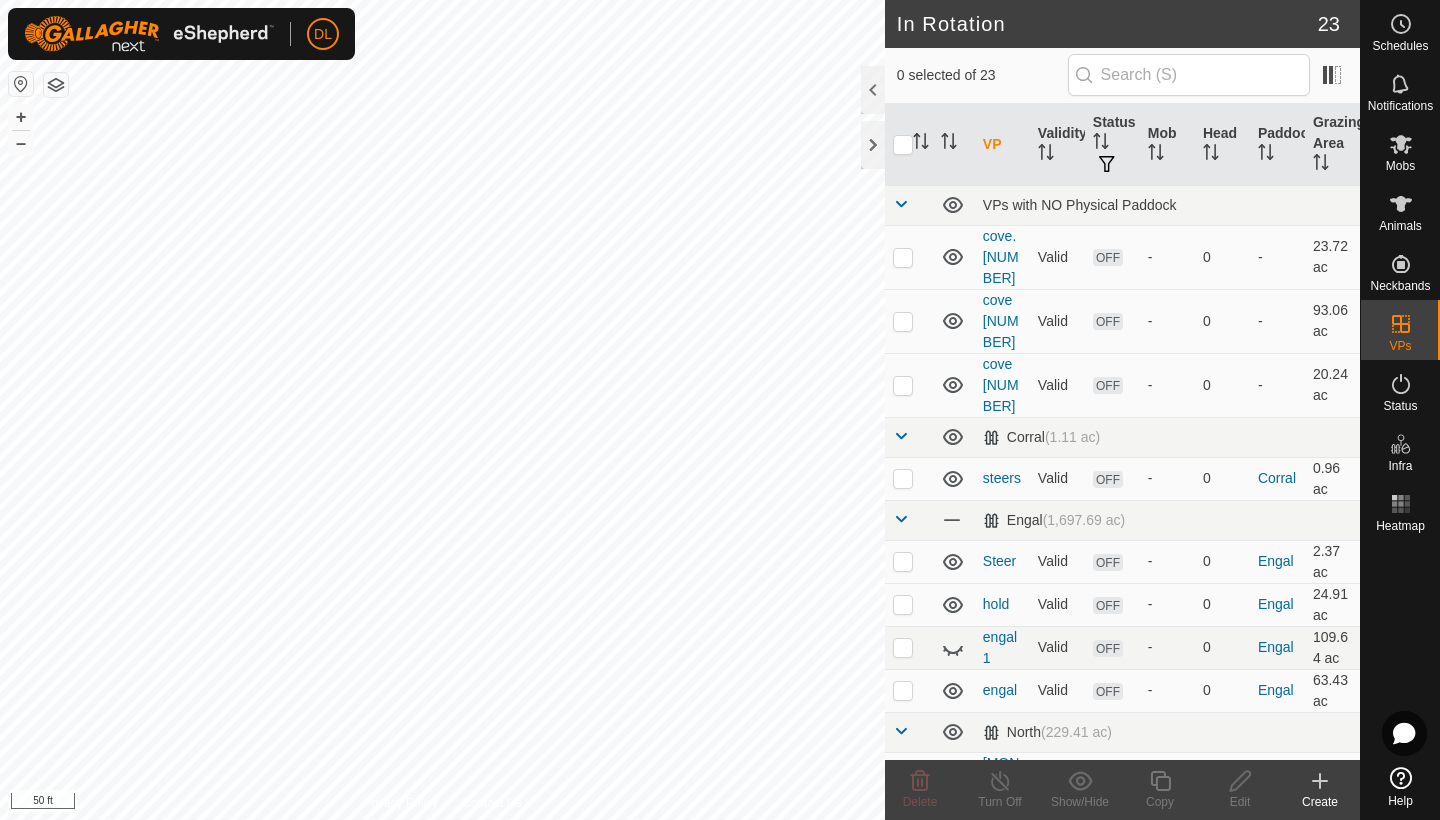 click 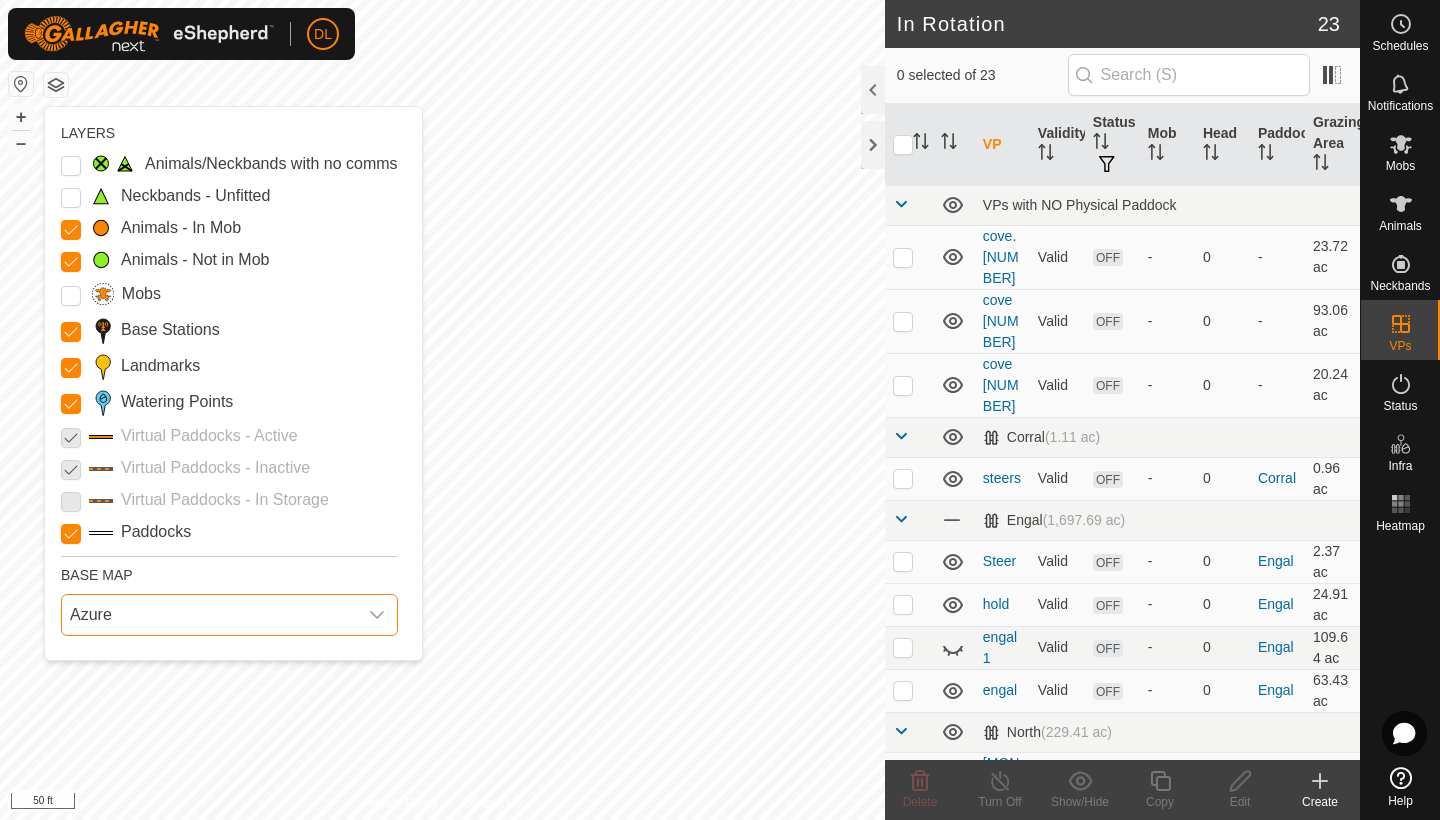click on "Azure" at bounding box center (209, 615) 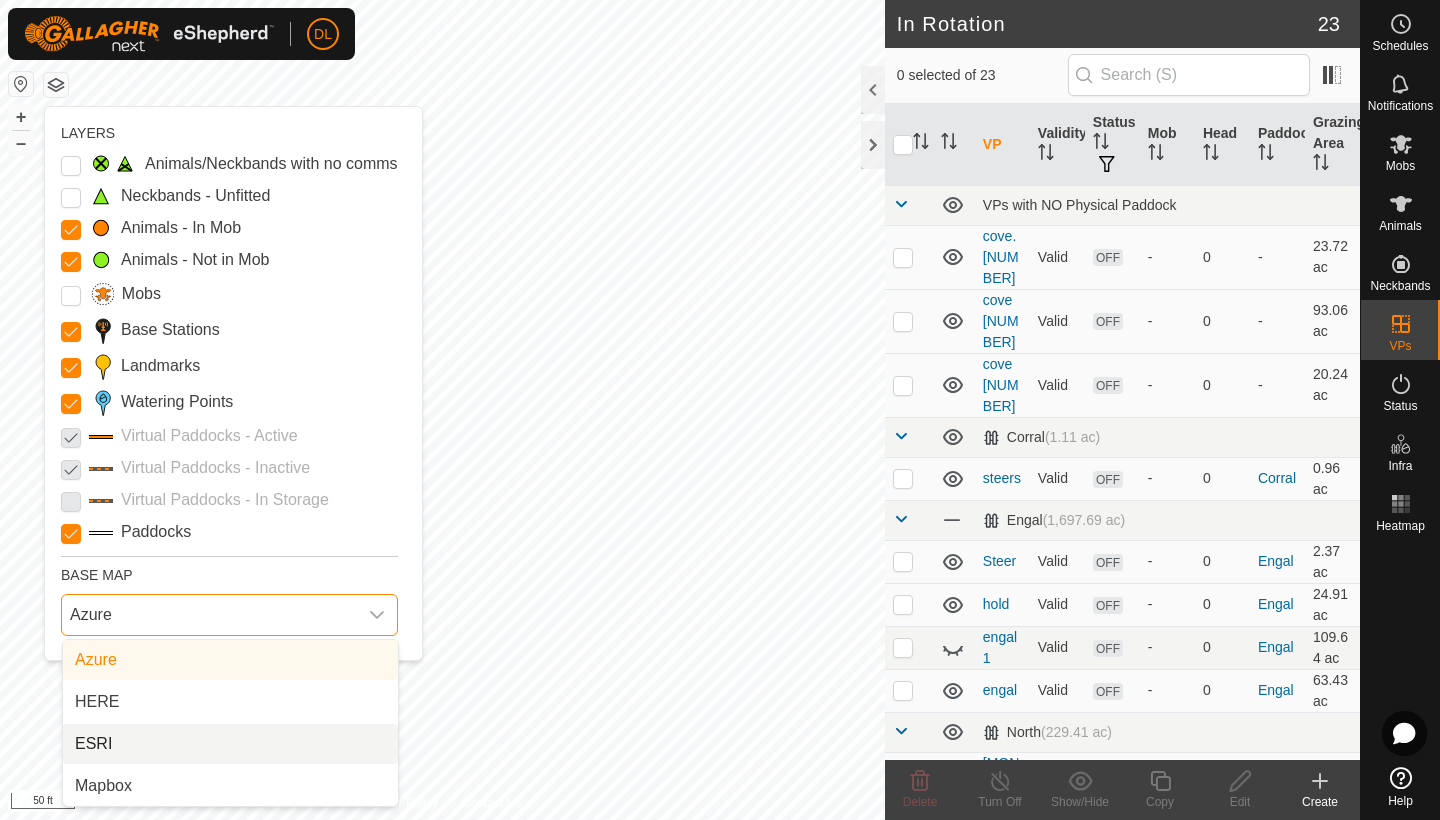 click on "ESRI" at bounding box center [230, 744] 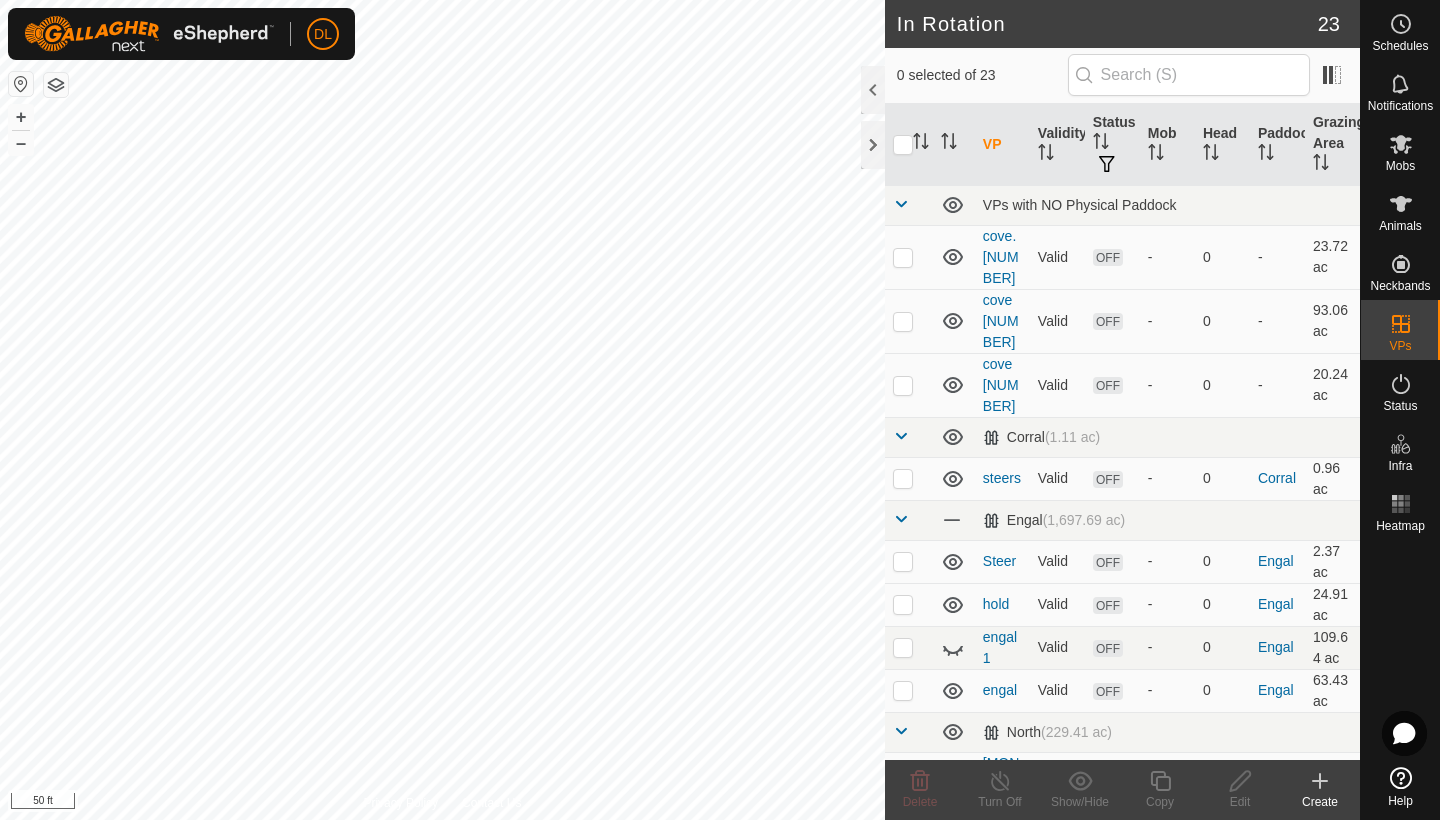 checkbox on "true" 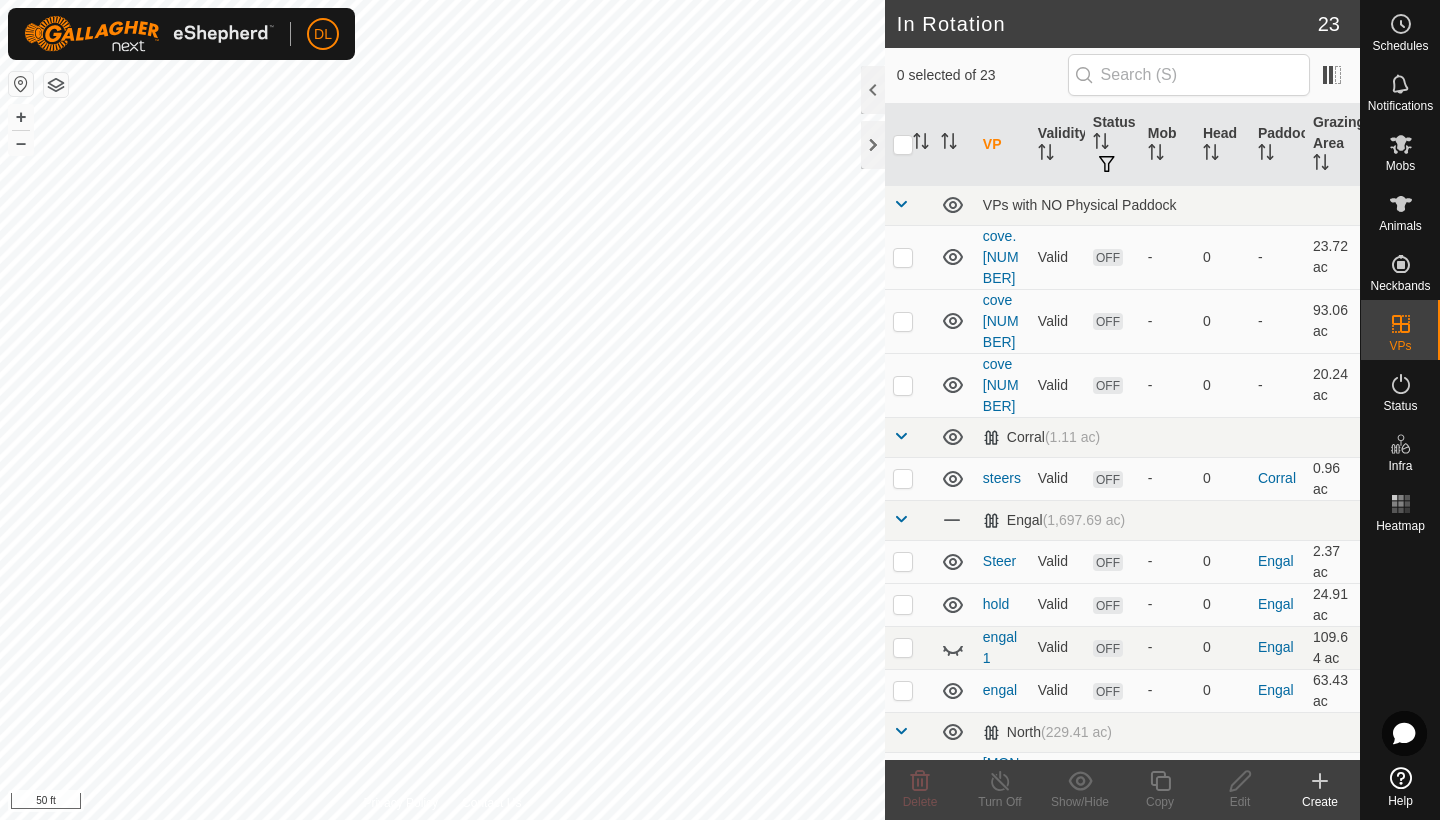 checkbox on "true" 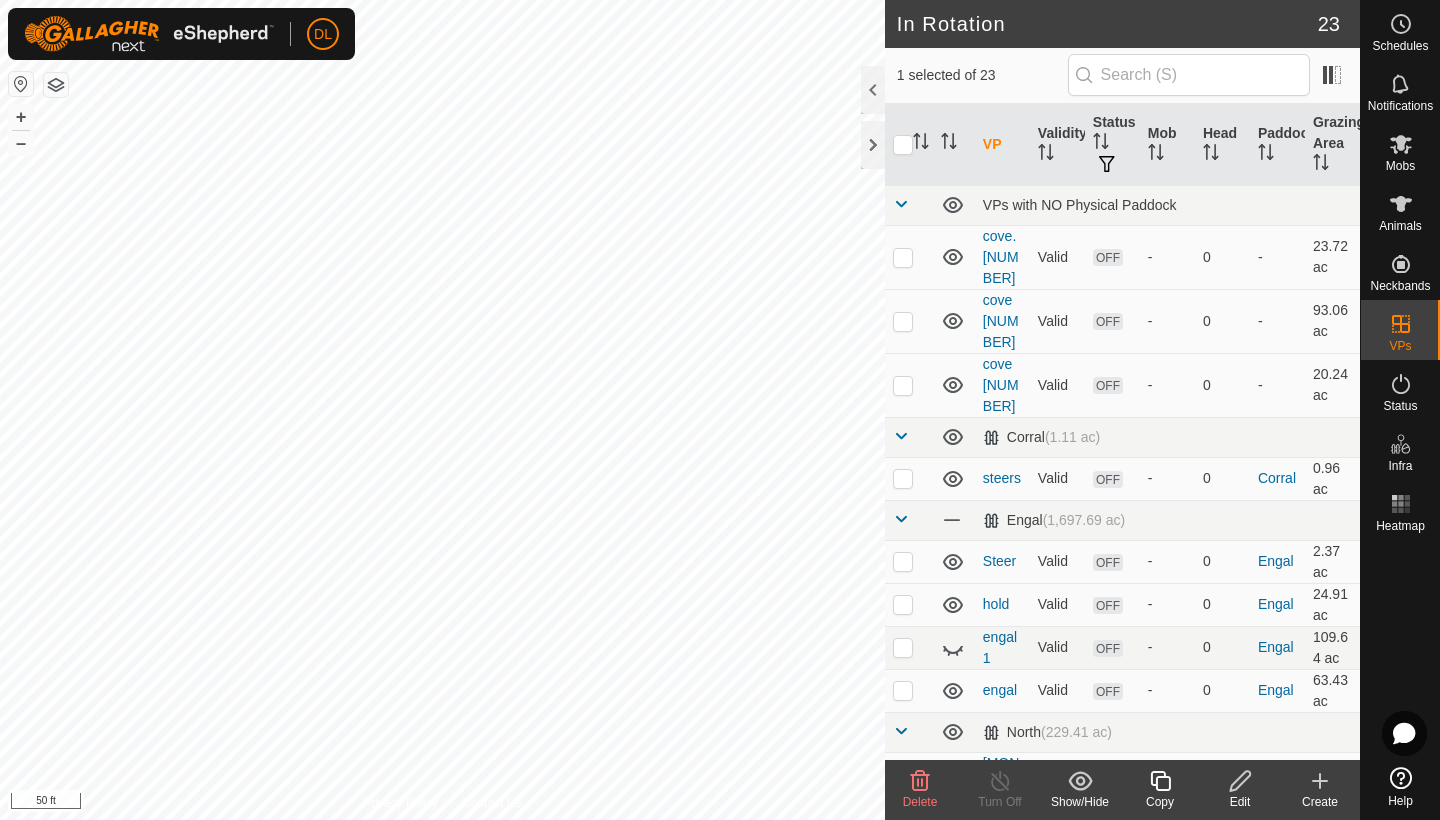click 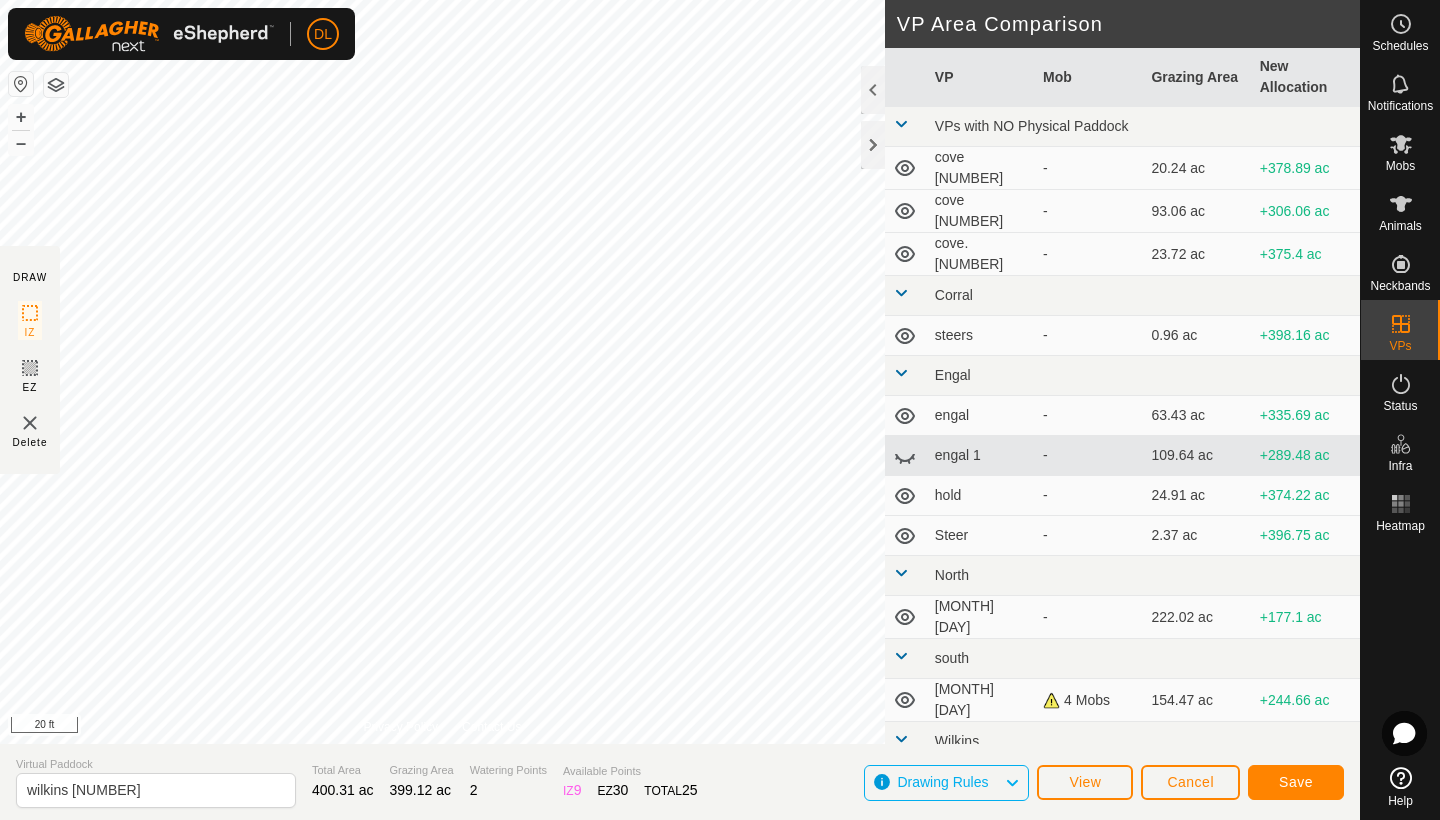 click 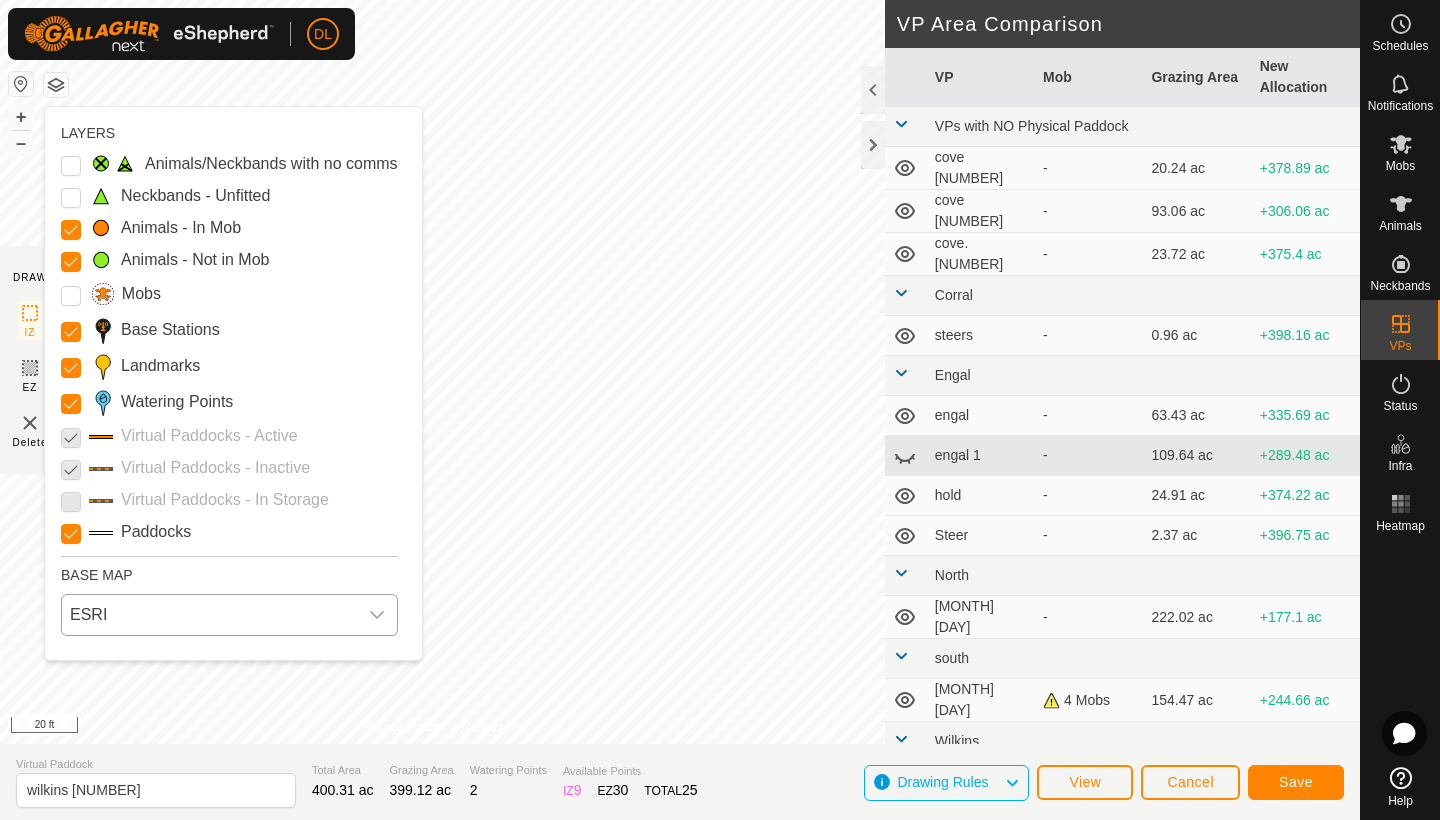 click on "ESRI" at bounding box center [209, 615] 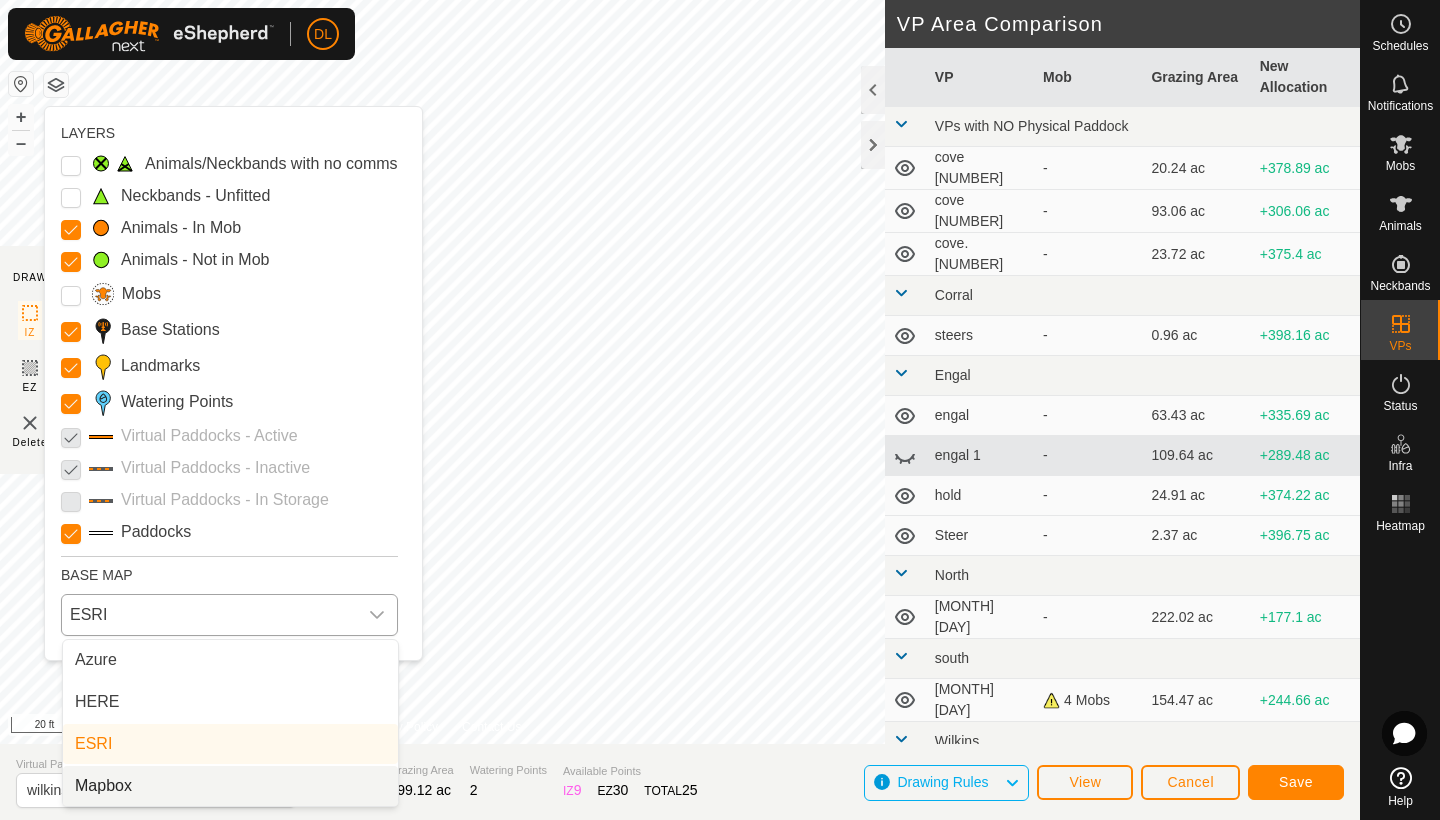 click on "Mapbox" at bounding box center (230, 786) 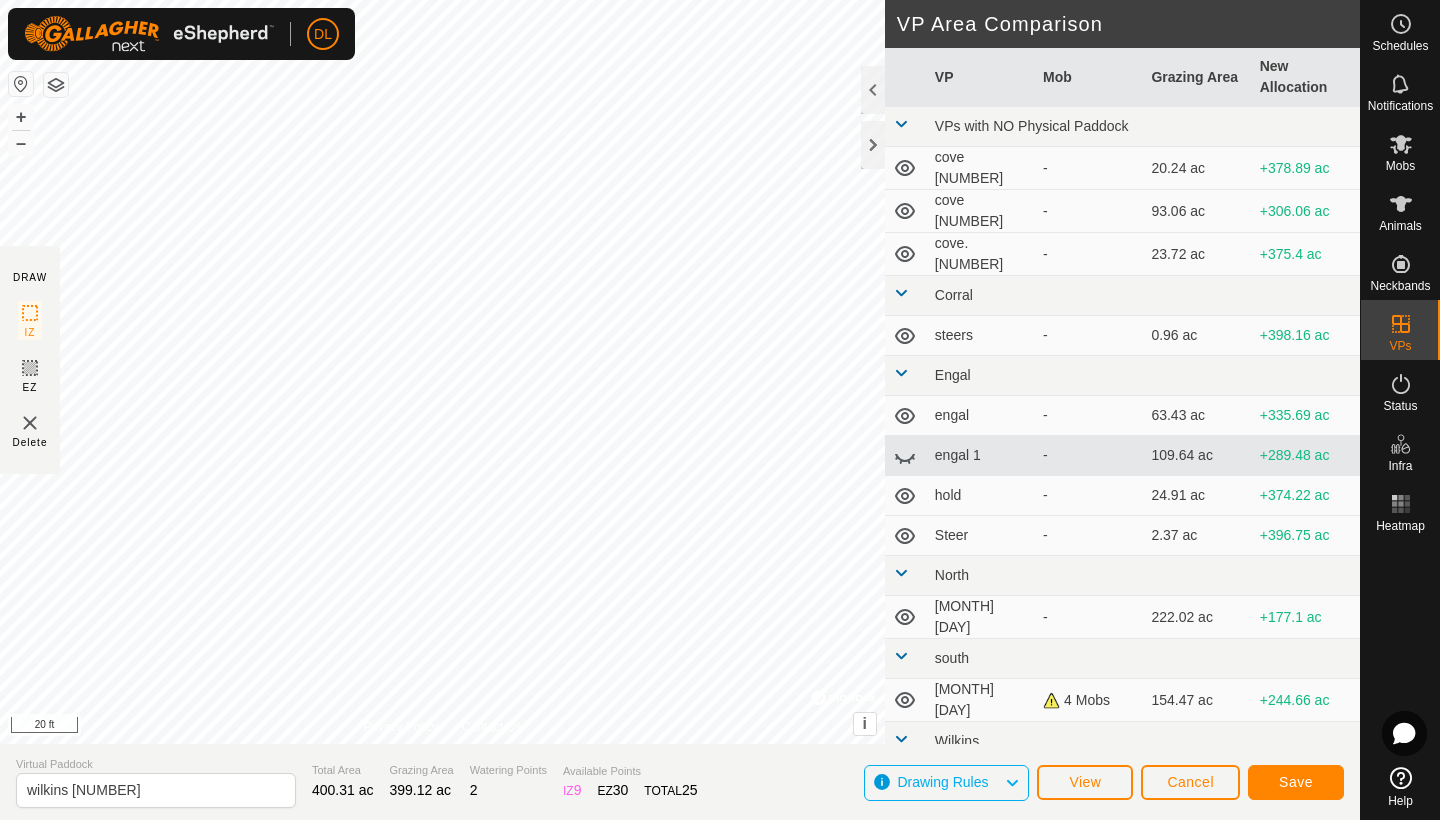 click 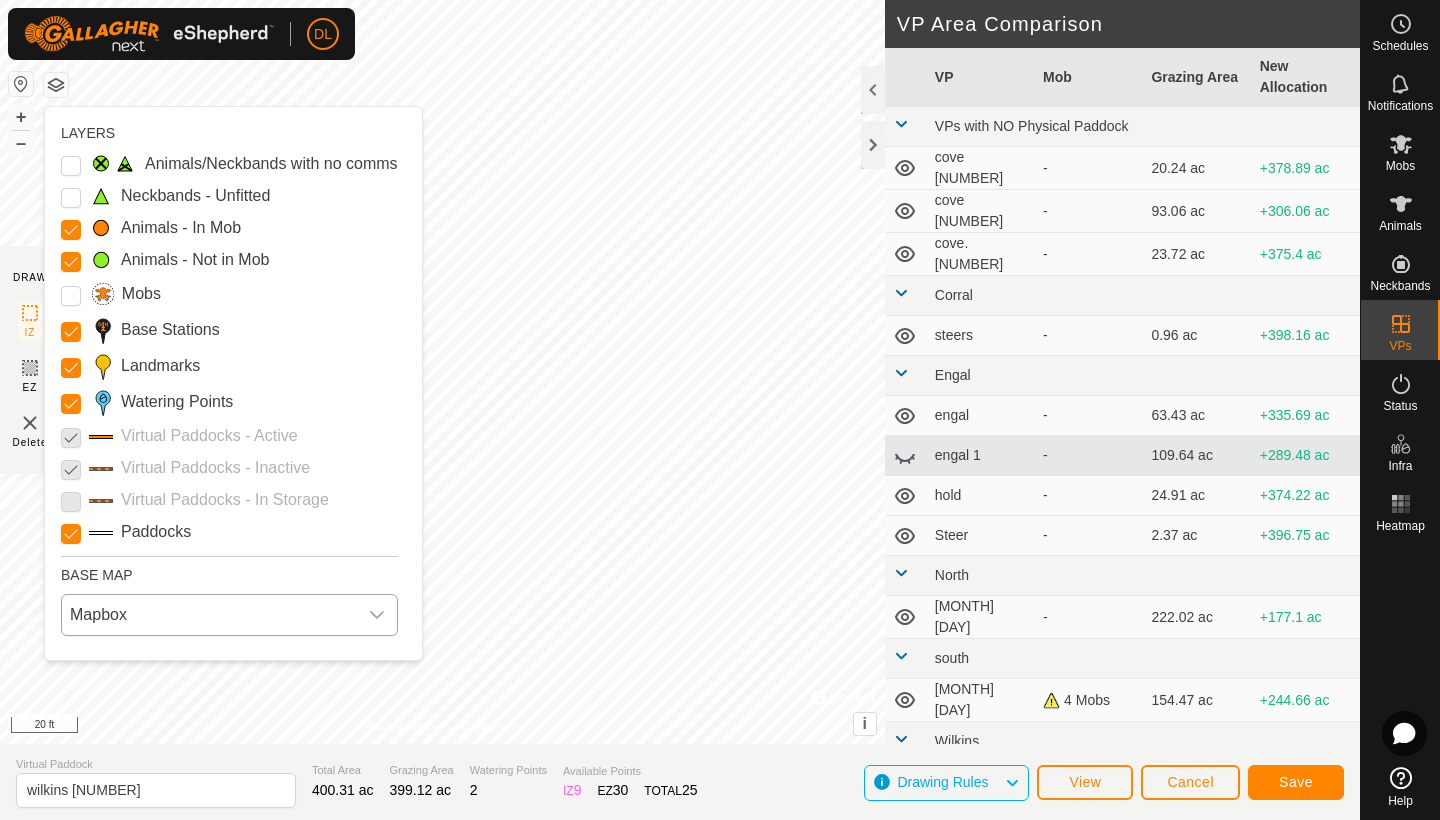 click on "Mapbox" at bounding box center (209, 615) 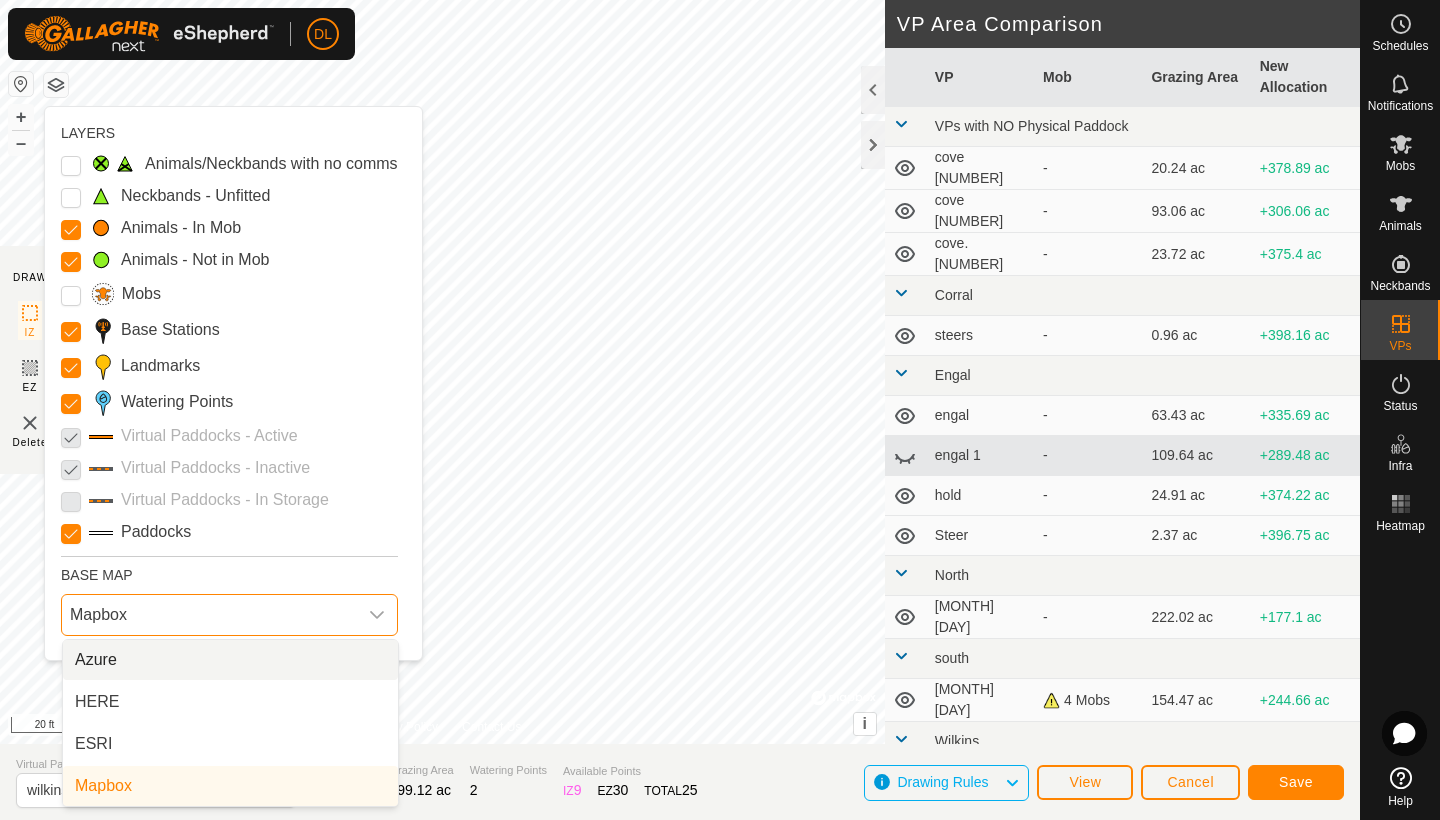 click on "Azure" at bounding box center [230, 660] 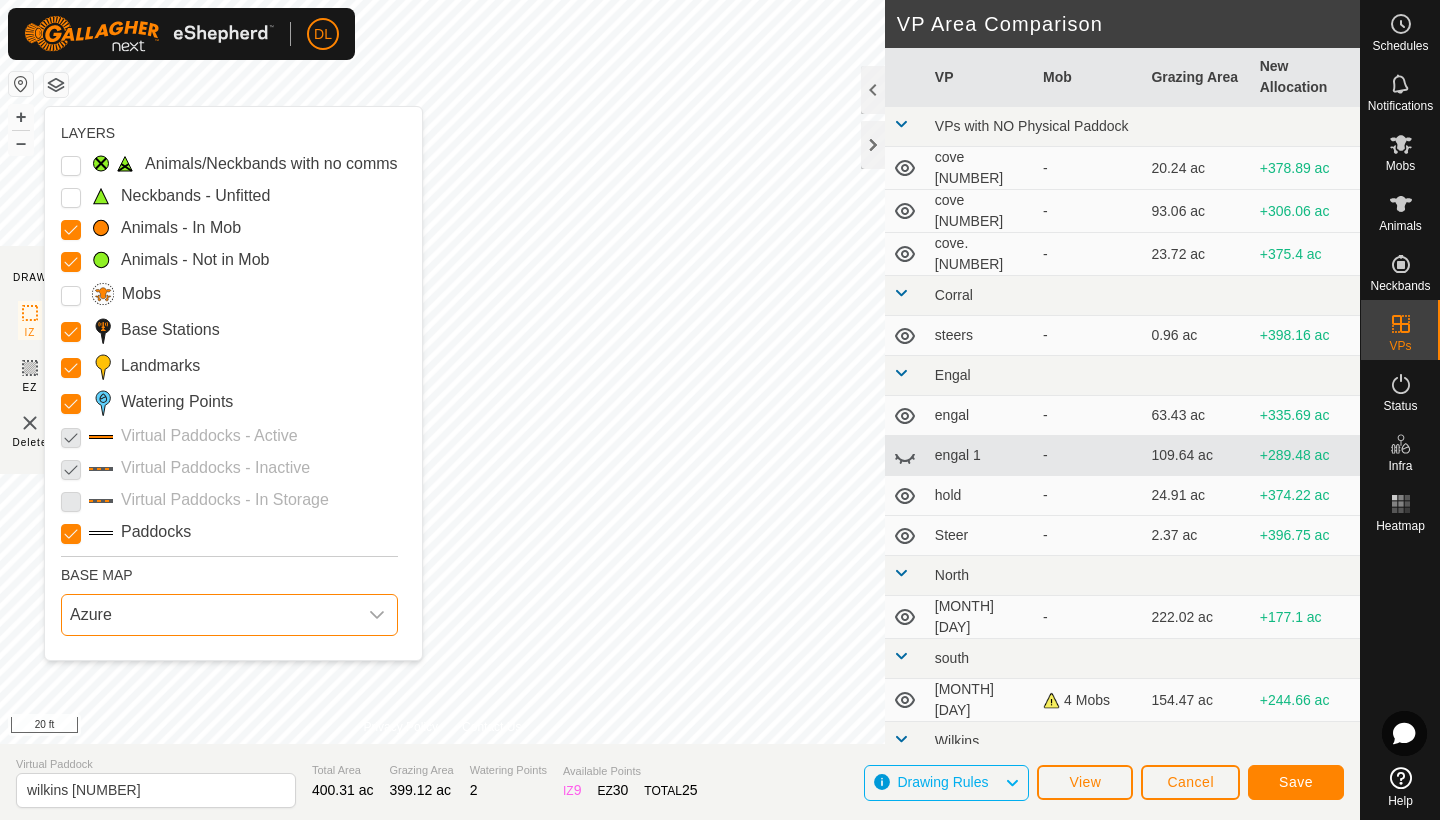 click 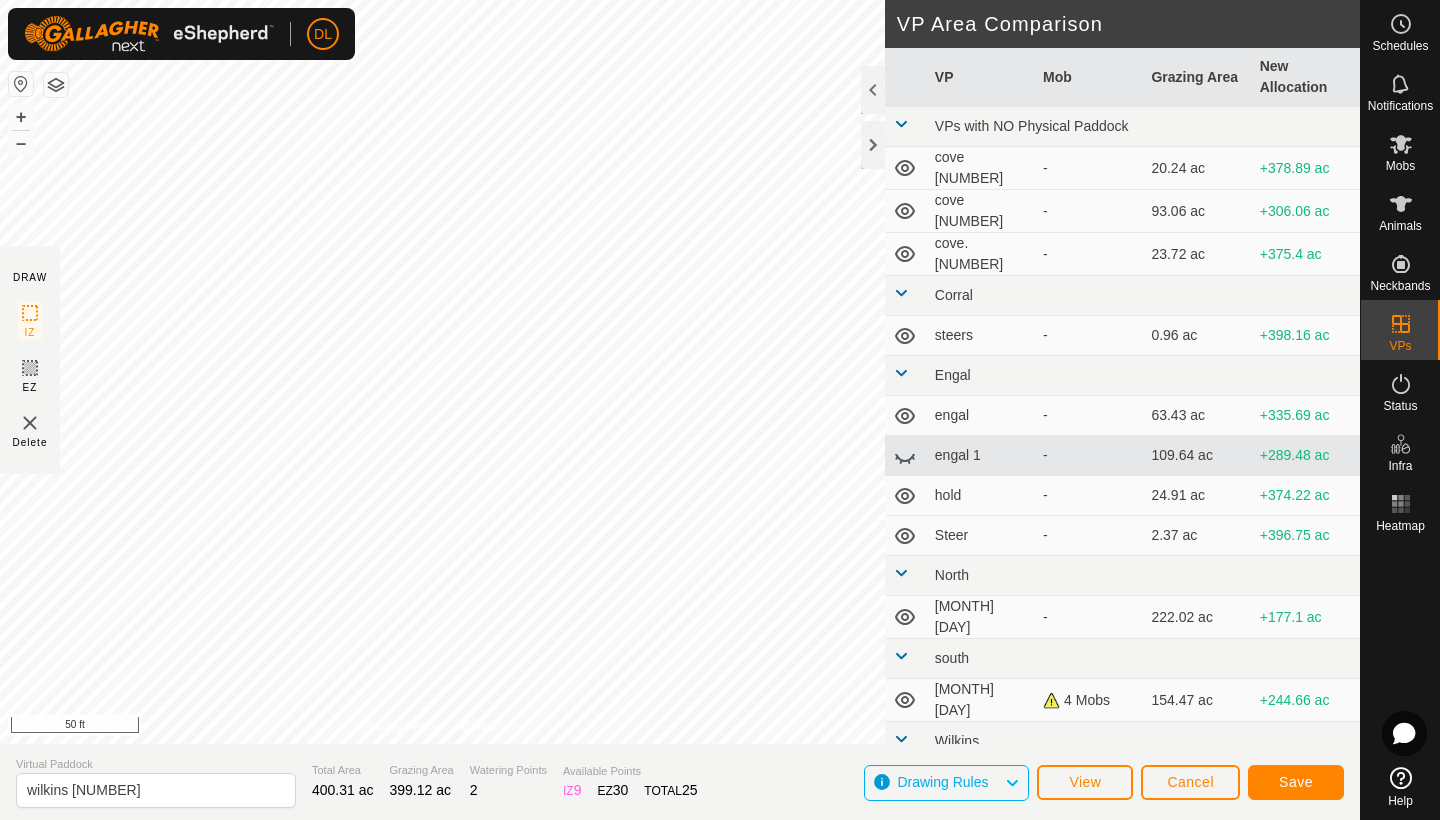 click 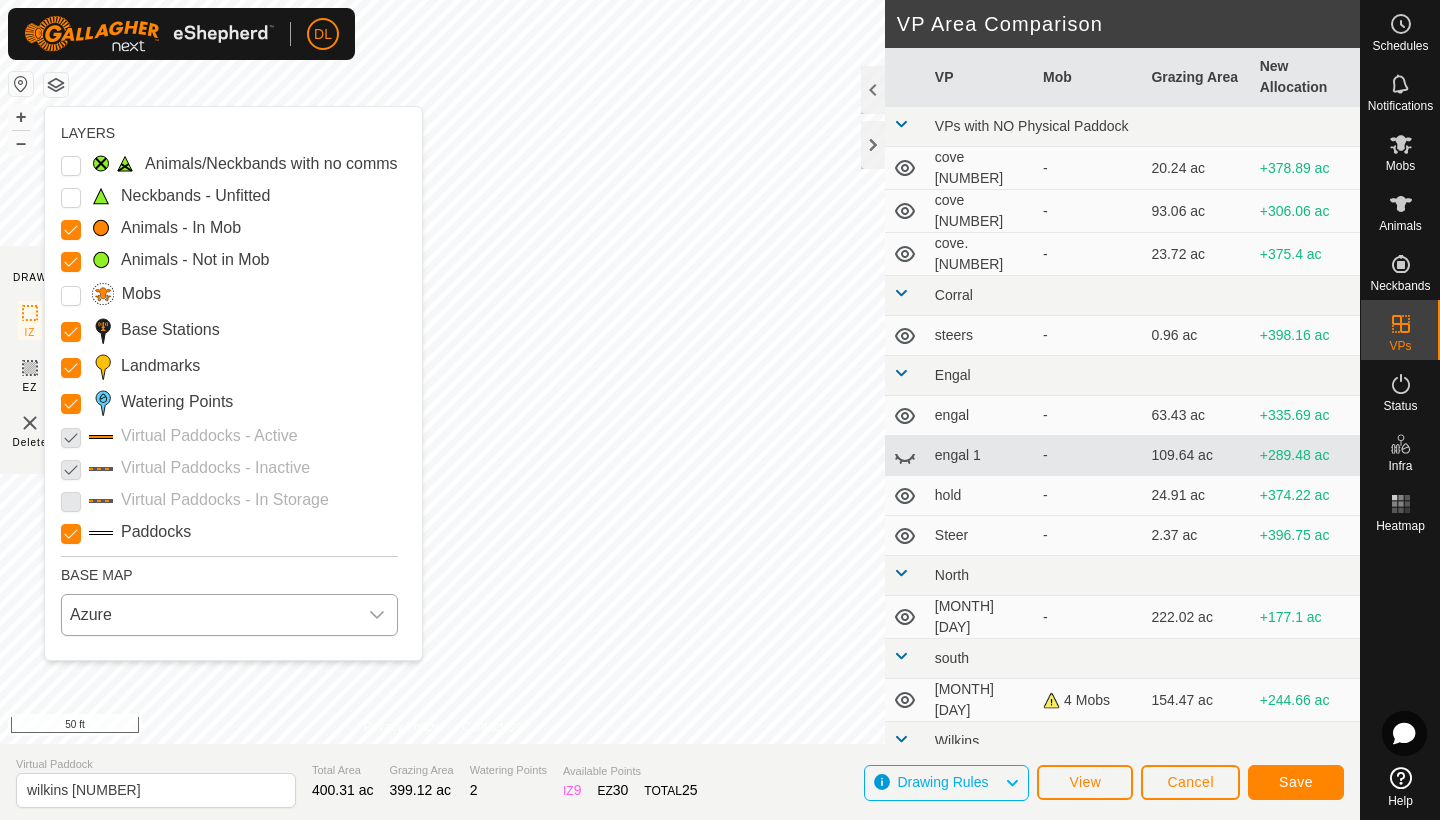 click on "Azure" at bounding box center [209, 615] 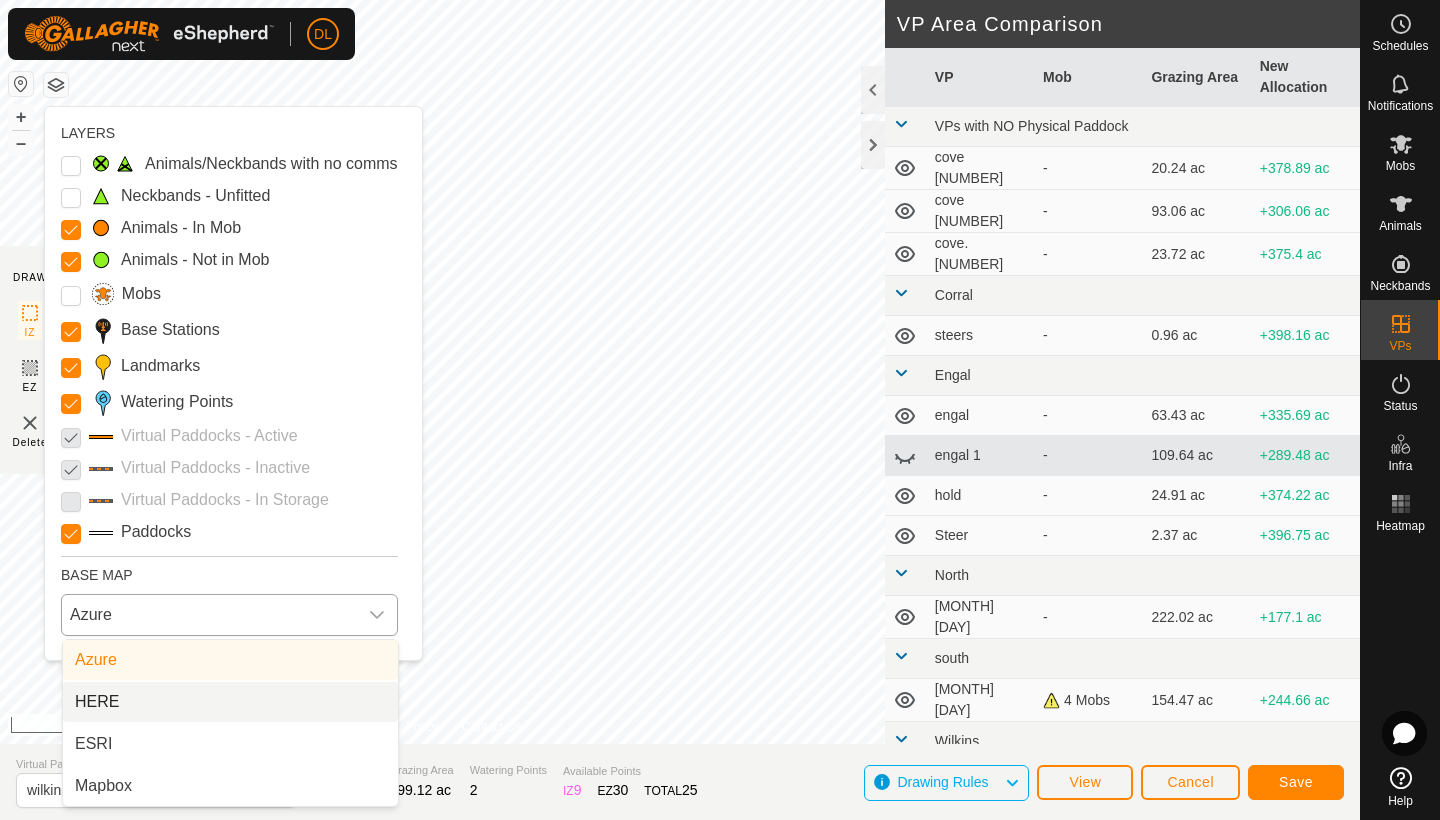 click on "HERE" at bounding box center [230, 702] 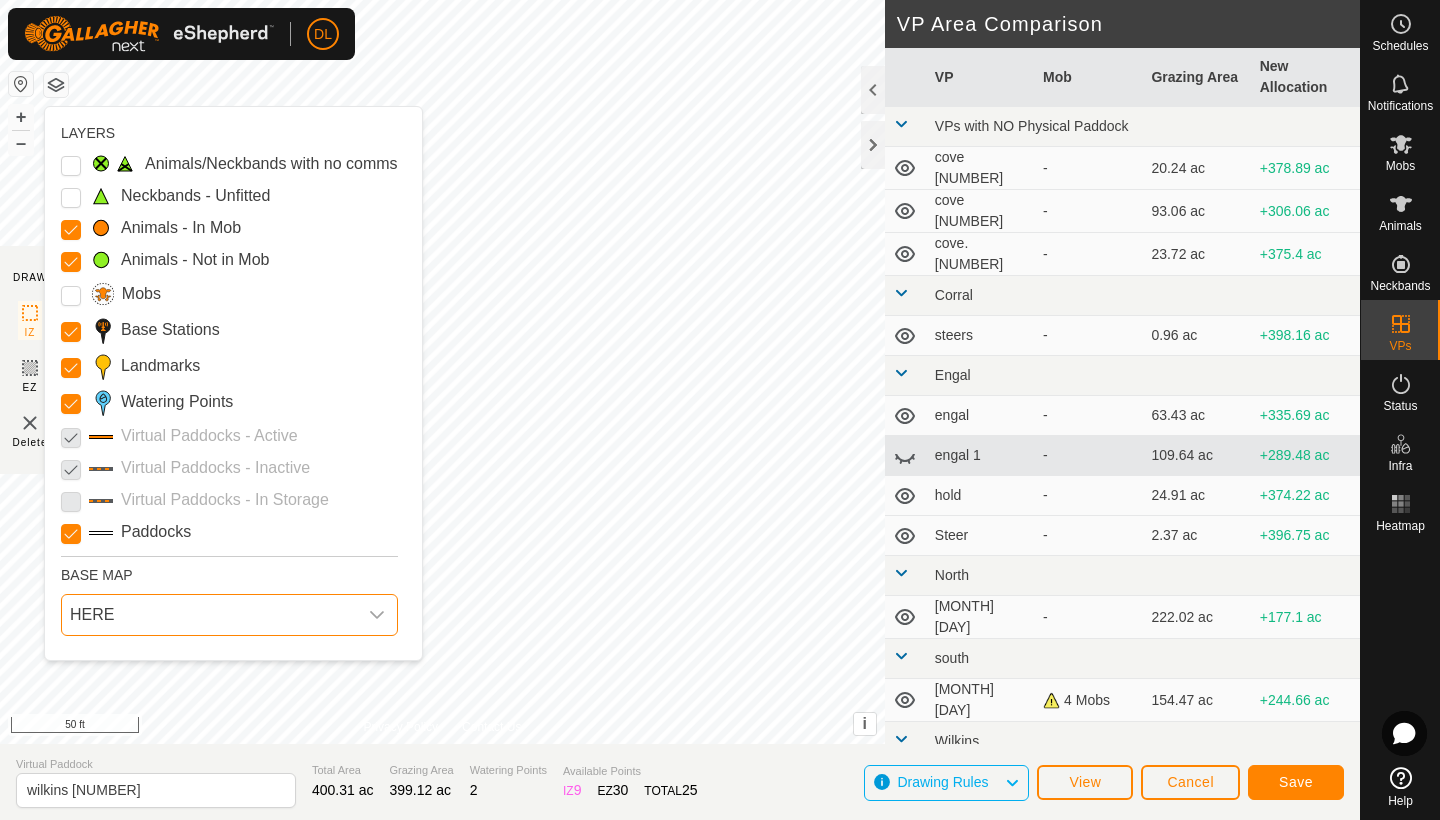 click on "HERE" at bounding box center [209, 615] 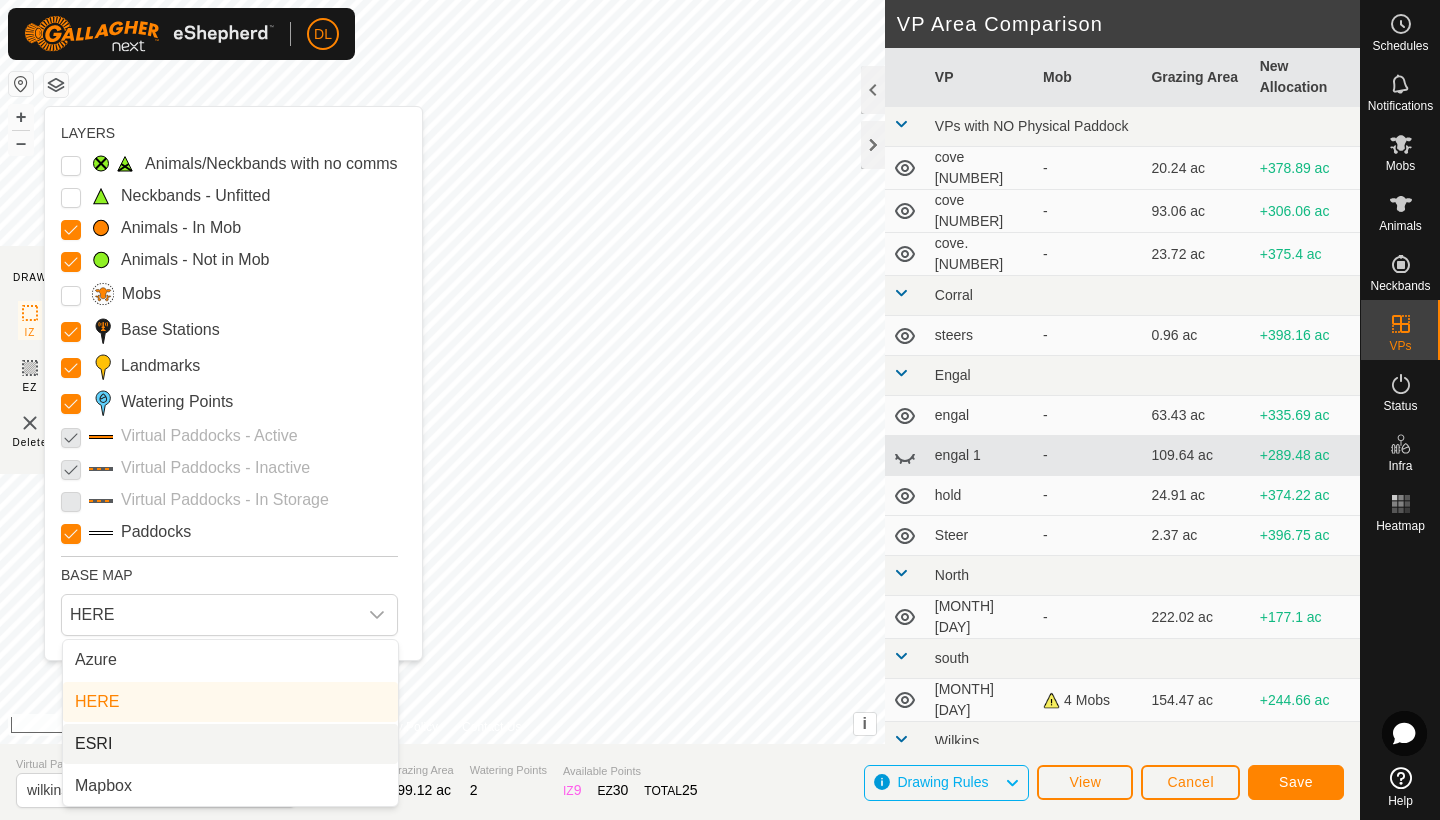 click on "ESRI" at bounding box center (230, 744) 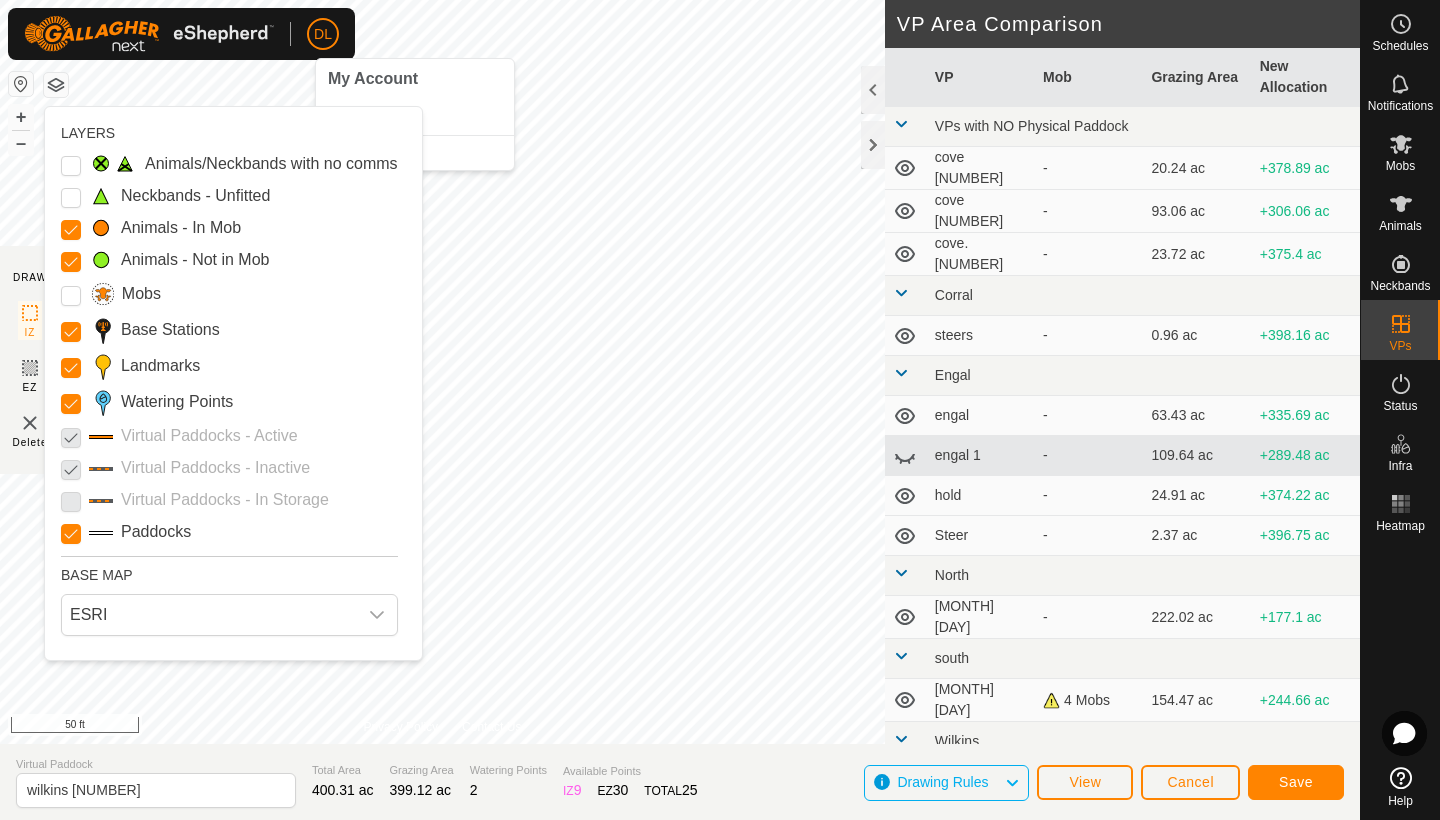 click 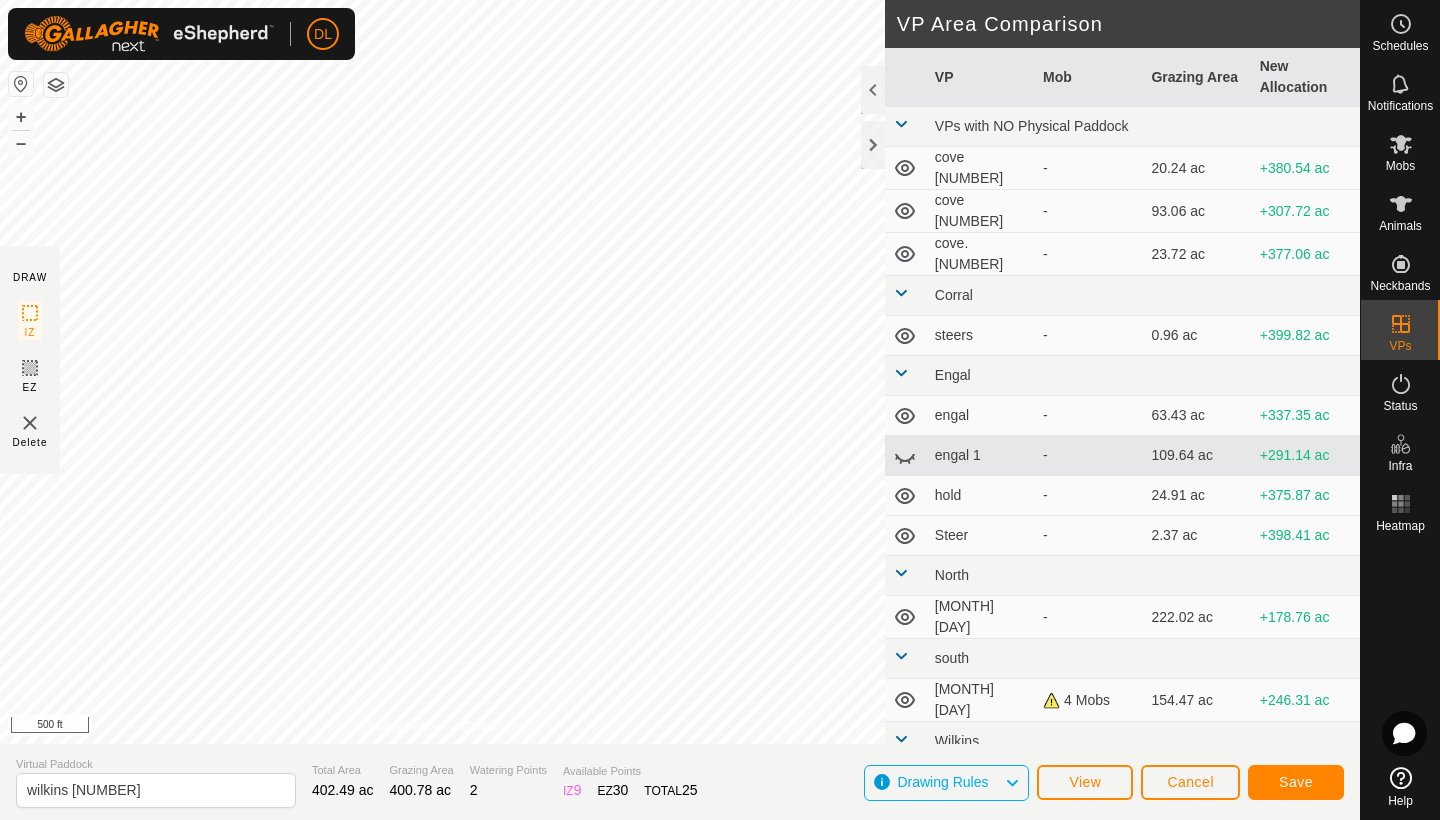 click on "Save" 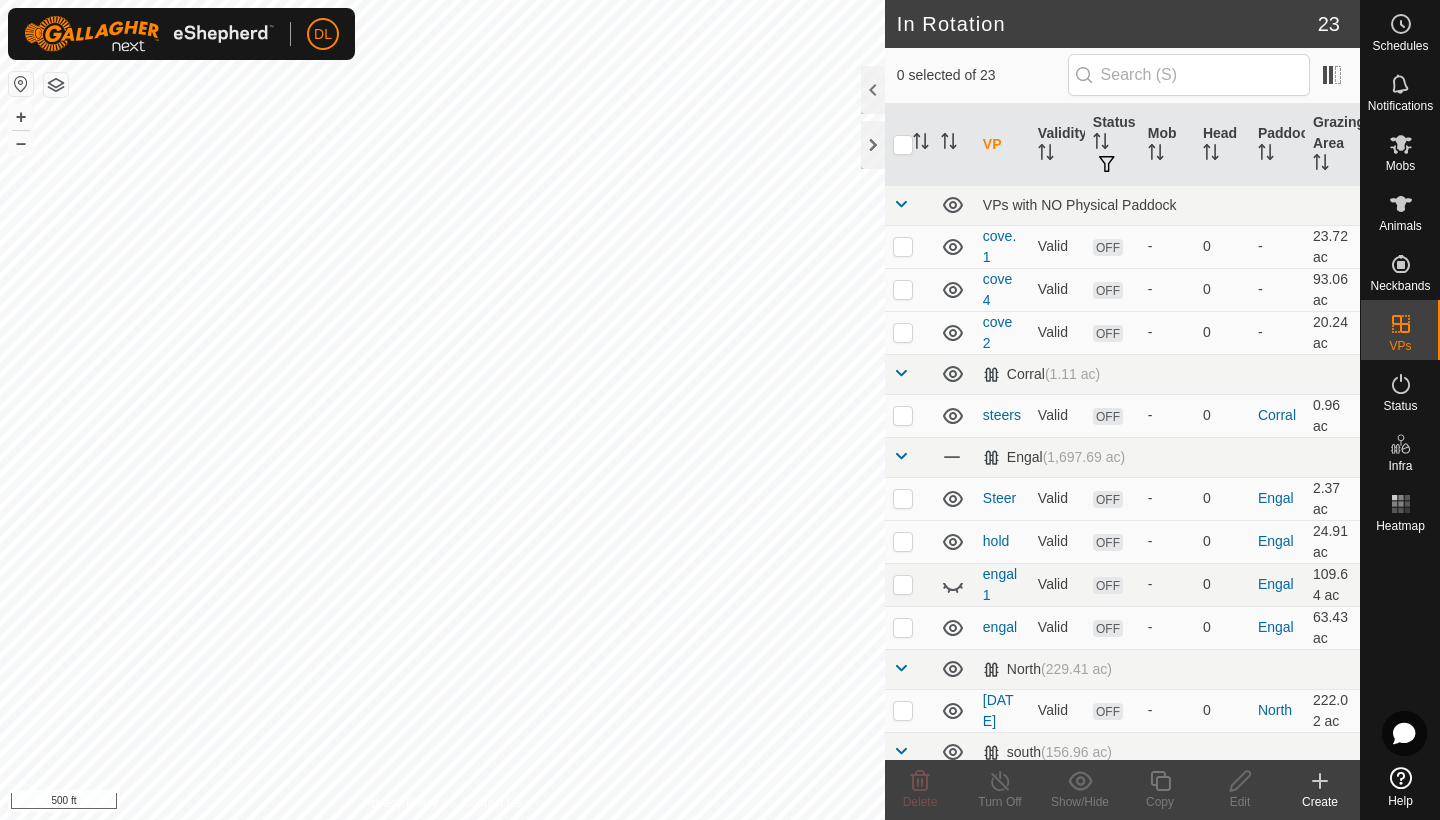 scroll, scrollTop: 0, scrollLeft: 0, axis: both 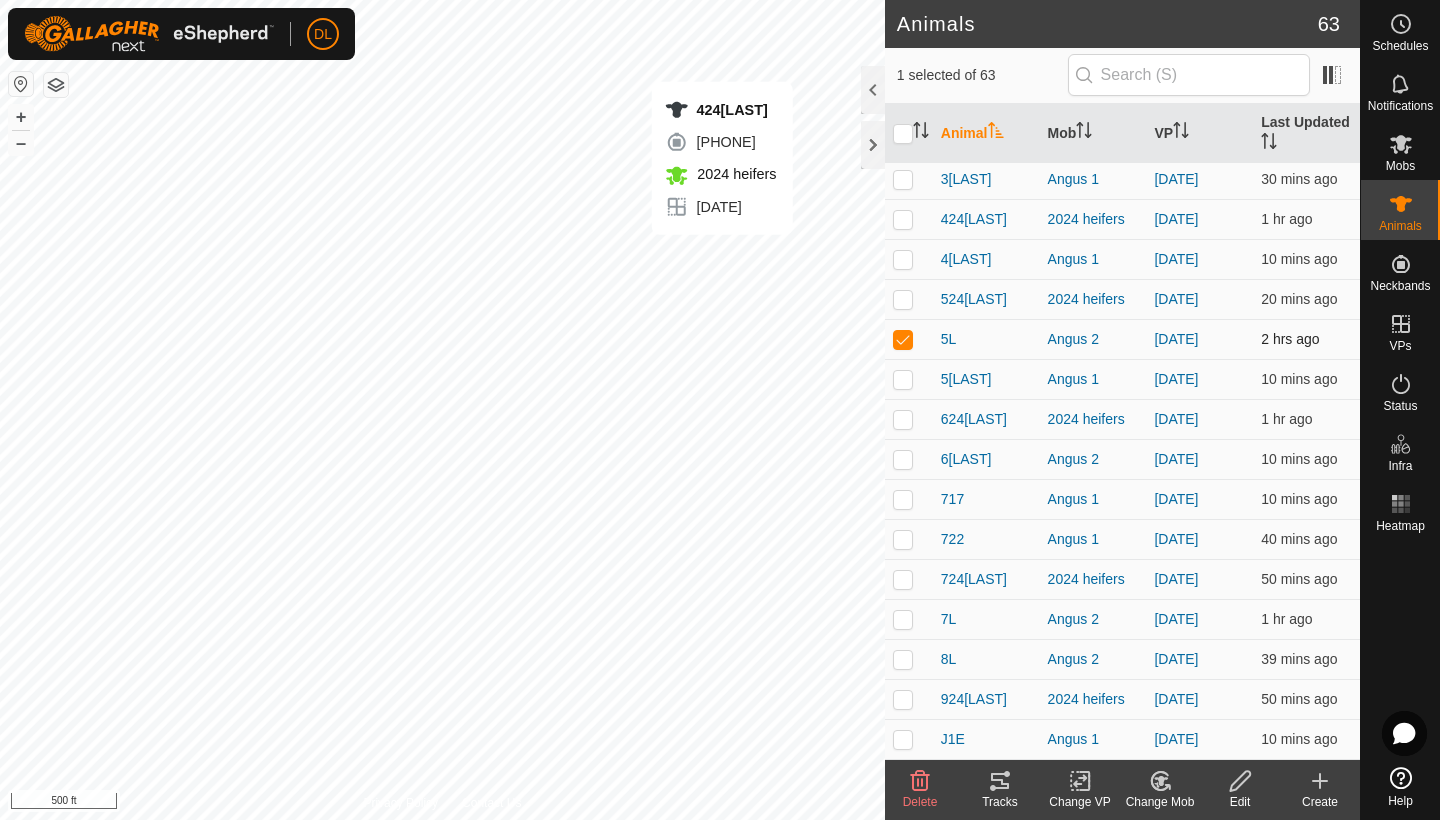 checkbox on "true" 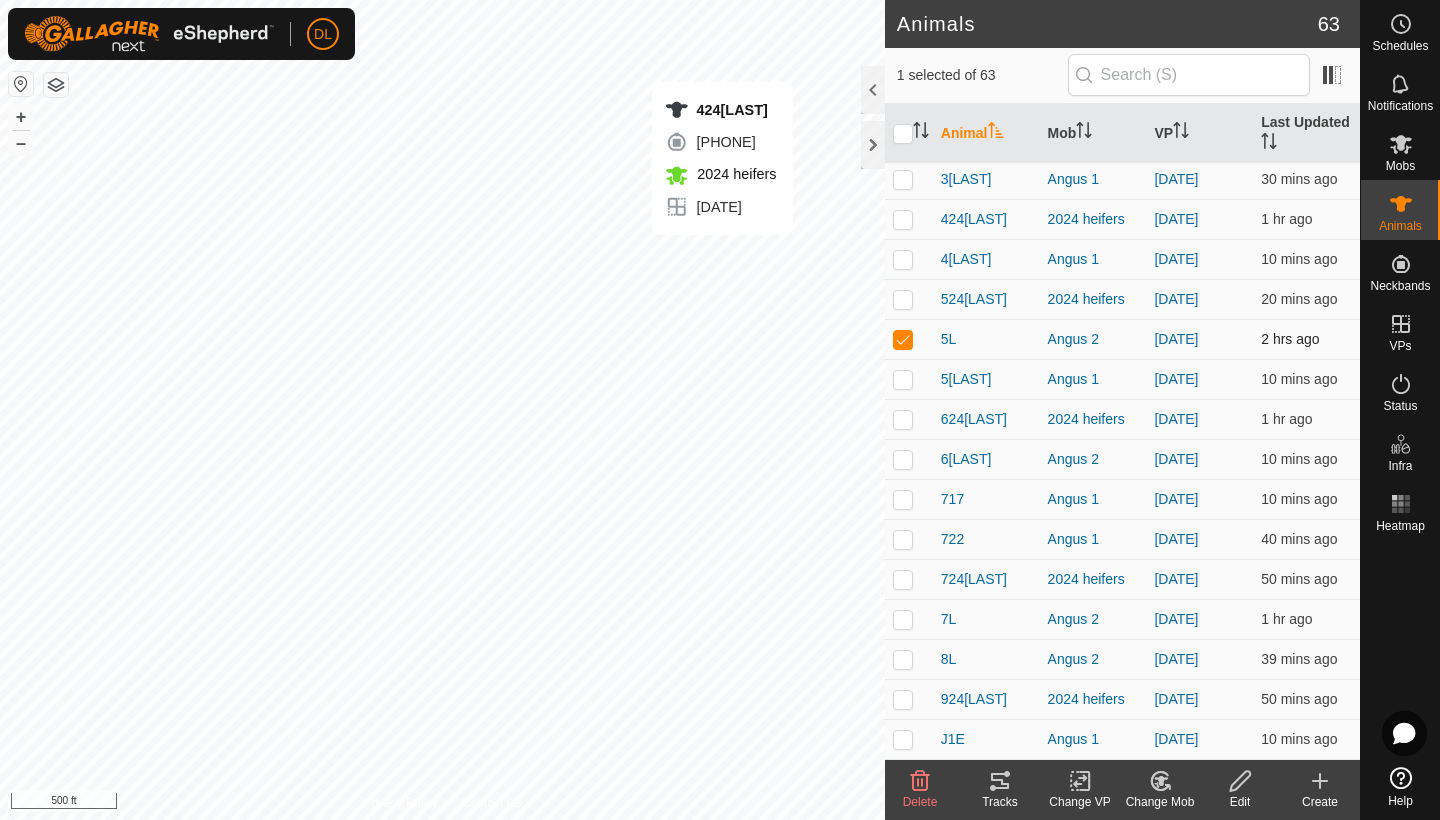 checkbox on "false" 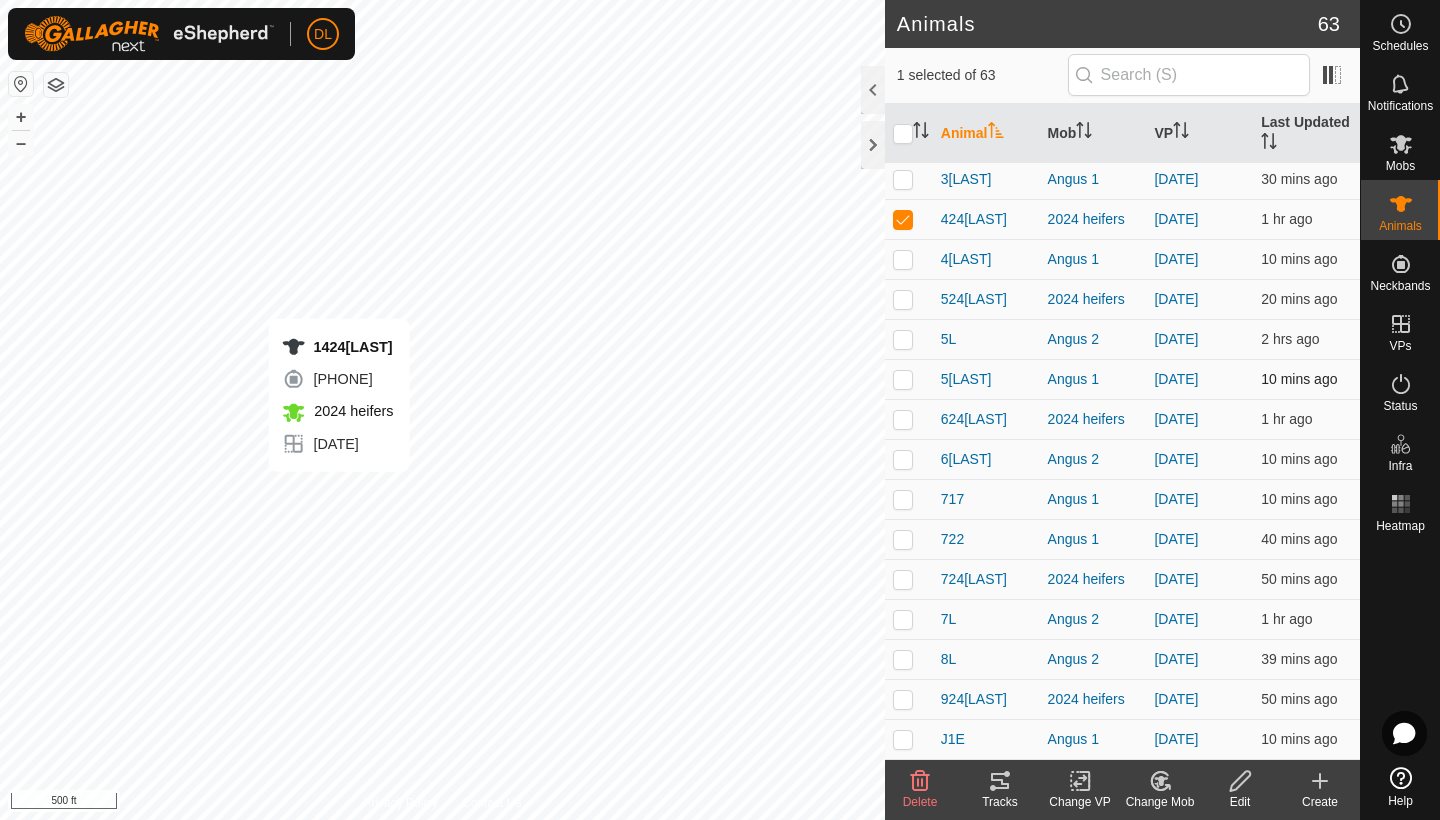 checkbox on "true" 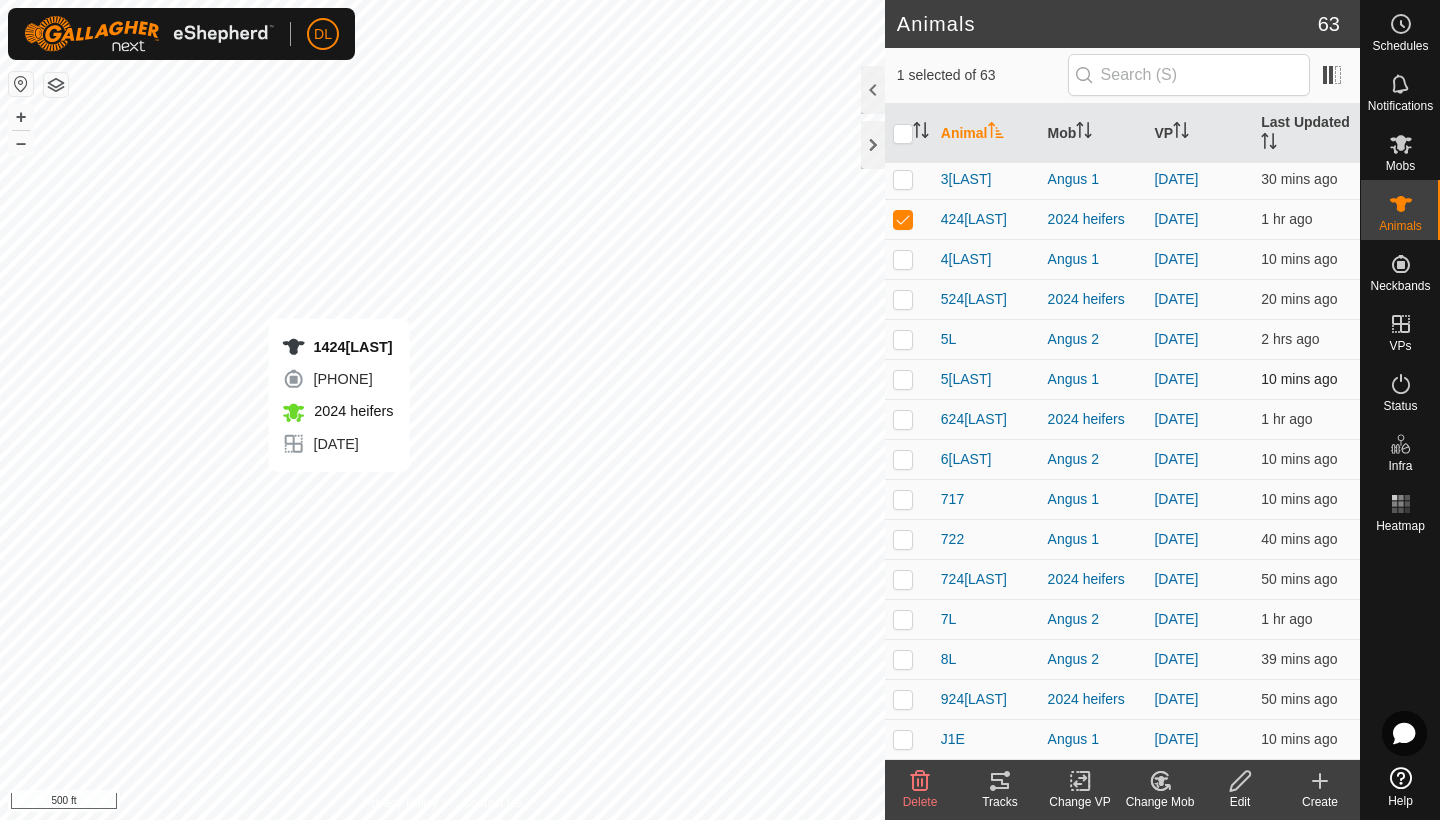 checkbox on "false" 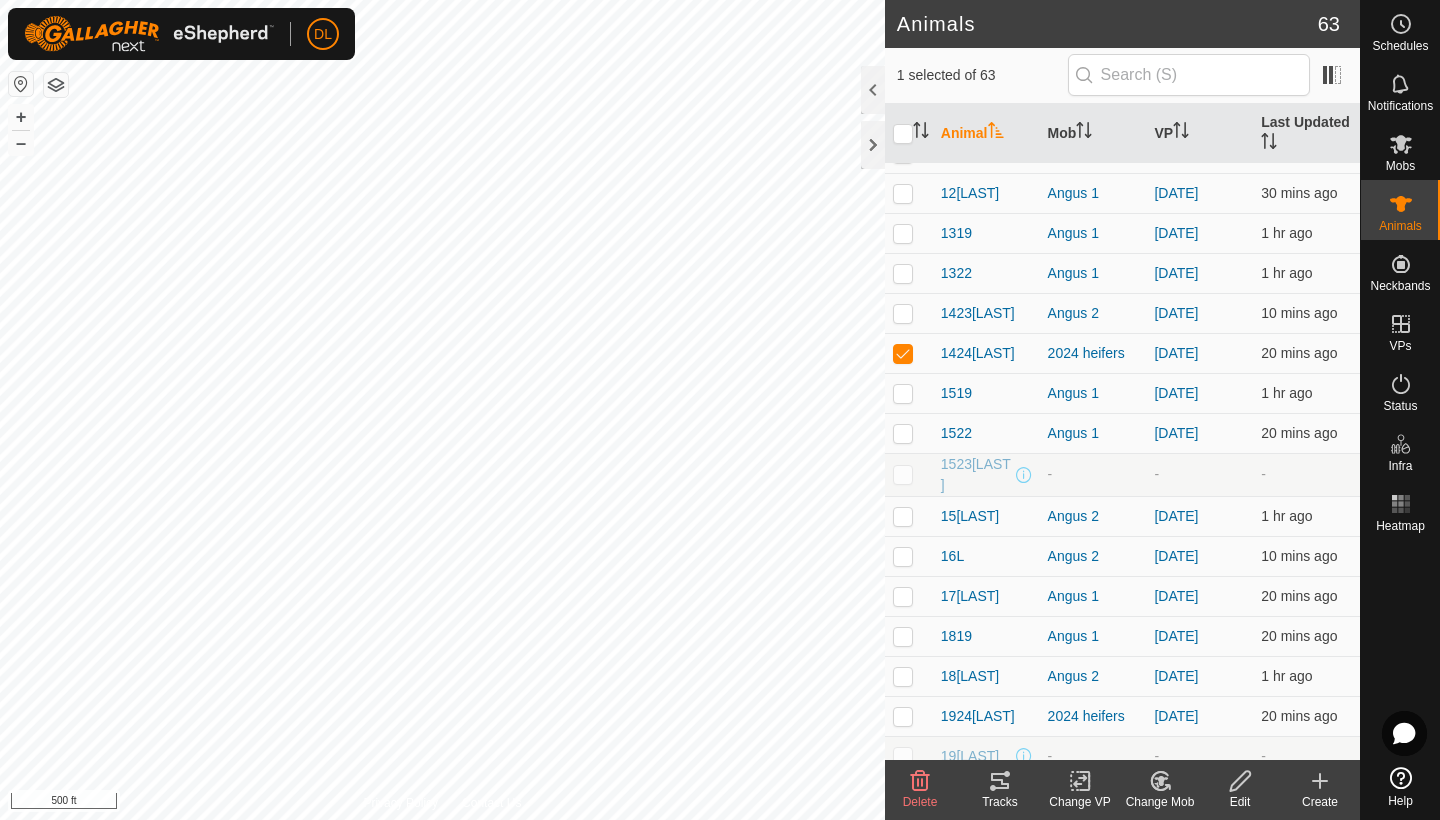 scroll, scrollTop: 187, scrollLeft: 0, axis: vertical 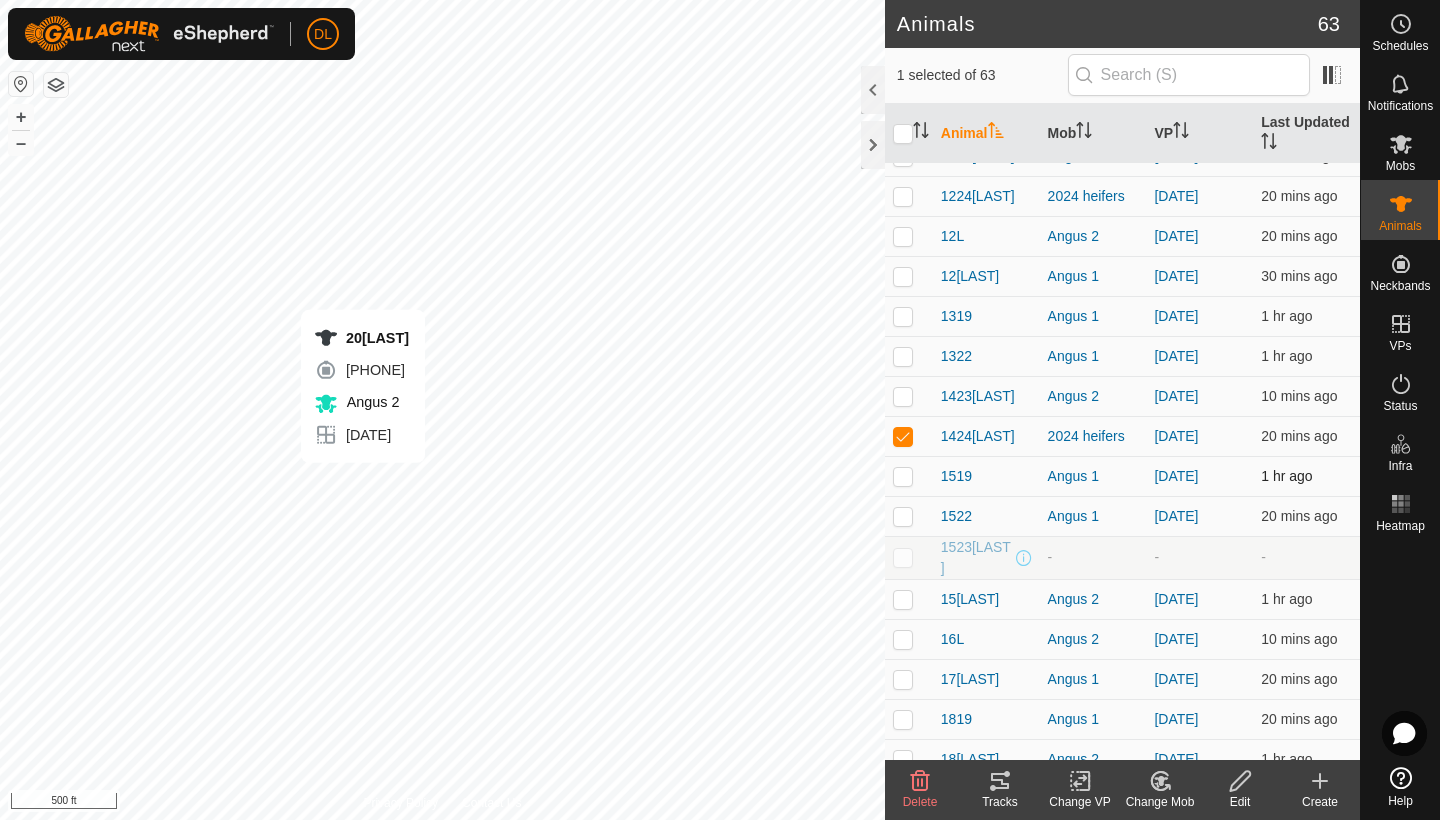 checkbox on "false" 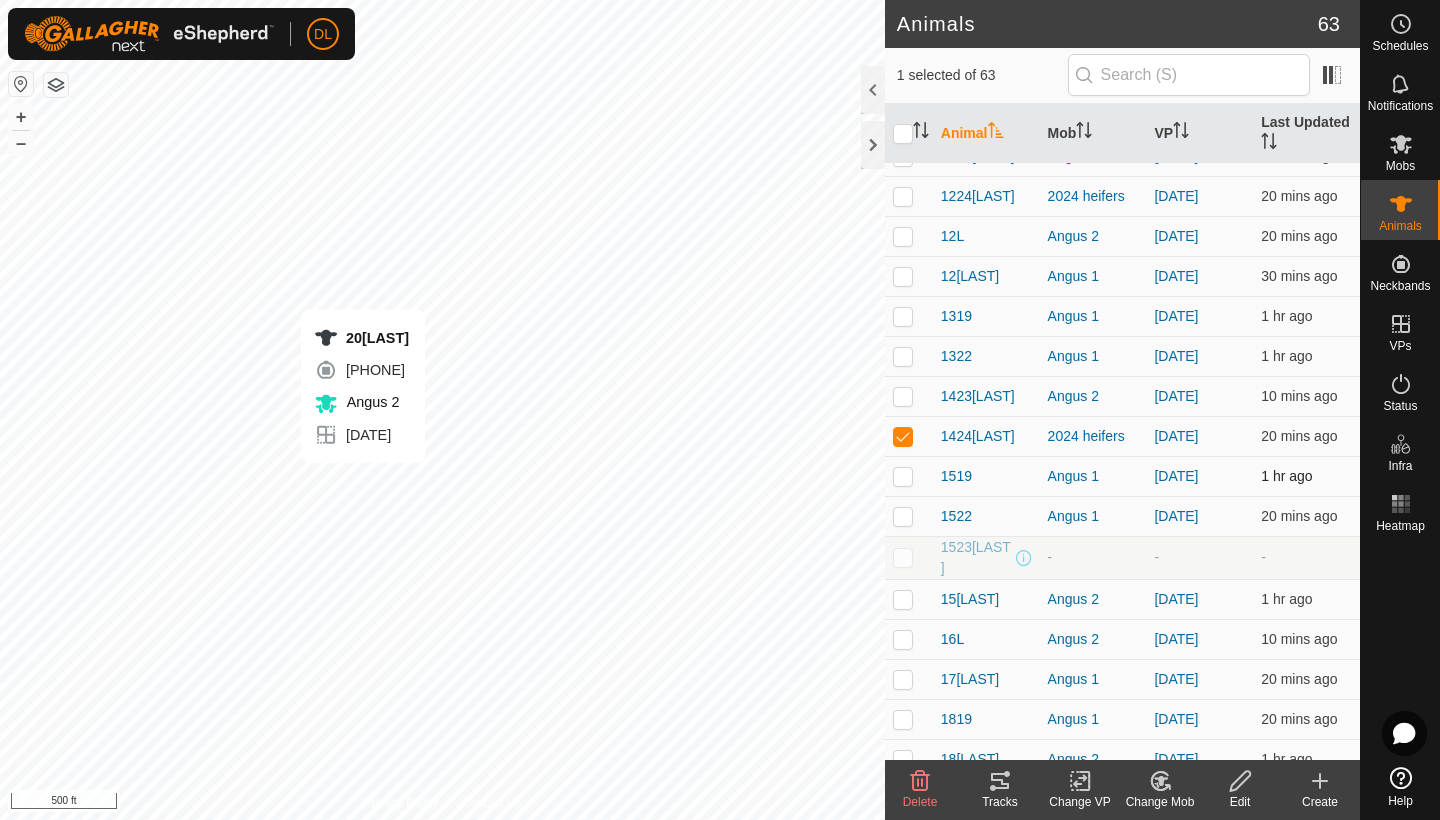 checkbox on "true" 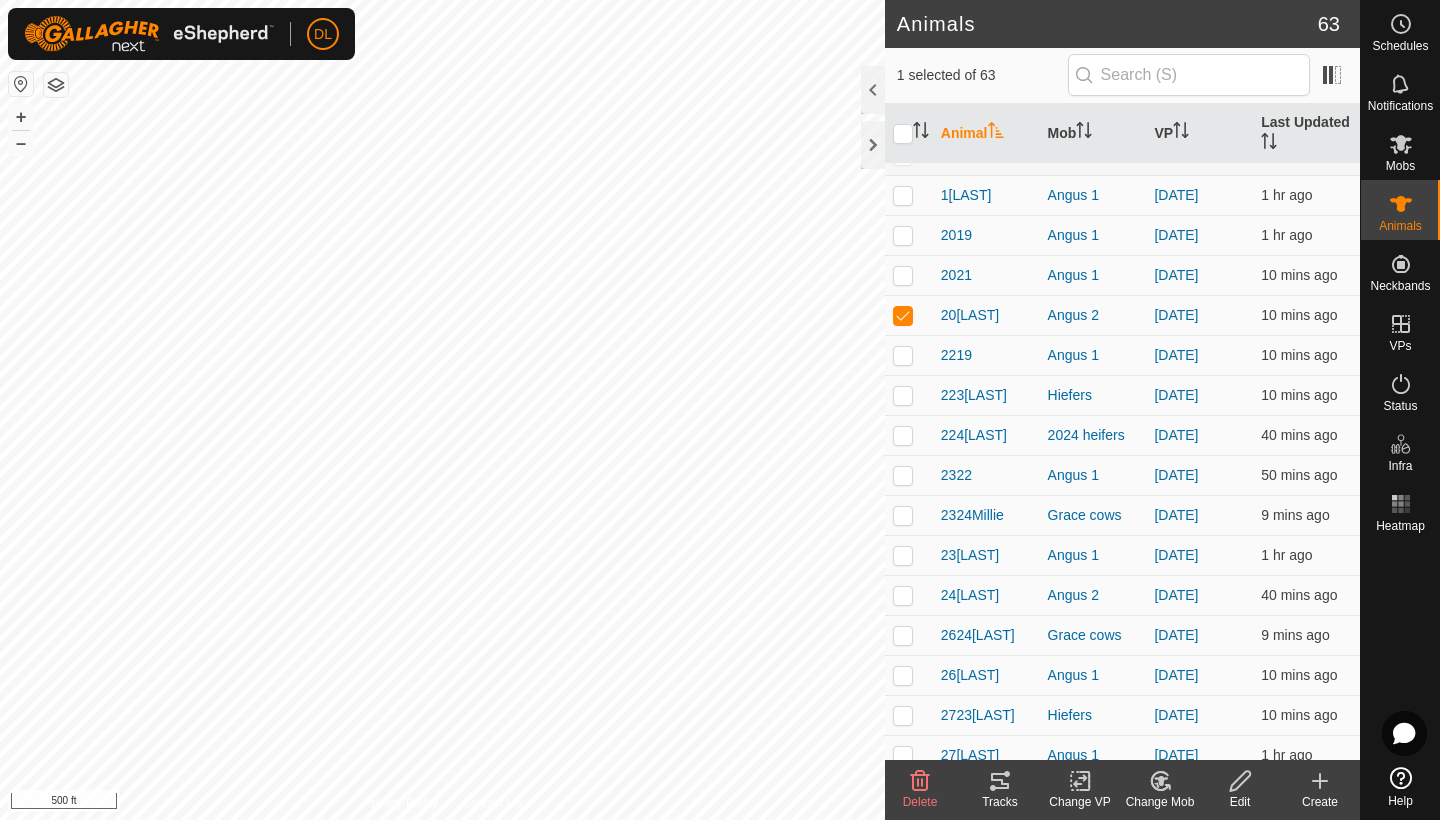 scroll, scrollTop: 895, scrollLeft: 0, axis: vertical 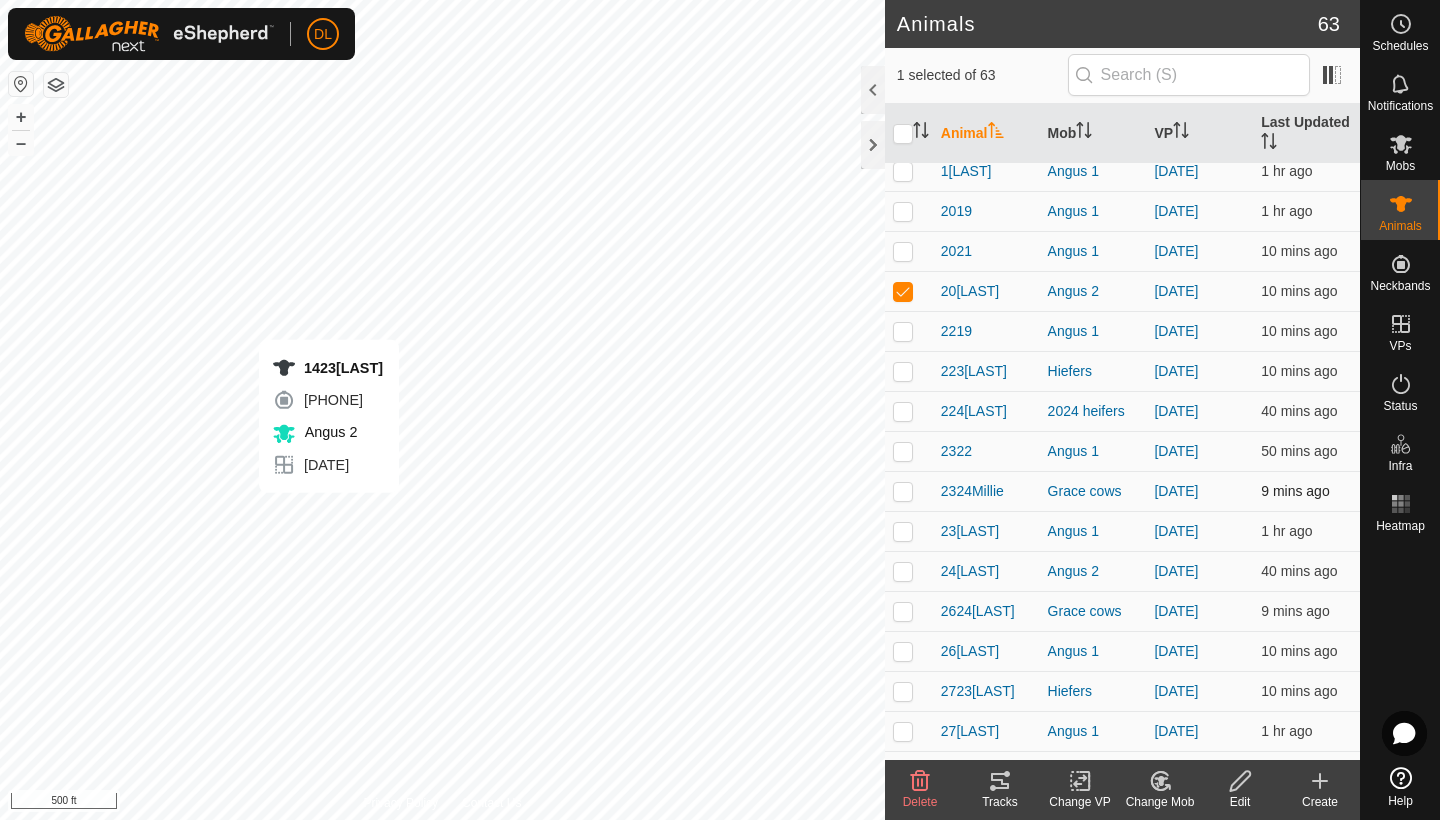 checkbox on "true" 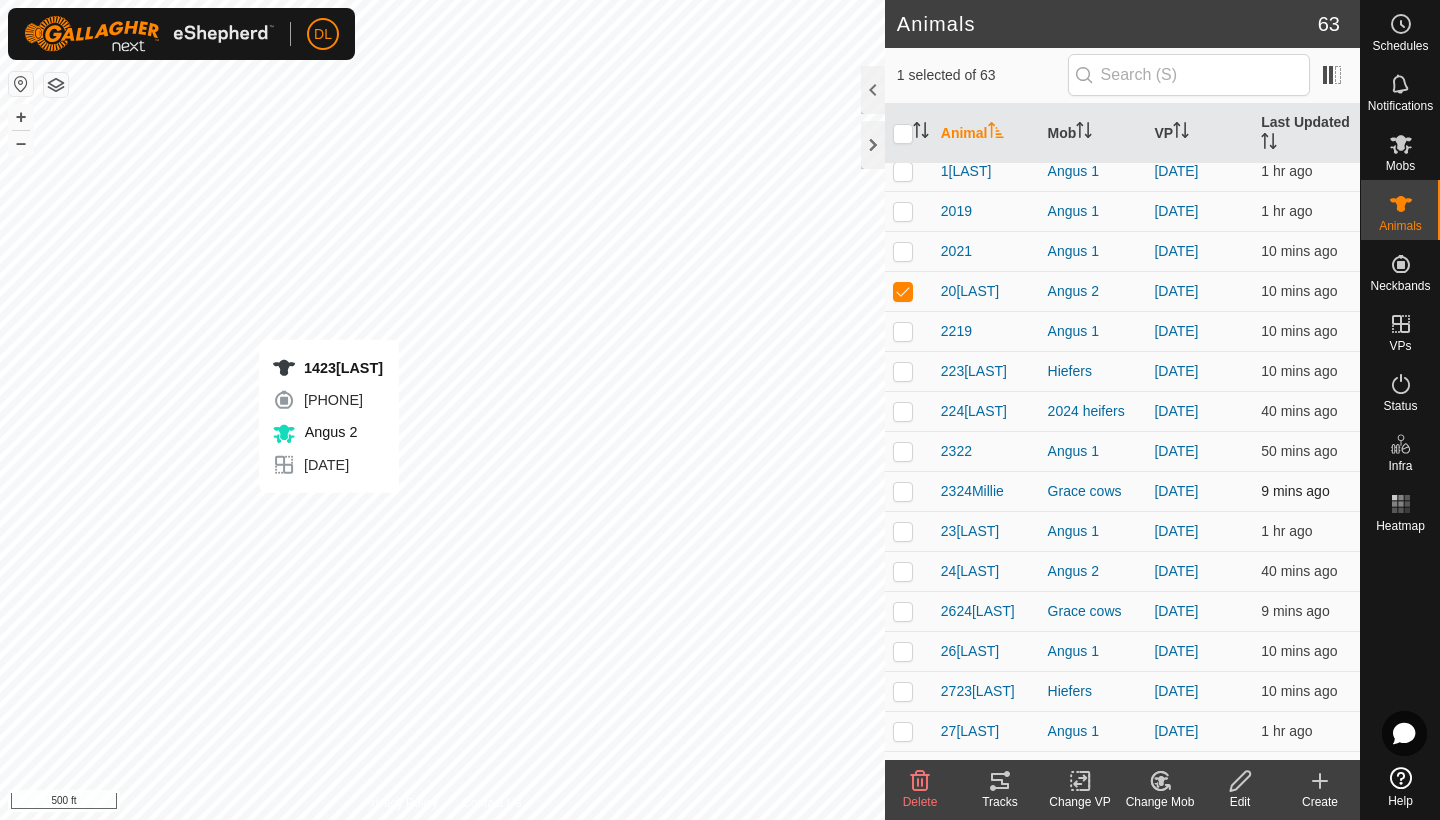 checkbox on "false" 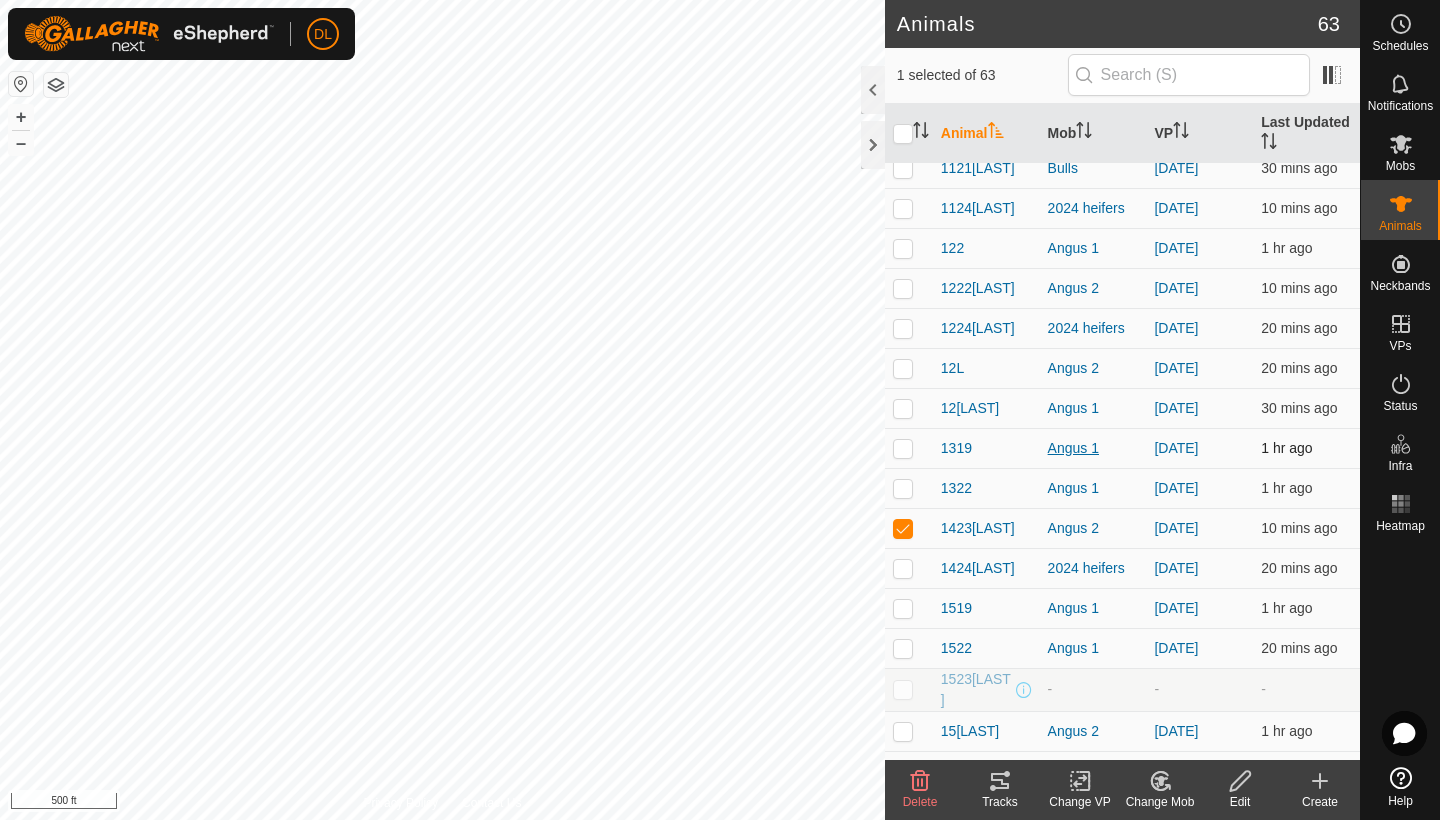 scroll, scrollTop: 57, scrollLeft: 0, axis: vertical 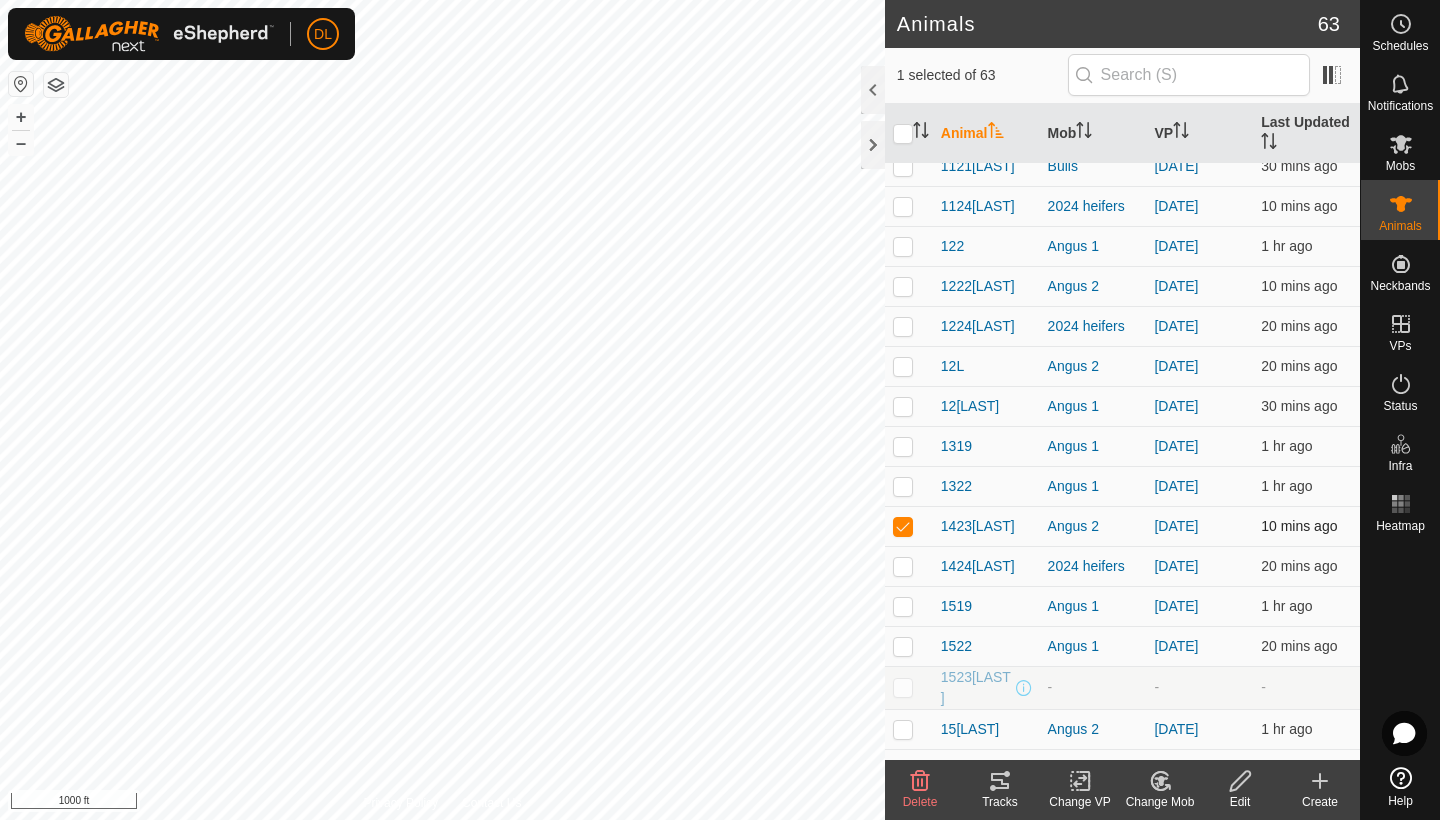 click at bounding box center (903, 526) 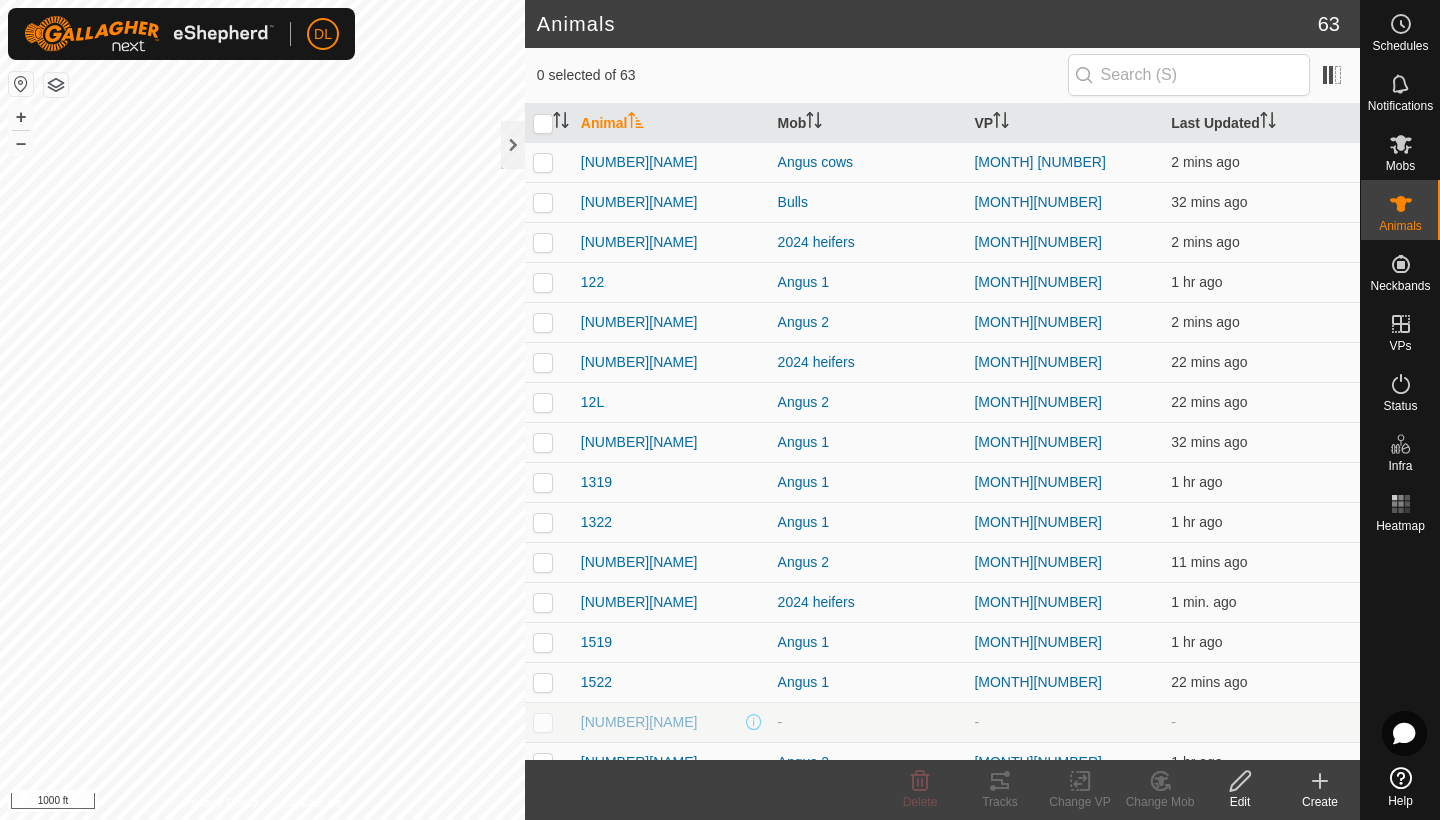 scroll, scrollTop: 0, scrollLeft: 0, axis: both 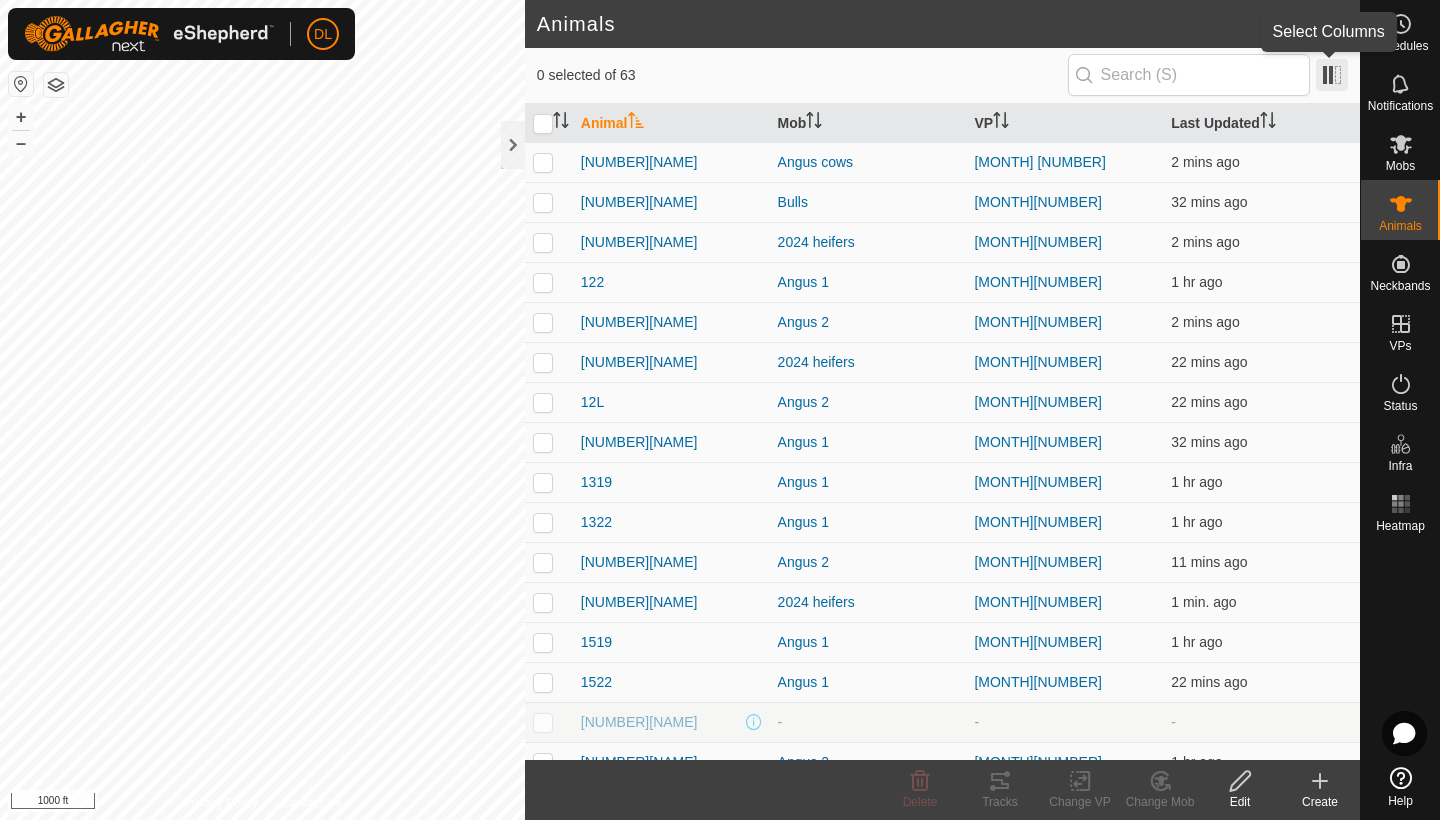 click at bounding box center [1332, 75] 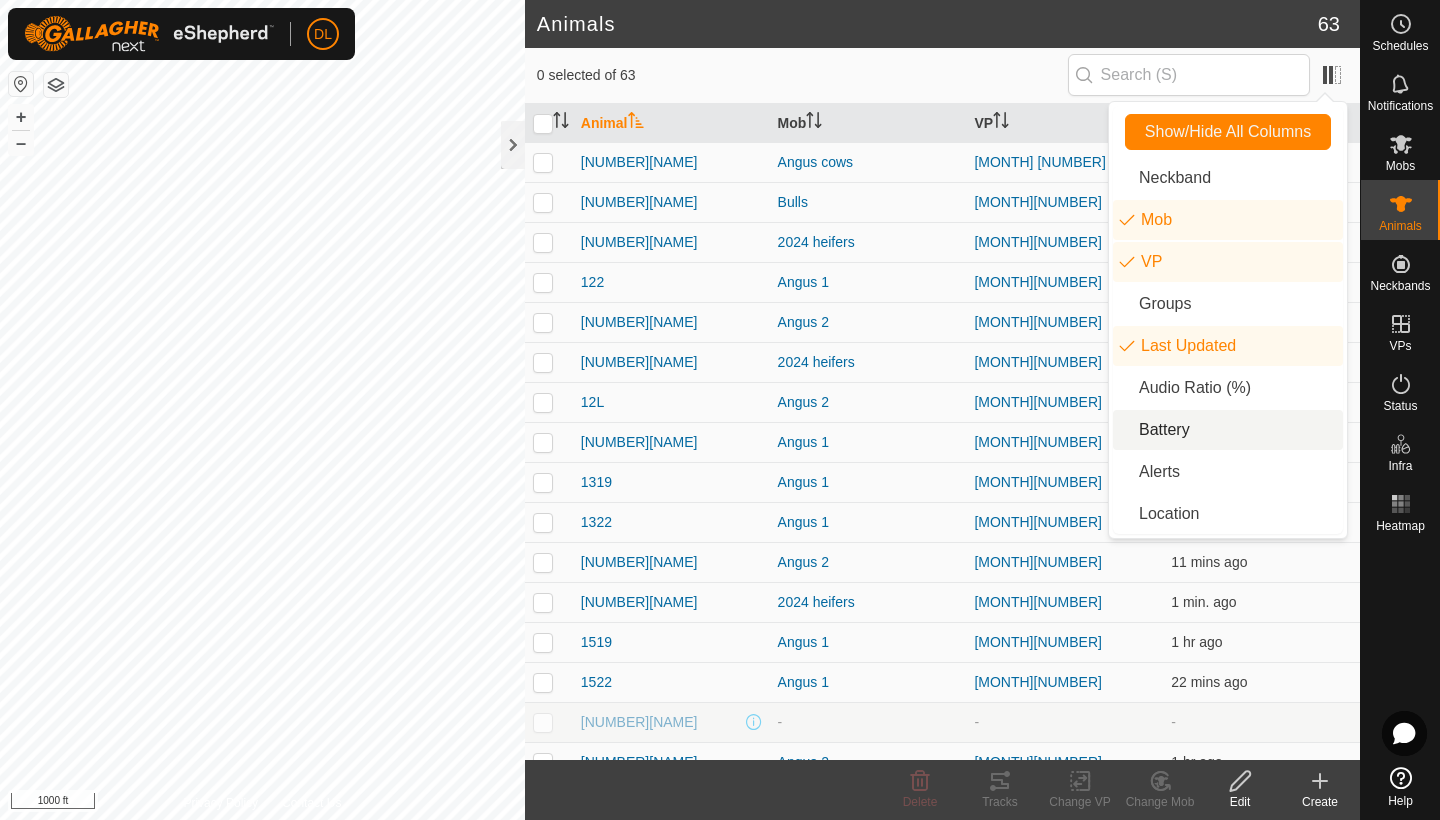 click on "Battery" at bounding box center (1228, 430) 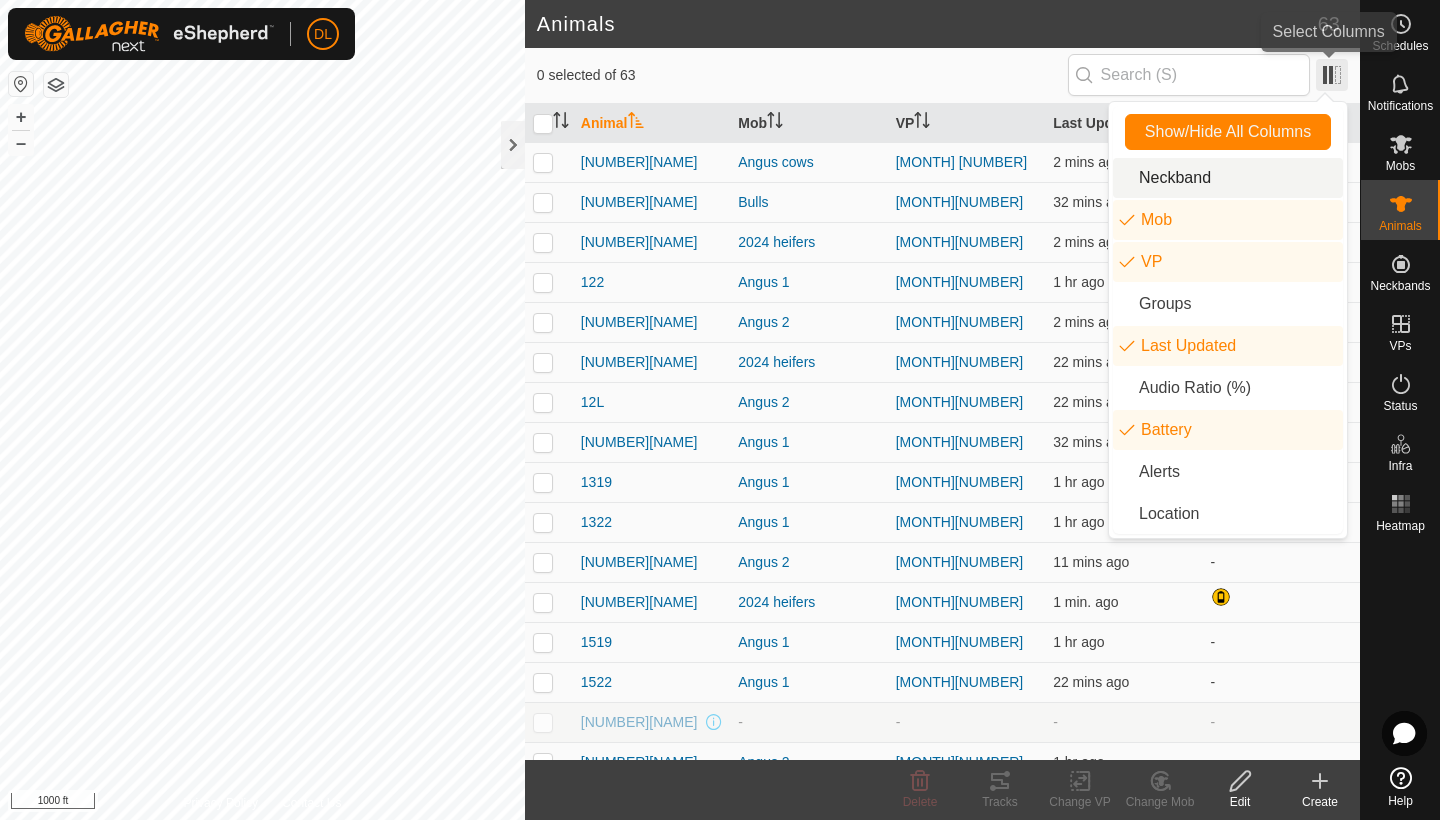 click at bounding box center [1332, 75] 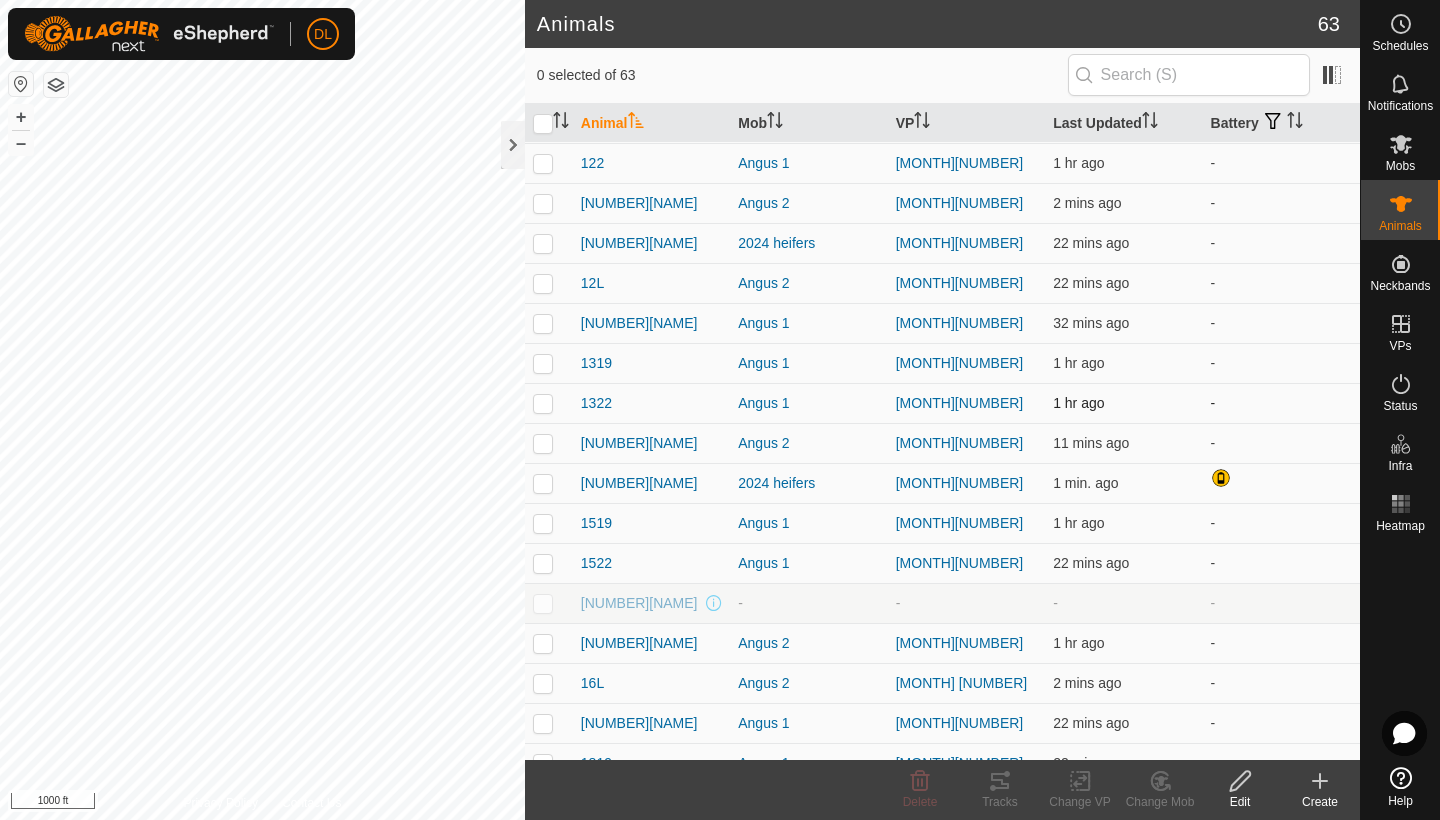 scroll, scrollTop: 117, scrollLeft: 0, axis: vertical 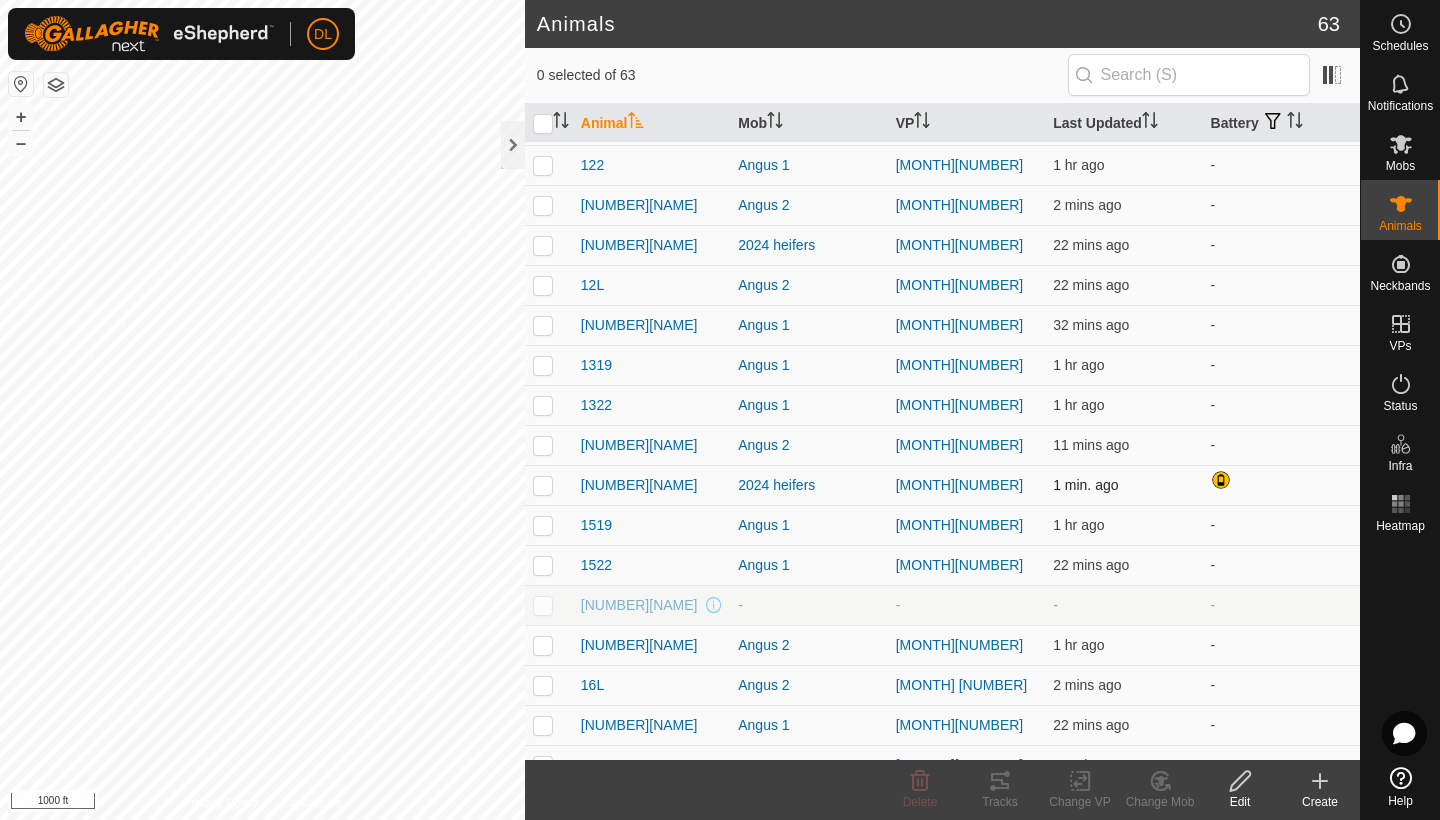 click at bounding box center (543, 485) 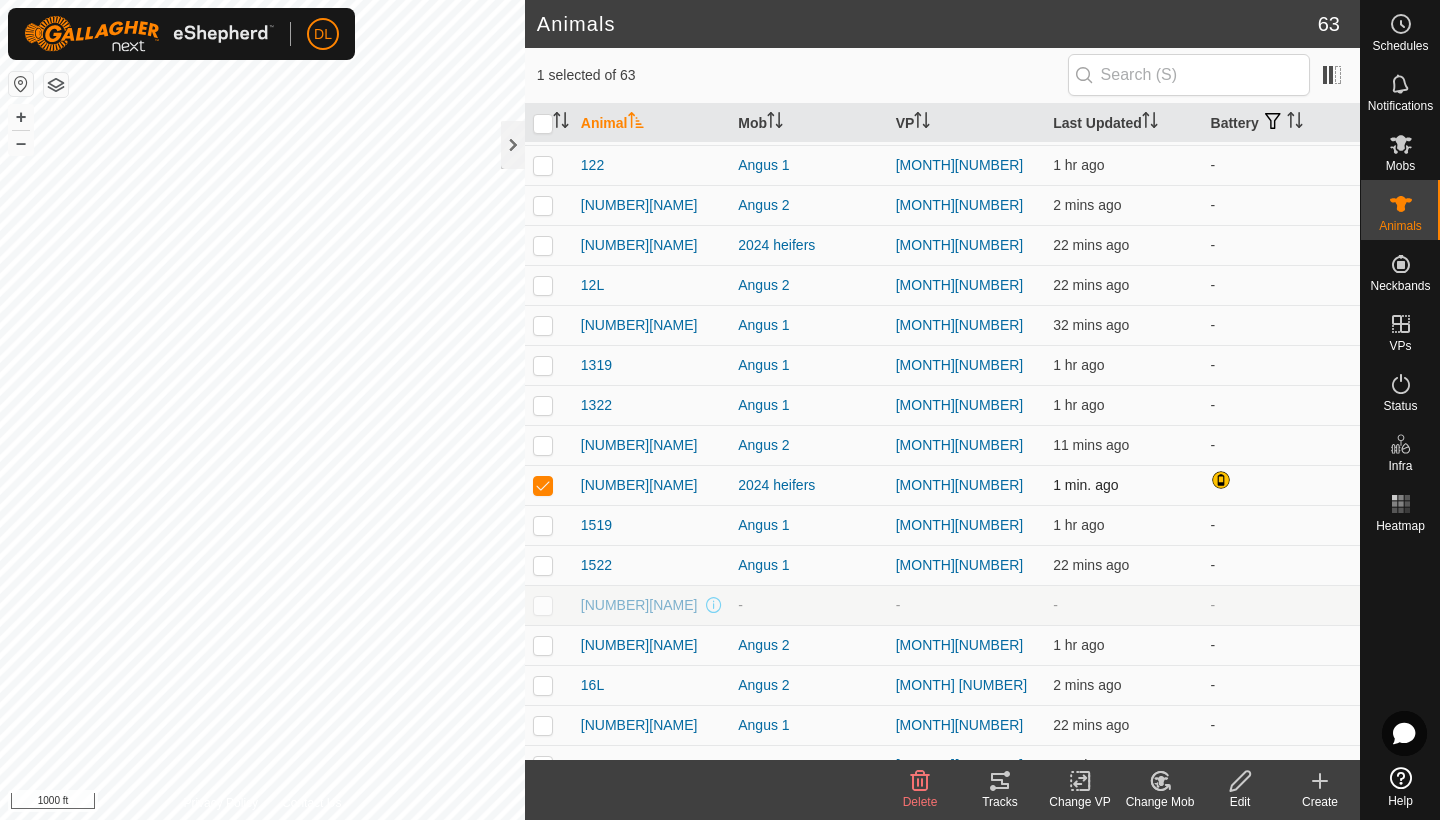 click at bounding box center [543, 485] 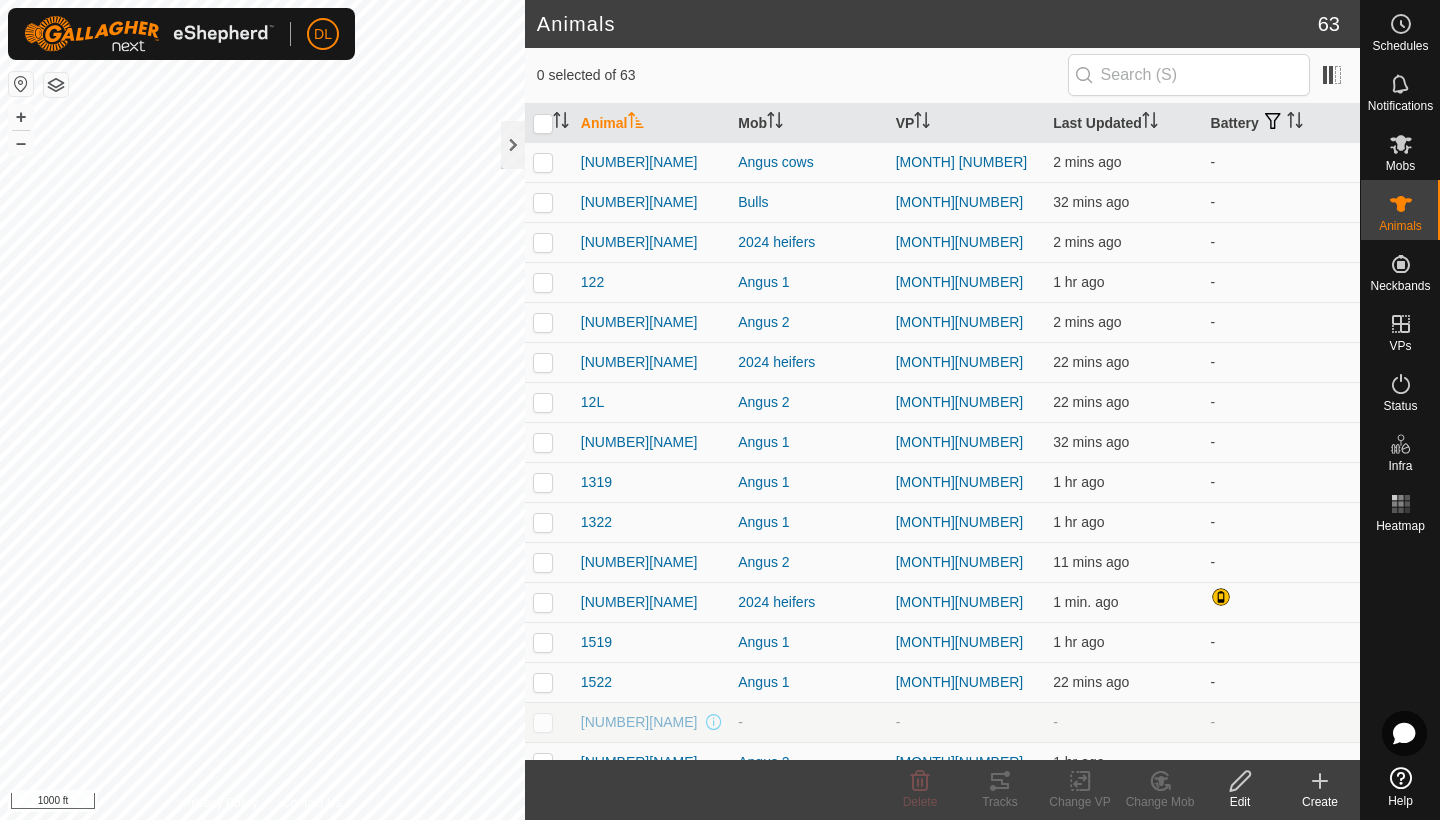 scroll, scrollTop: 0, scrollLeft: 0, axis: both 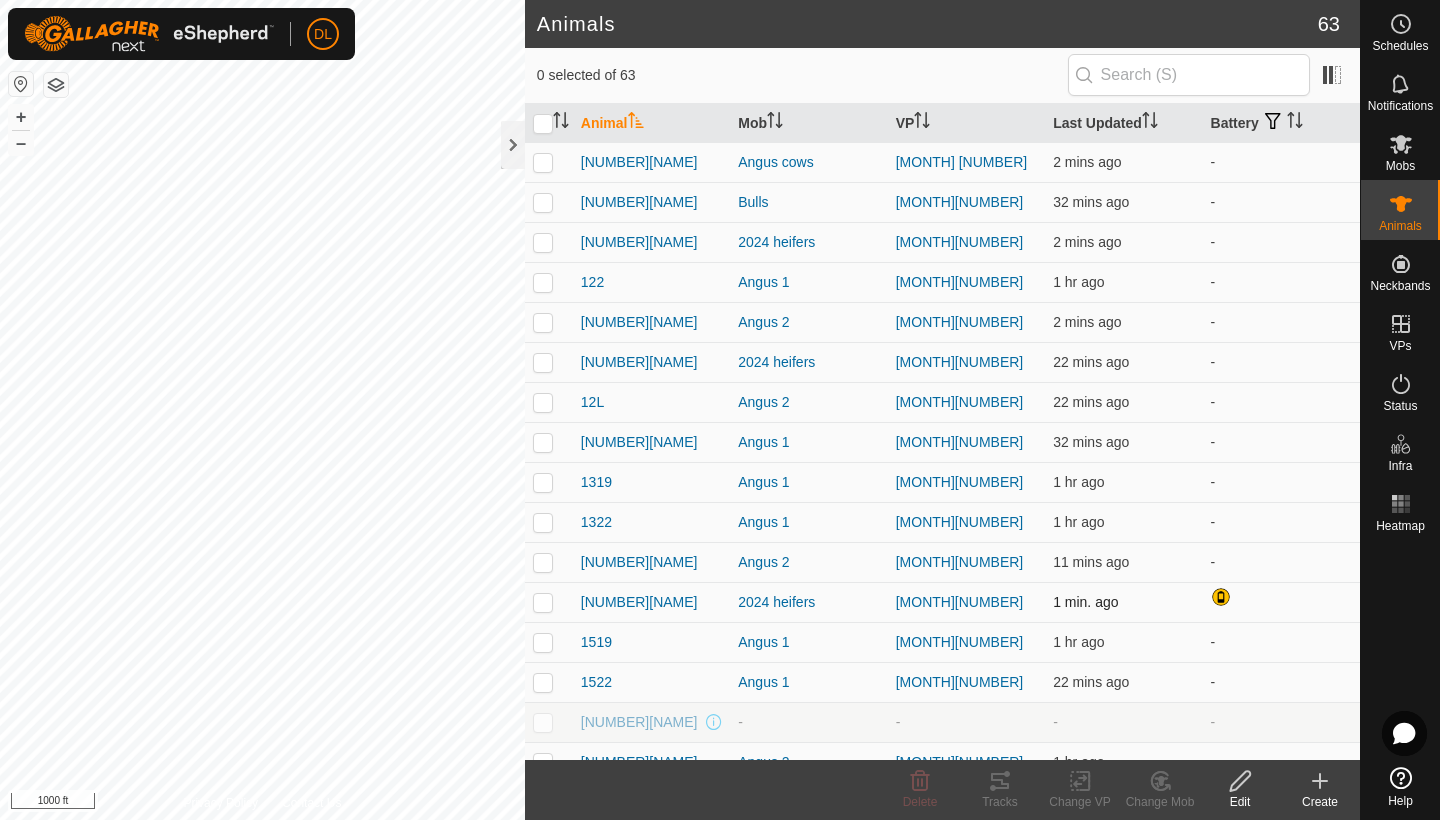 click at bounding box center (543, 602) 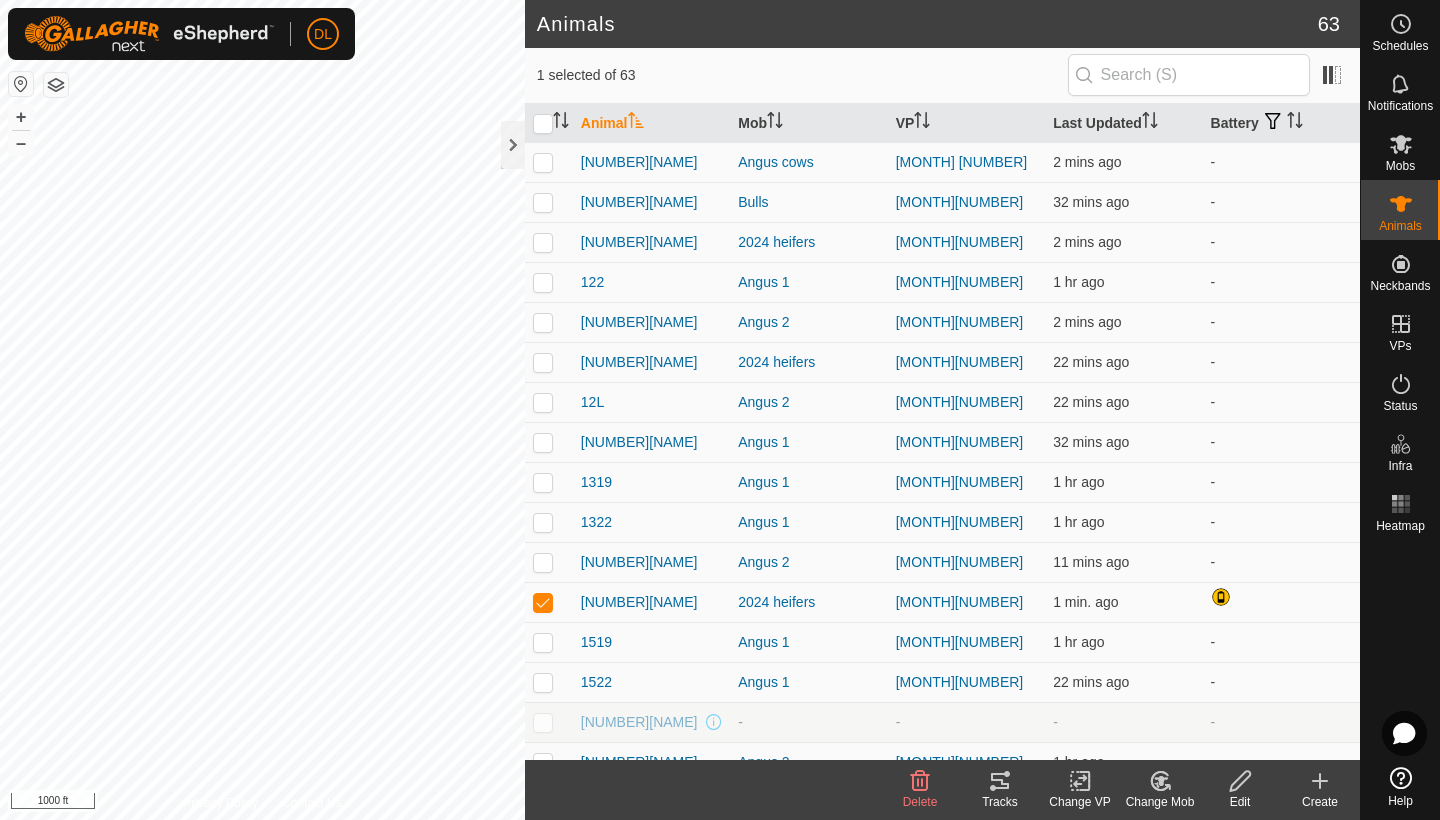 click 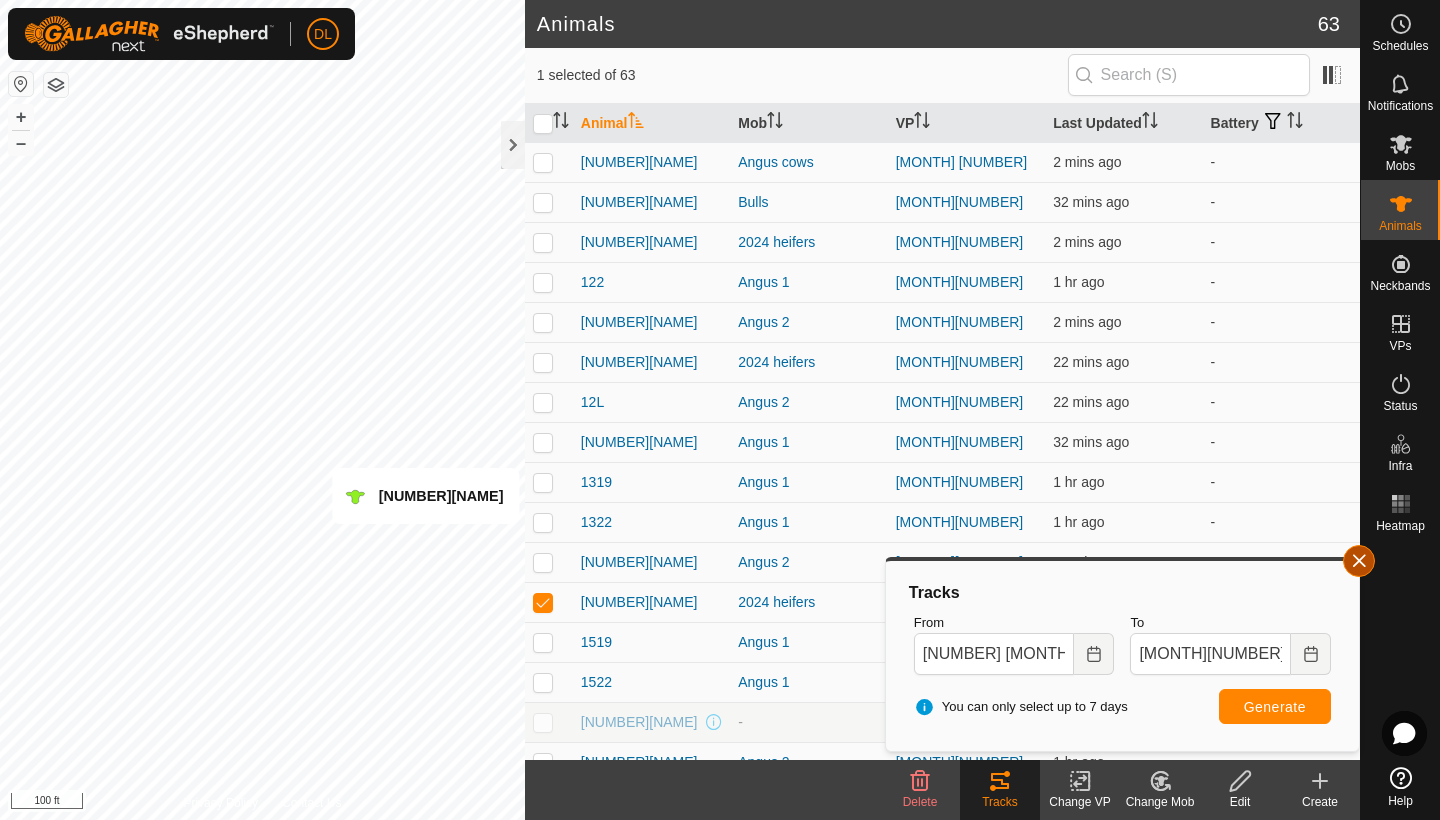 click at bounding box center [1359, 561] 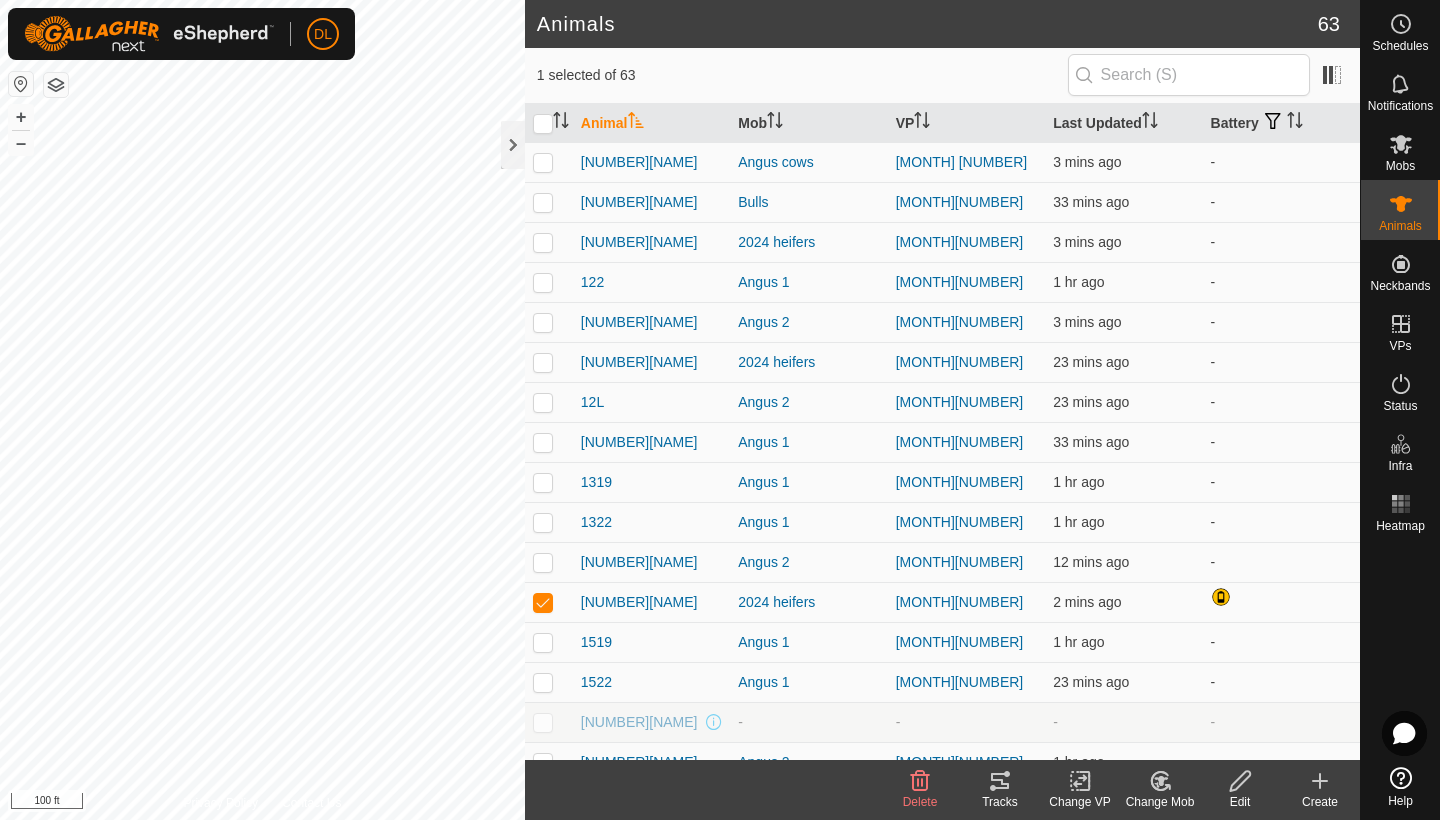 scroll, scrollTop: 0, scrollLeft: 0, axis: both 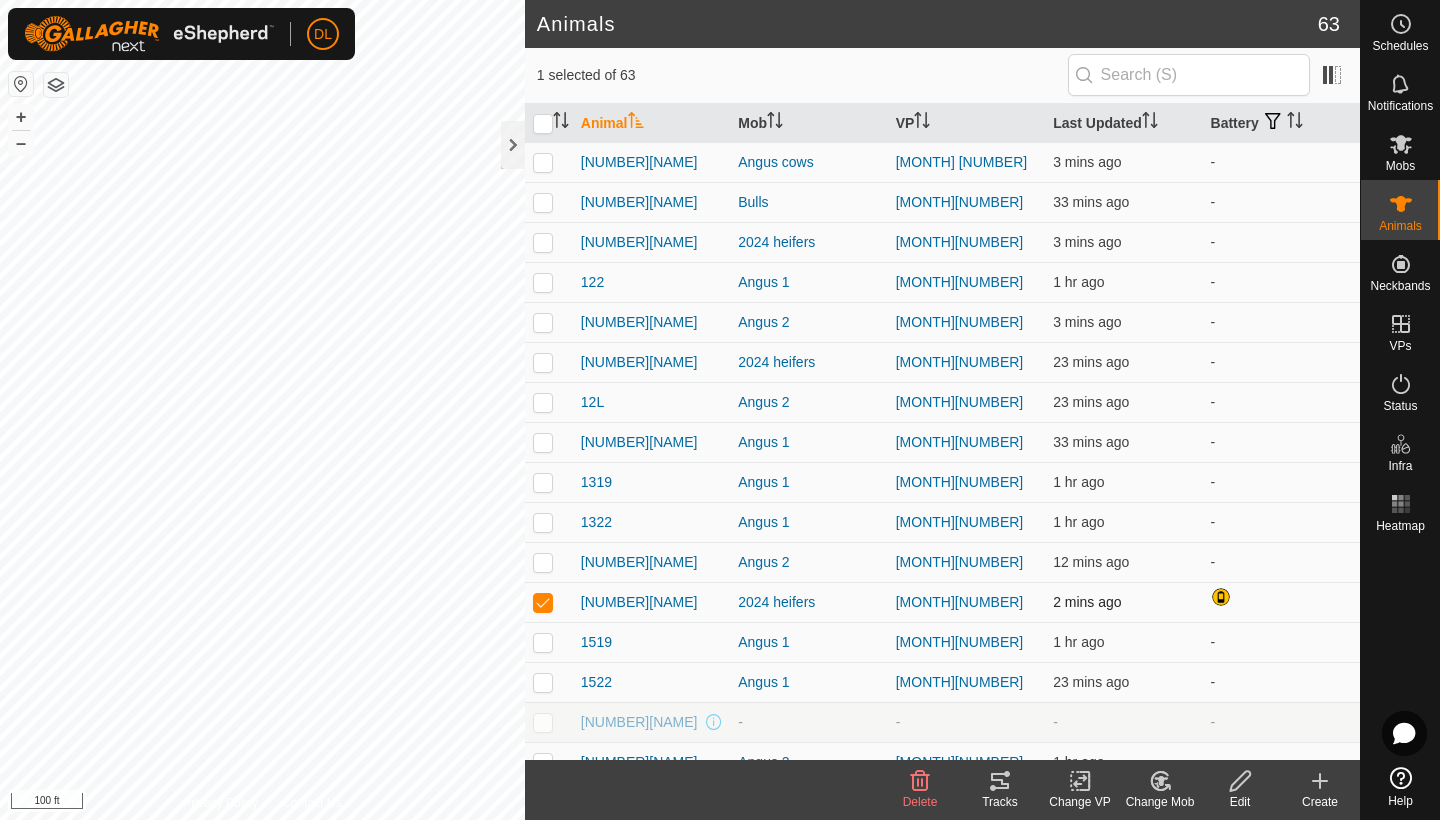 click at bounding box center (549, 602) 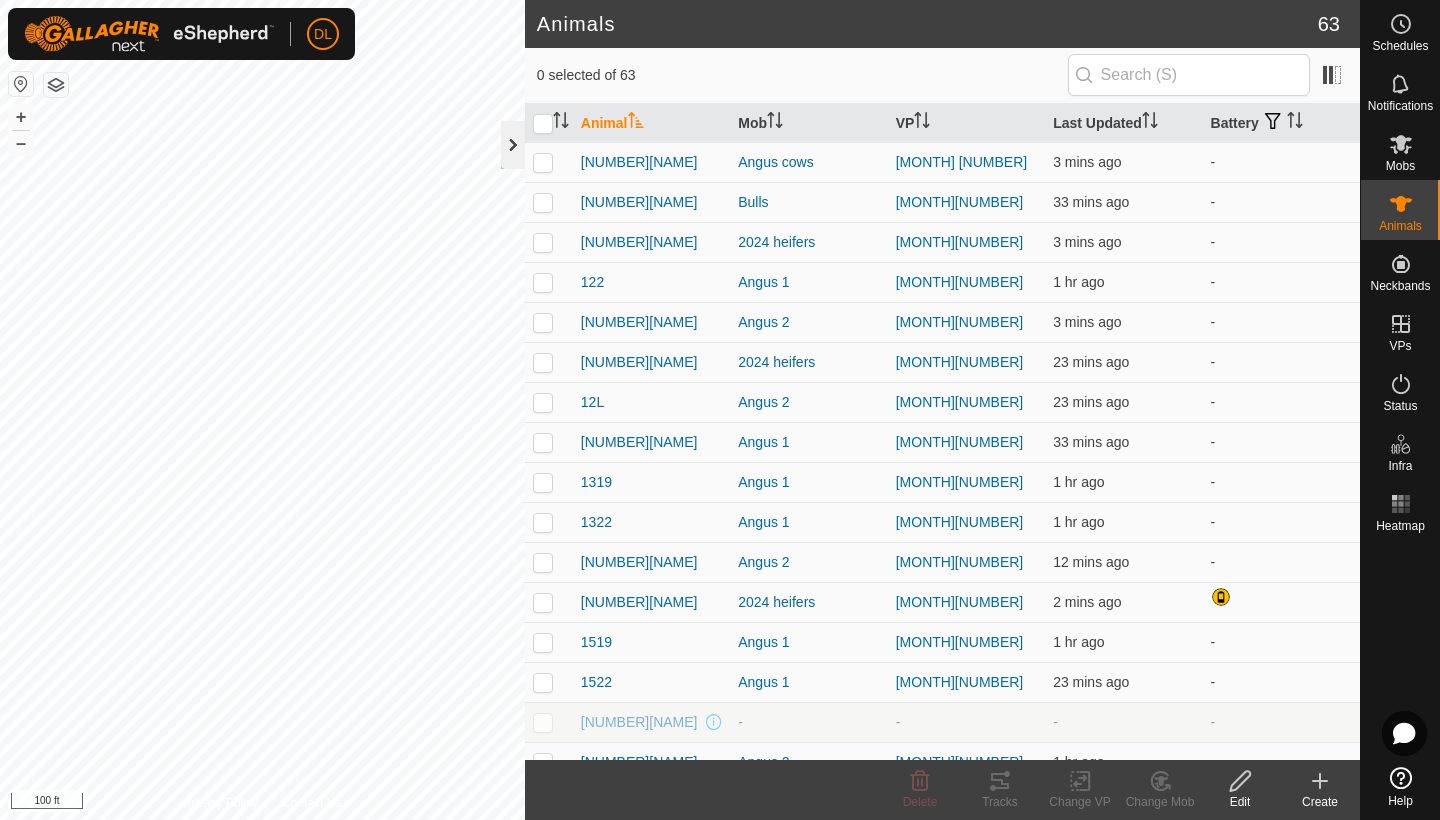 click 